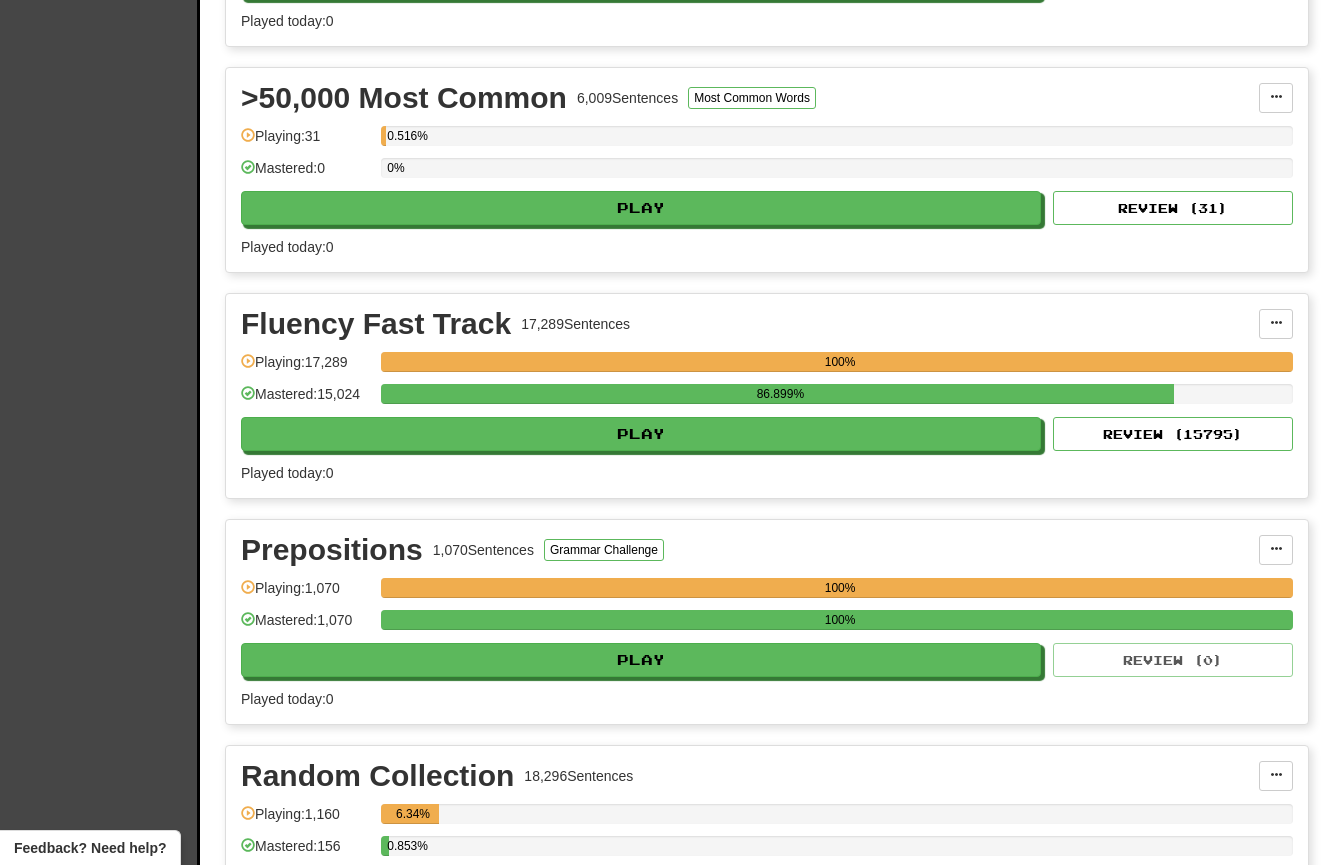 scroll, scrollTop: 622, scrollLeft: 0, axis: vertical 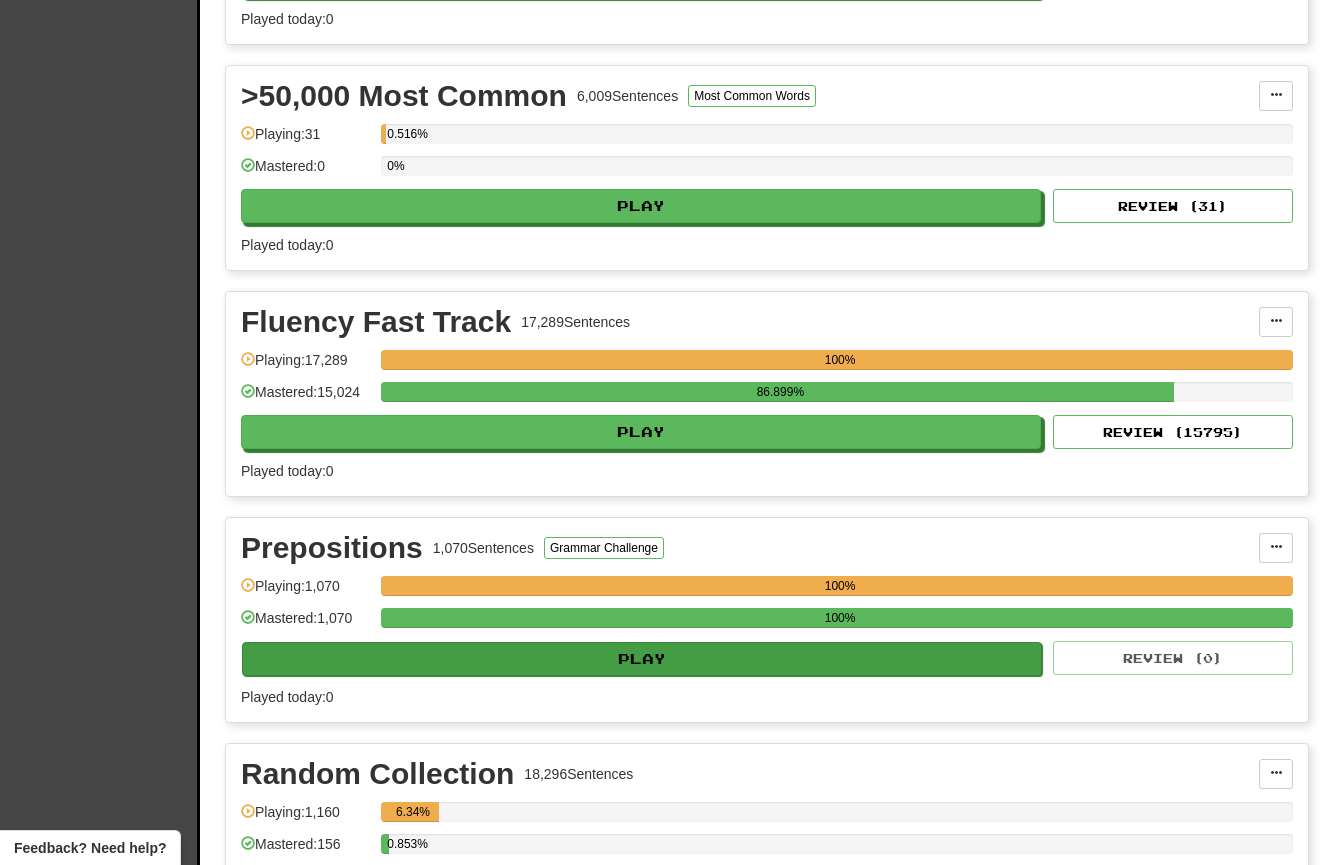 click on "Play" at bounding box center (642, 659) 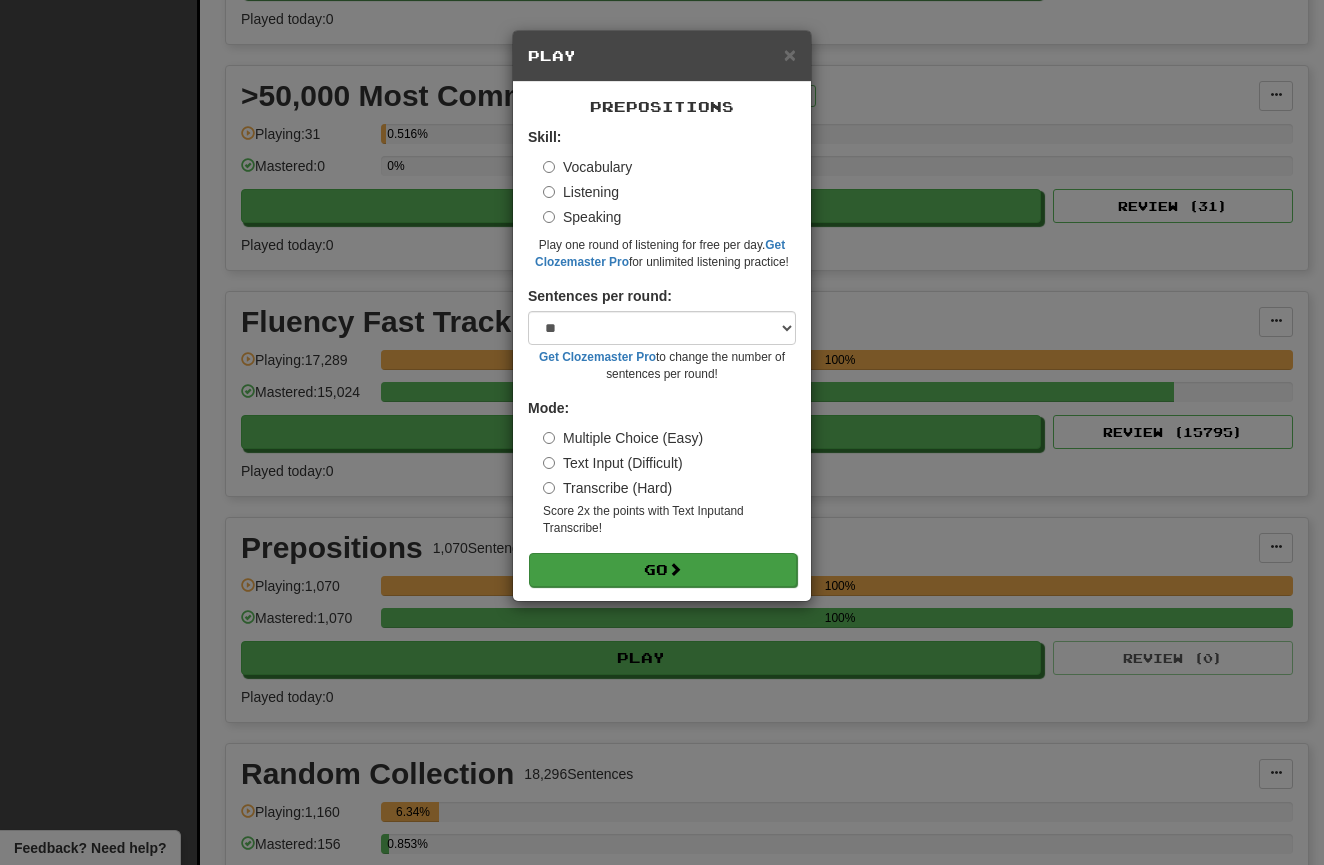 click on "Go" at bounding box center (663, 570) 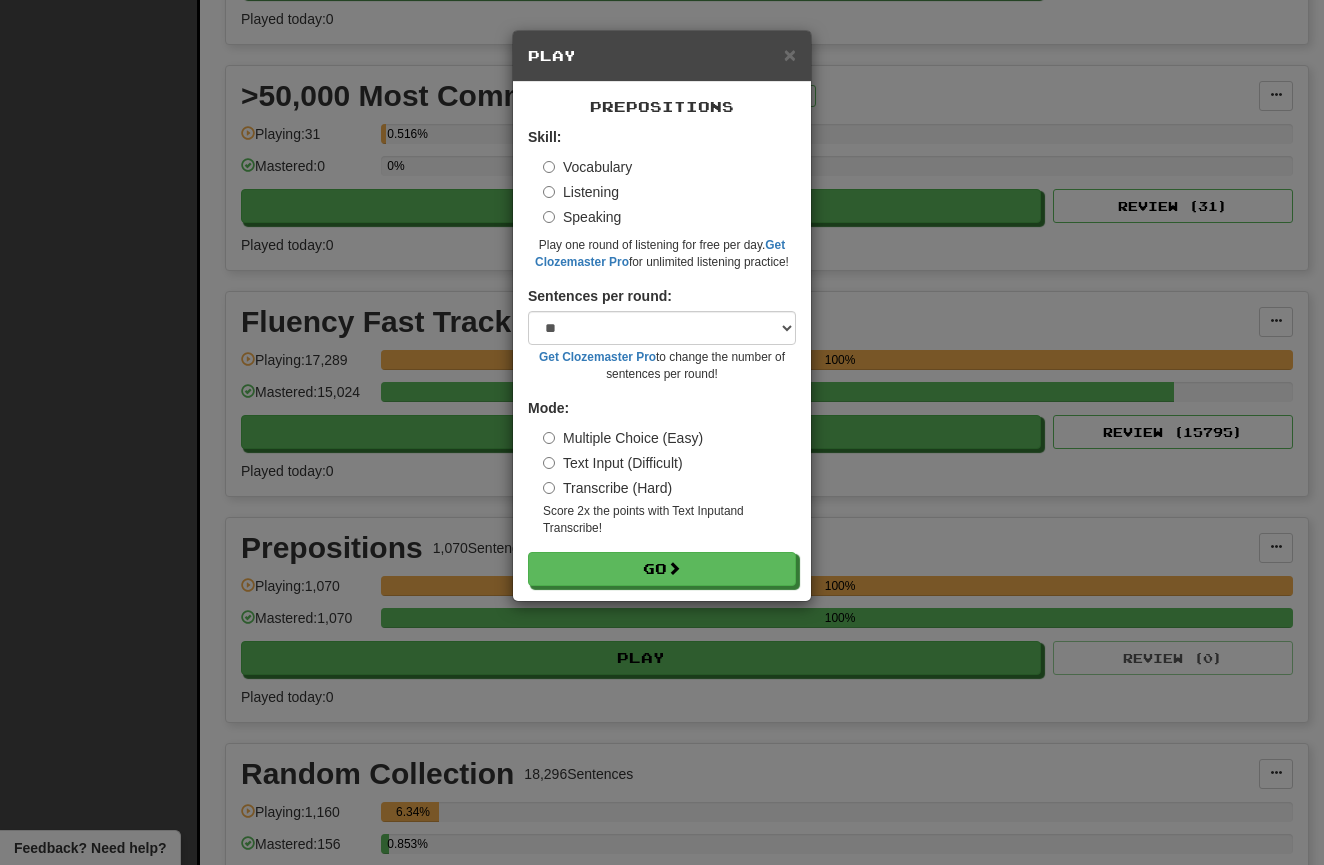 click on "× Play Prepositions Skill: Vocabulary Listening Speaking Play one round of listening for free per day.  Get Clozemaster Pro  for unlimited listening practice! Sentences per round: * ** ** ** ** ** *** ******** Get Clozemaster Pro  to change the number of sentences per round! Mode: Multiple Choice (Easy) Text Input (Difficult) Transcribe (Hard) Score 2x the points with Text Input  and Transcribe ! Go" at bounding box center [662, 432] 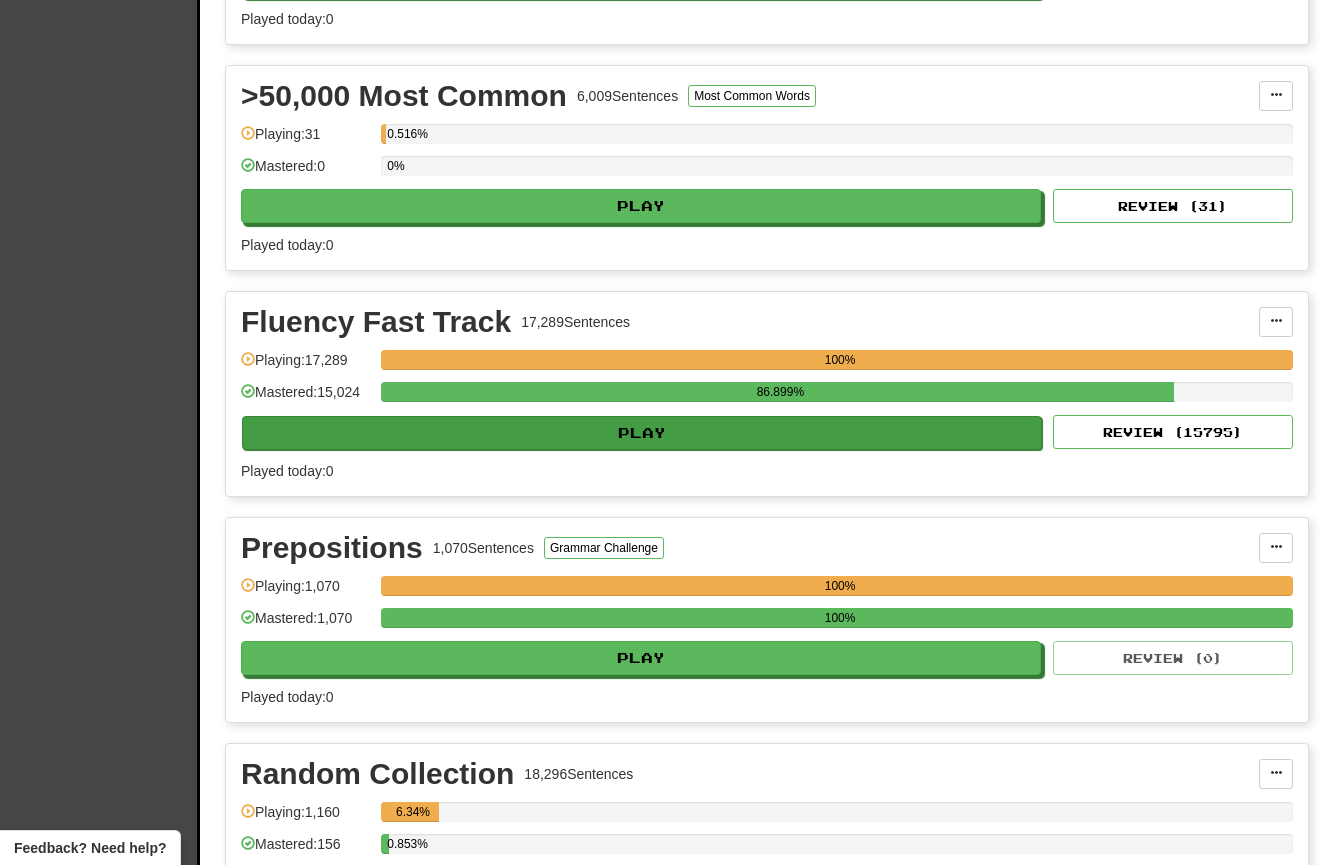 click on "Play" at bounding box center [642, 433] 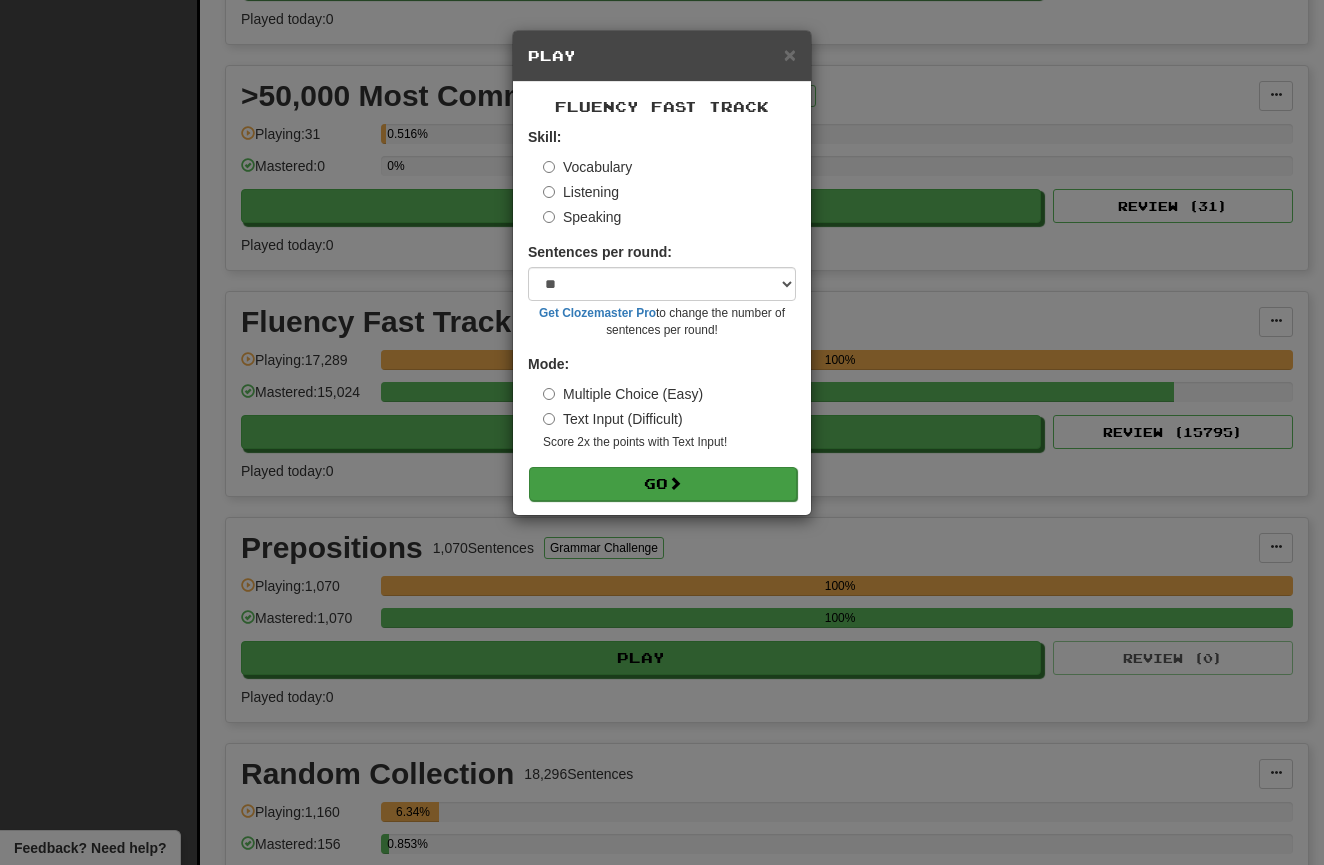 click on "Go" at bounding box center (663, 484) 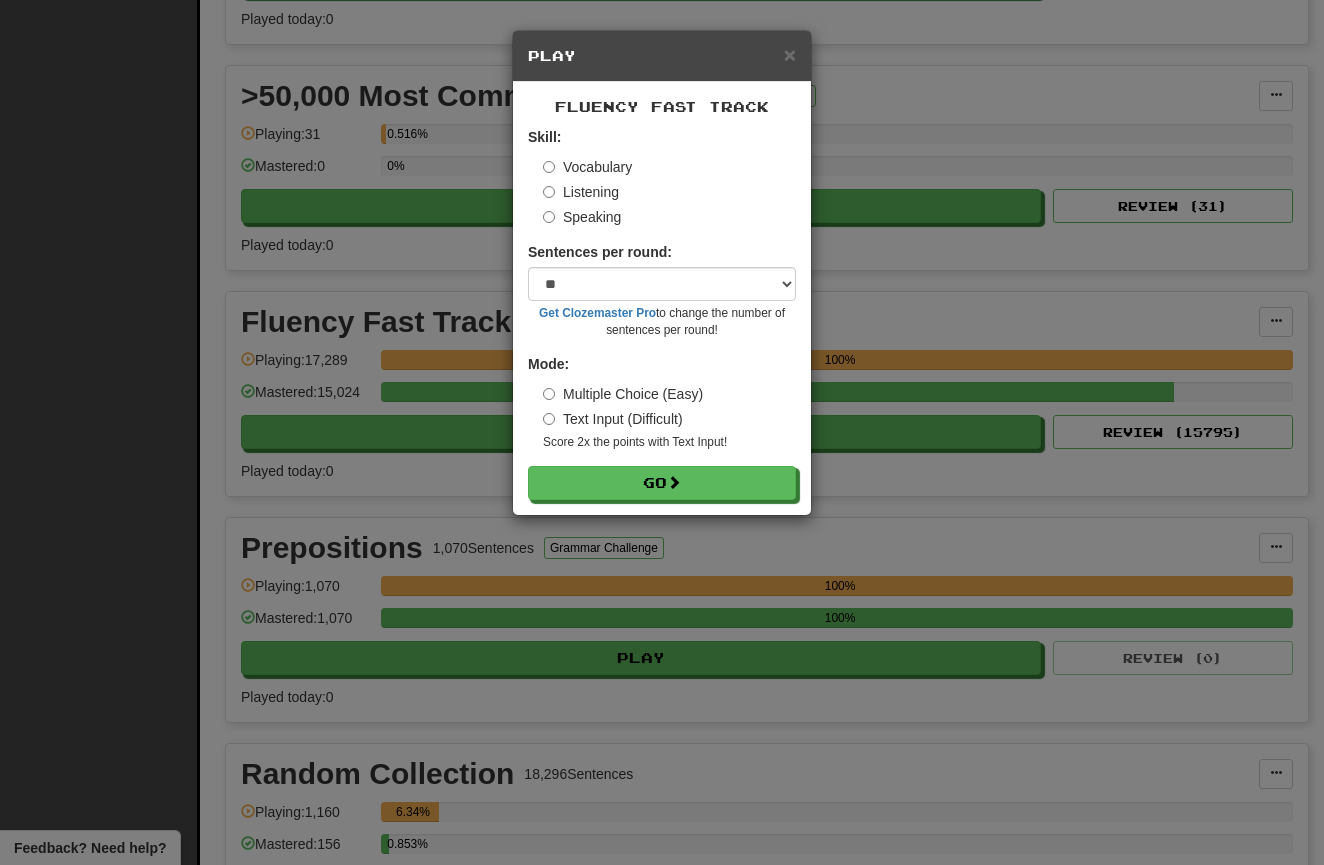 click on "× Play Fluency Fast Track Skill: Vocabulary Listening Speaking Sentences per round: * ** ** ** ** ** *** ******** Get Clozemaster Pro  to change the number of sentences per round! Mode: Multiple Choice (Easy) Text Input (Difficult) Score 2x the points with Text Input ! Go" at bounding box center (662, 432) 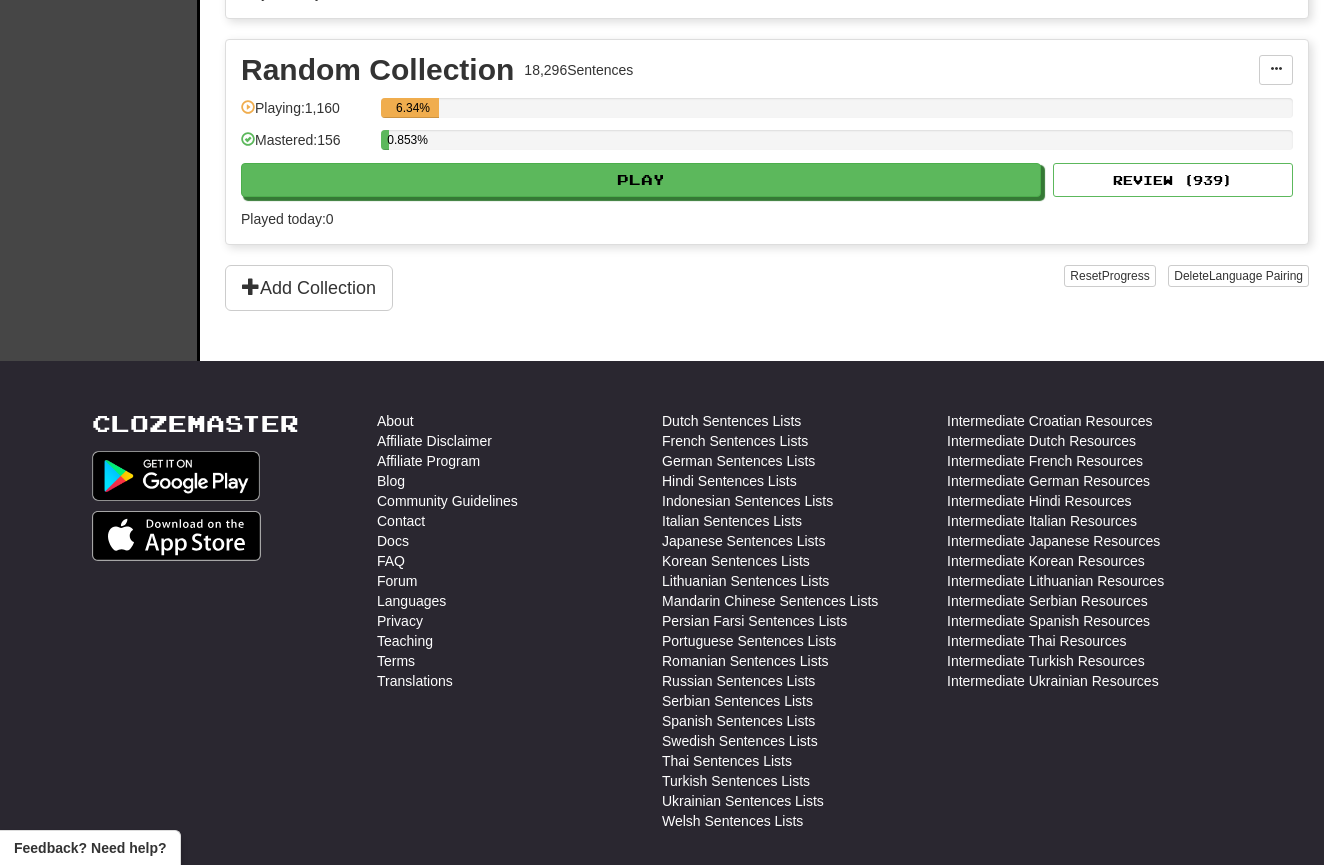 scroll, scrollTop: 1358, scrollLeft: 0, axis: vertical 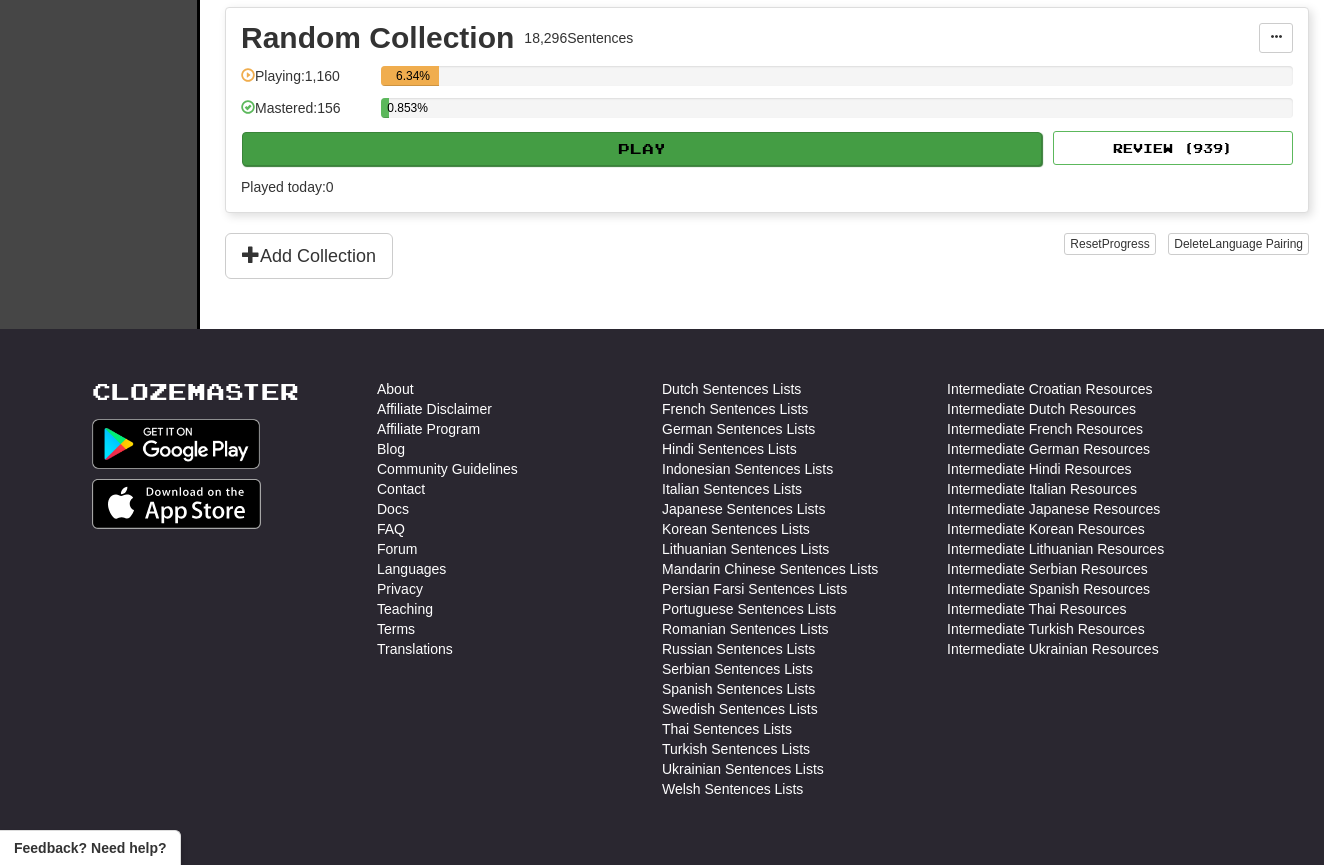 click on "Play" at bounding box center (642, 149) 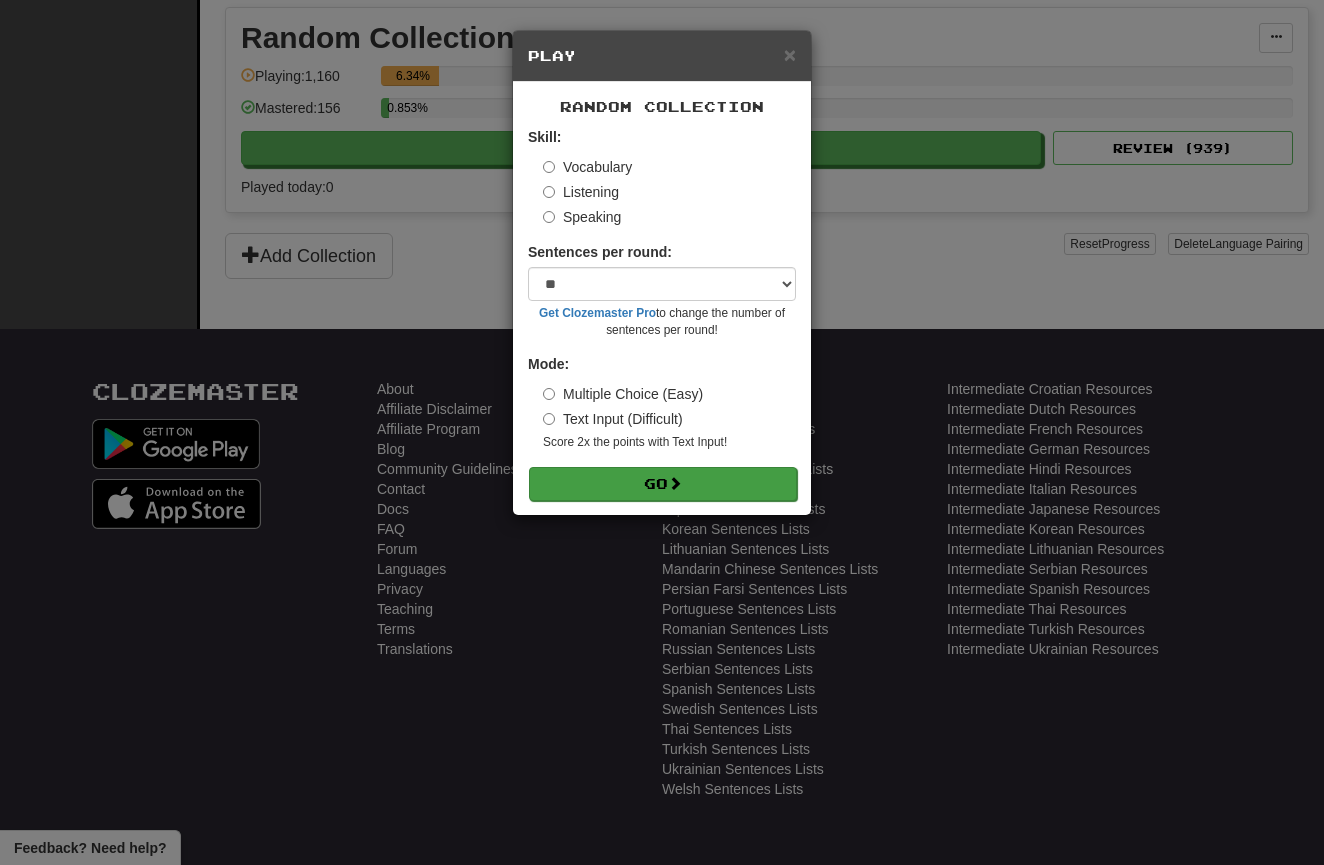 click on "Go" at bounding box center (663, 484) 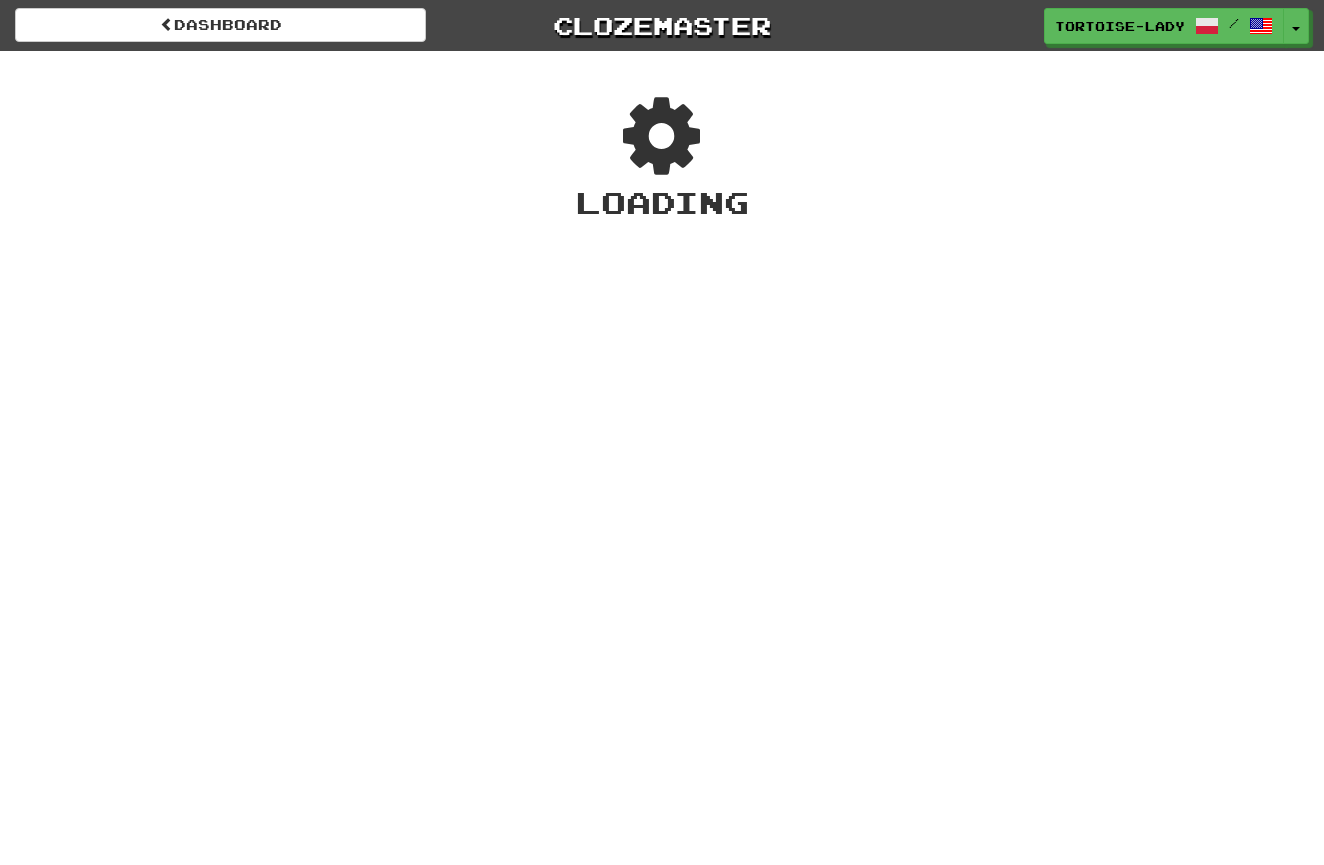 scroll, scrollTop: 0, scrollLeft: 0, axis: both 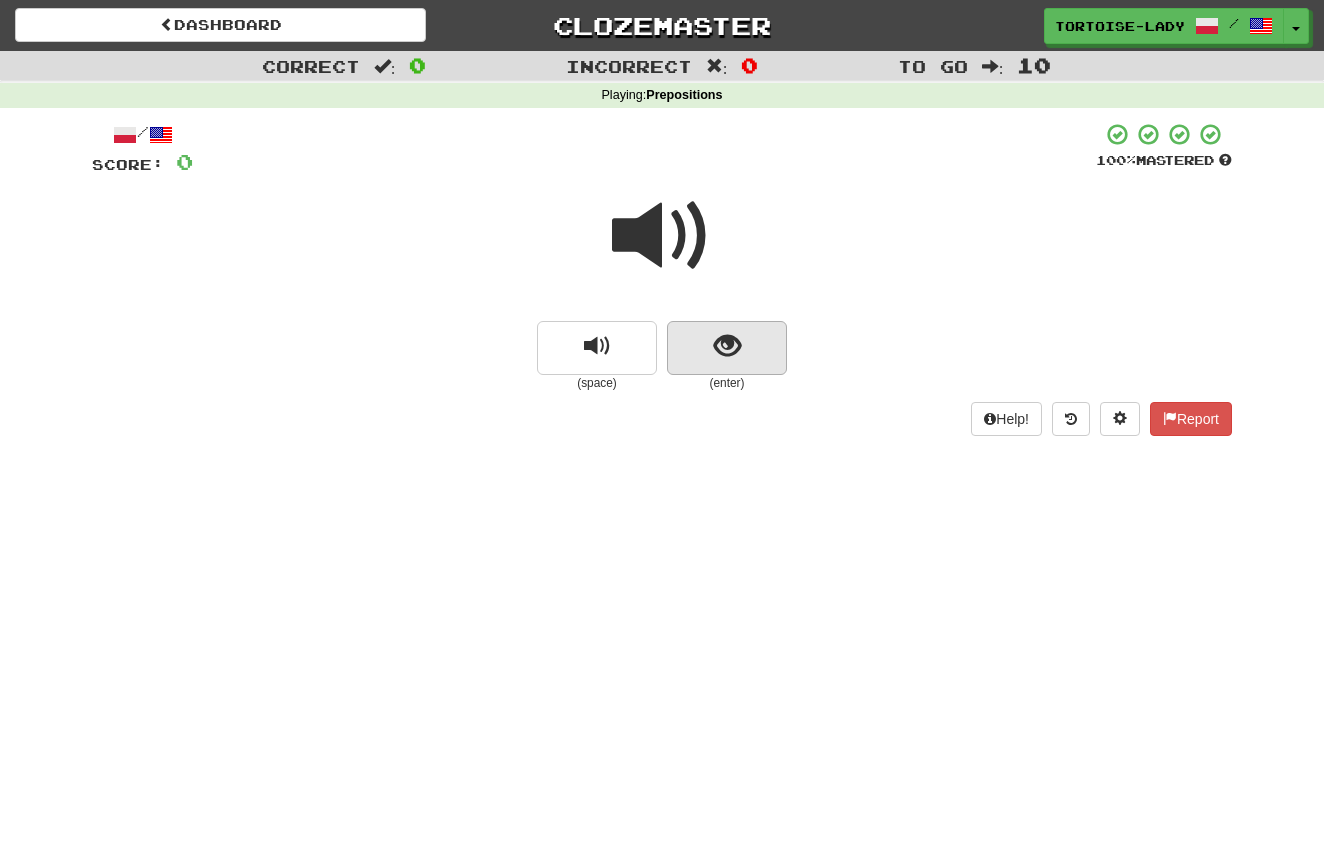 click at bounding box center (727, 348) 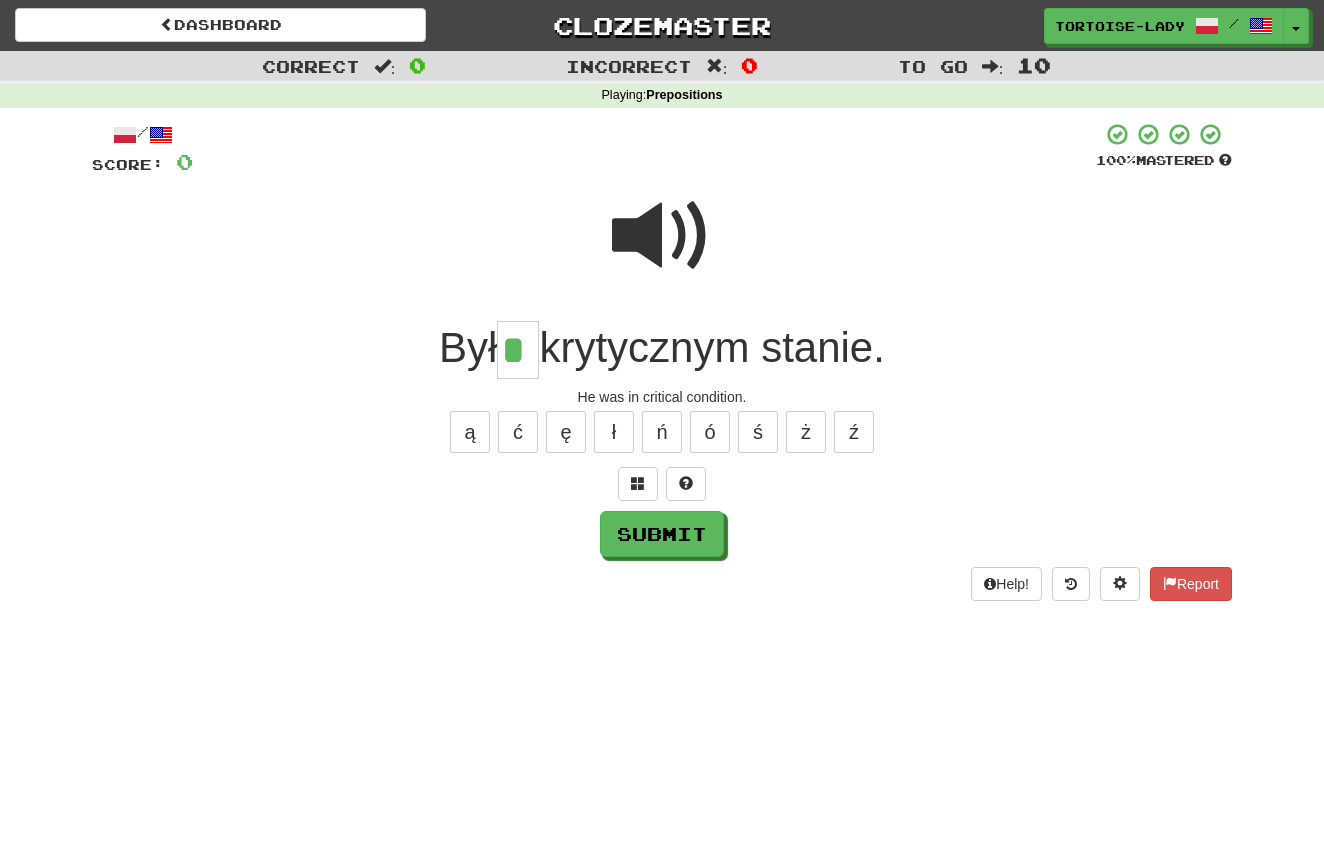 scroll, scrollTop: 10, scrollLeft: 0, axis: vertical 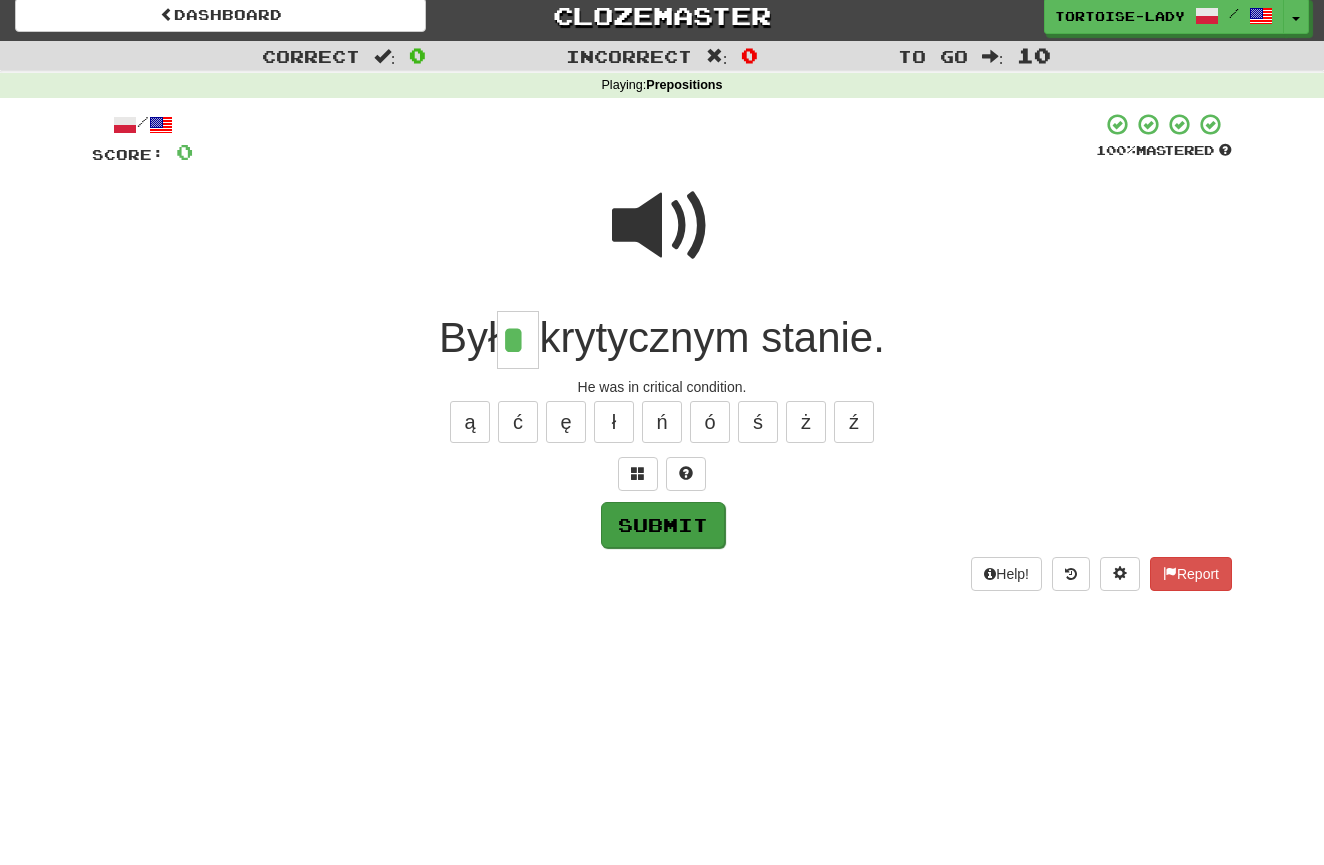 type on "*" 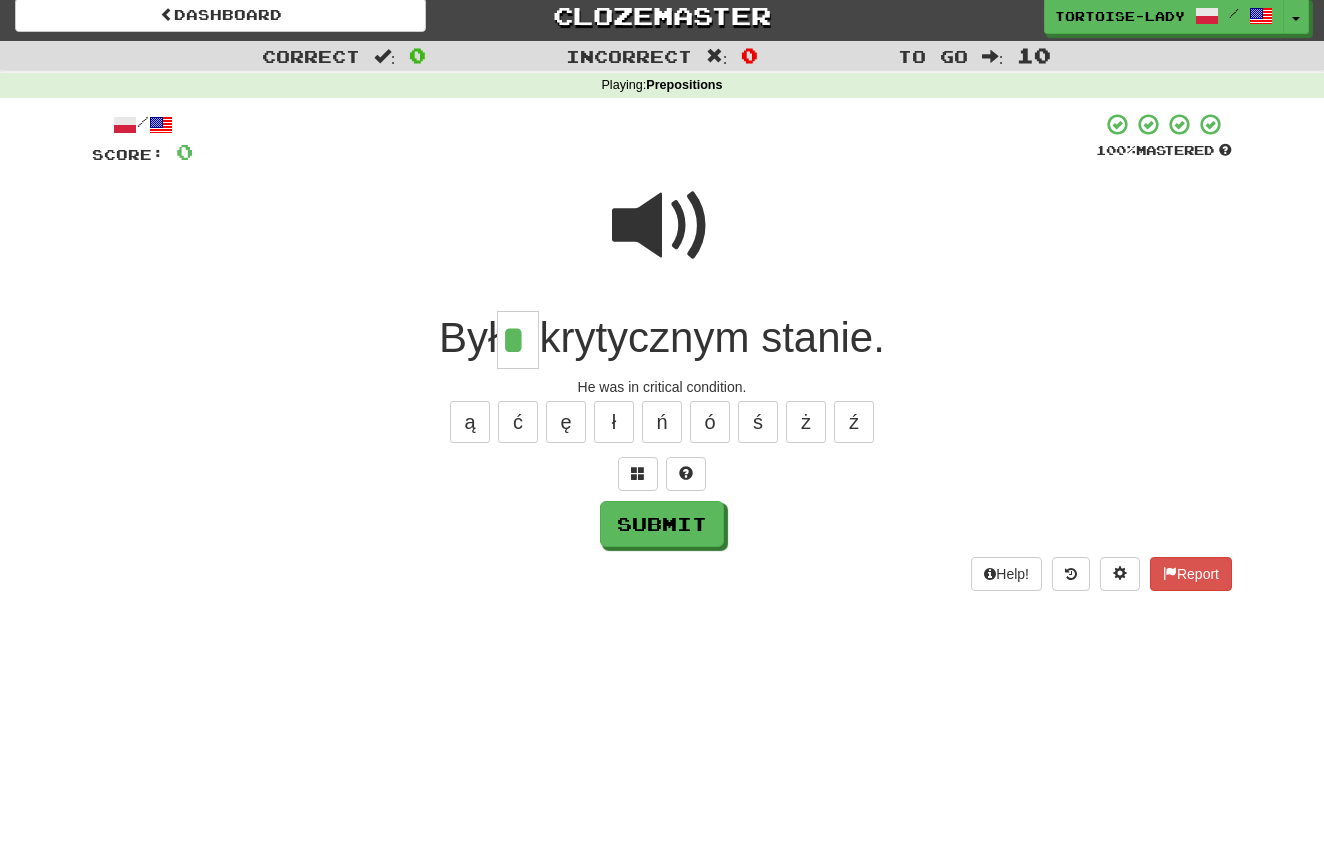 click on "Submit" at bounding box center (662, 524) 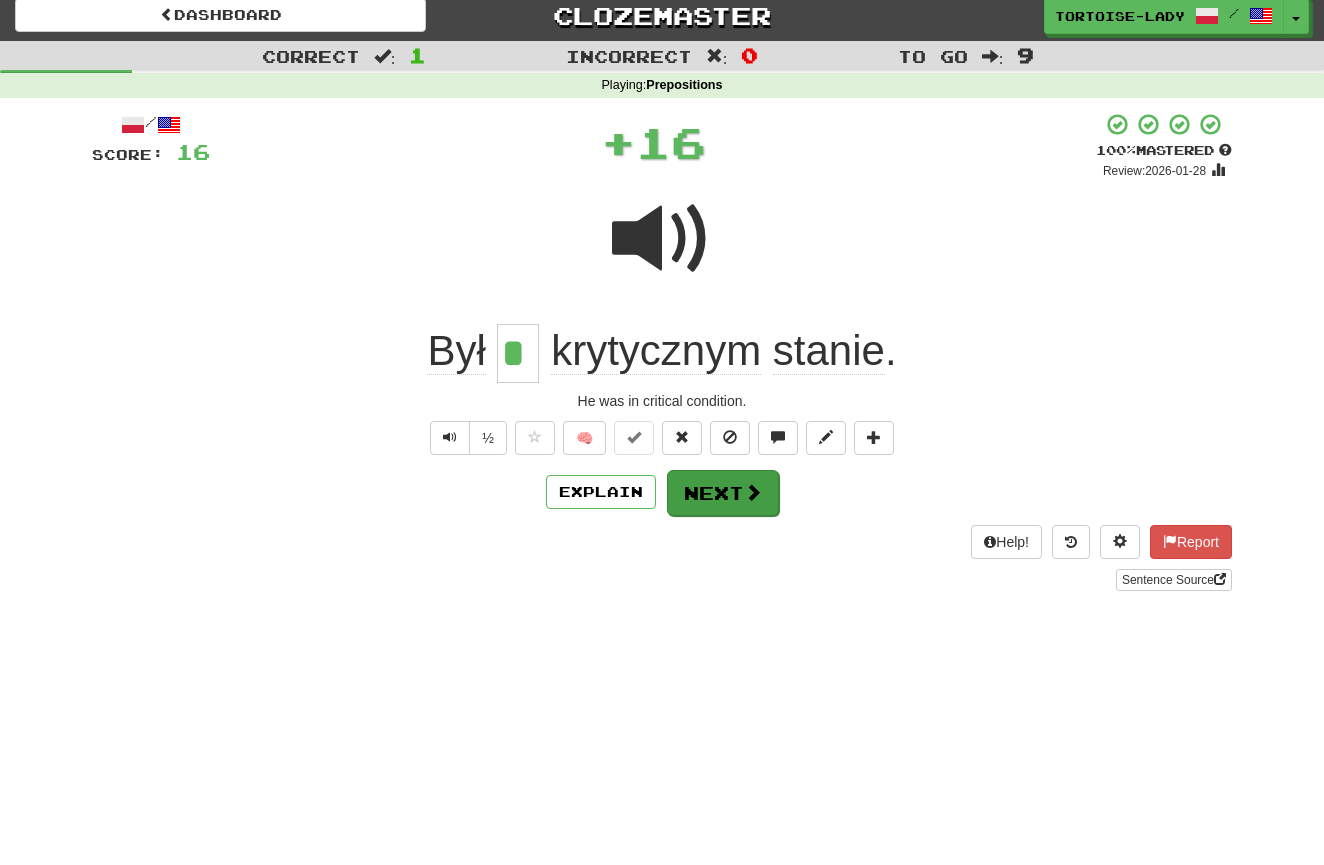 click on "Next" at bounding box center [723, 493] 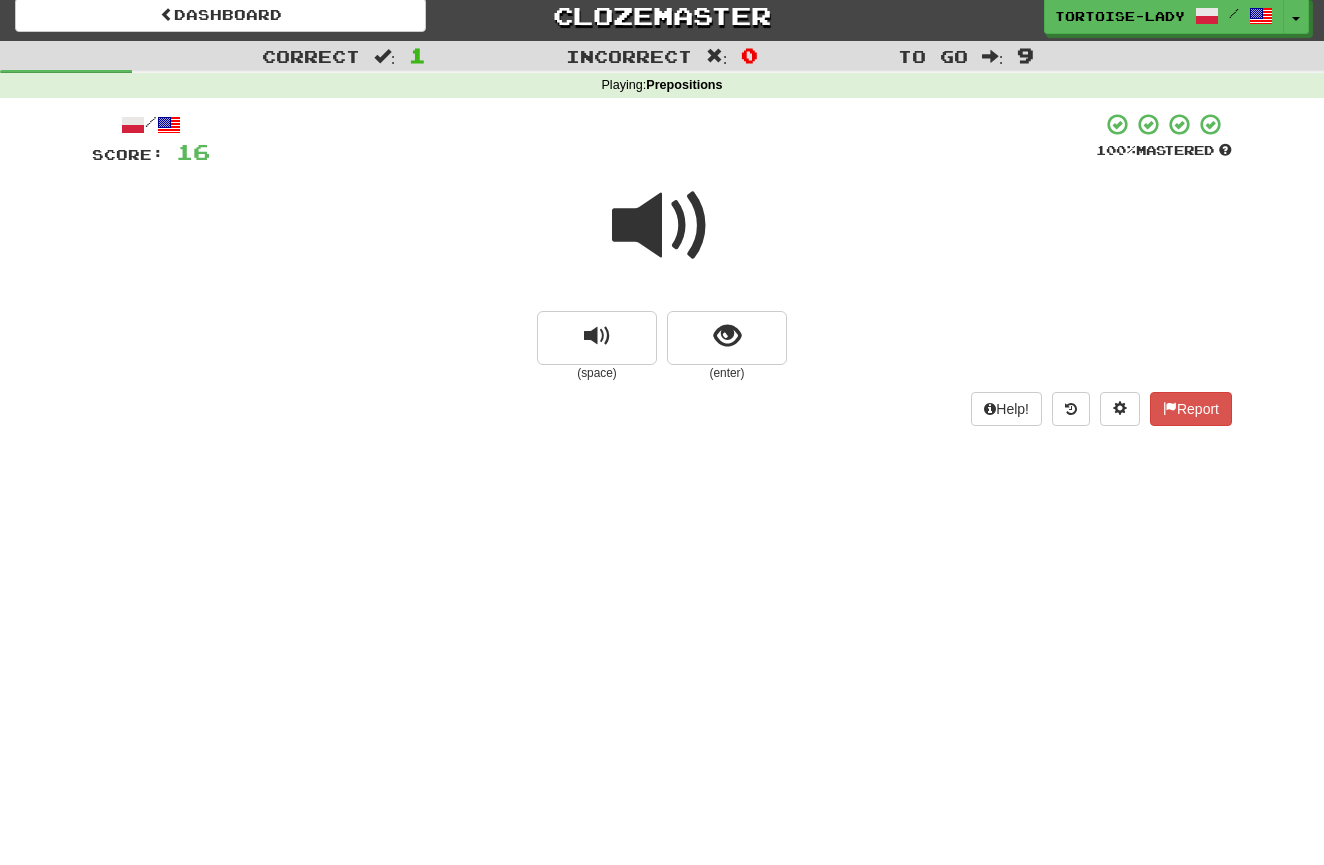 drag, startPoint x: 680, startPoint y: 389, endPoint x: 661, endPoint y: 426, distance: 41.59327 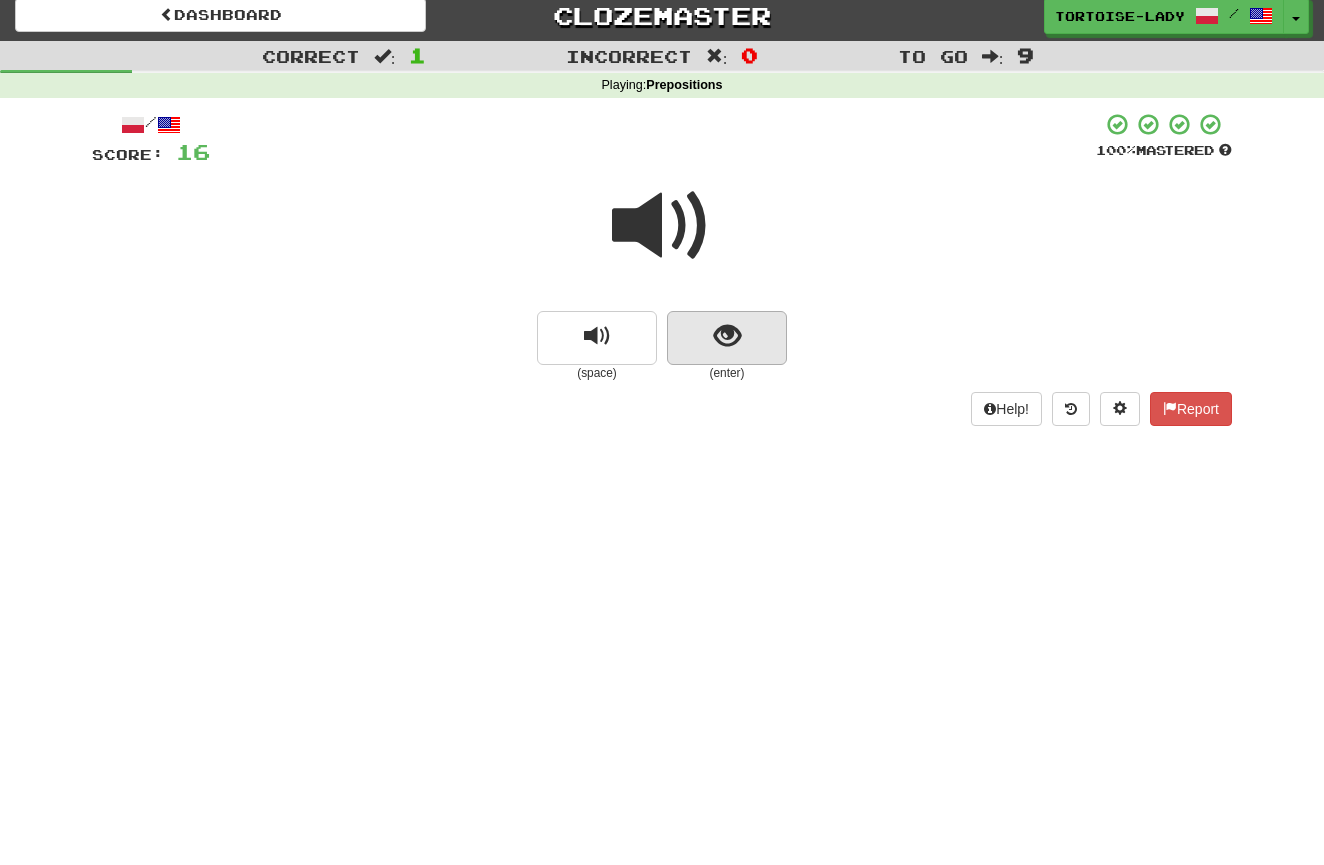 click at bounding box center (727, 336) 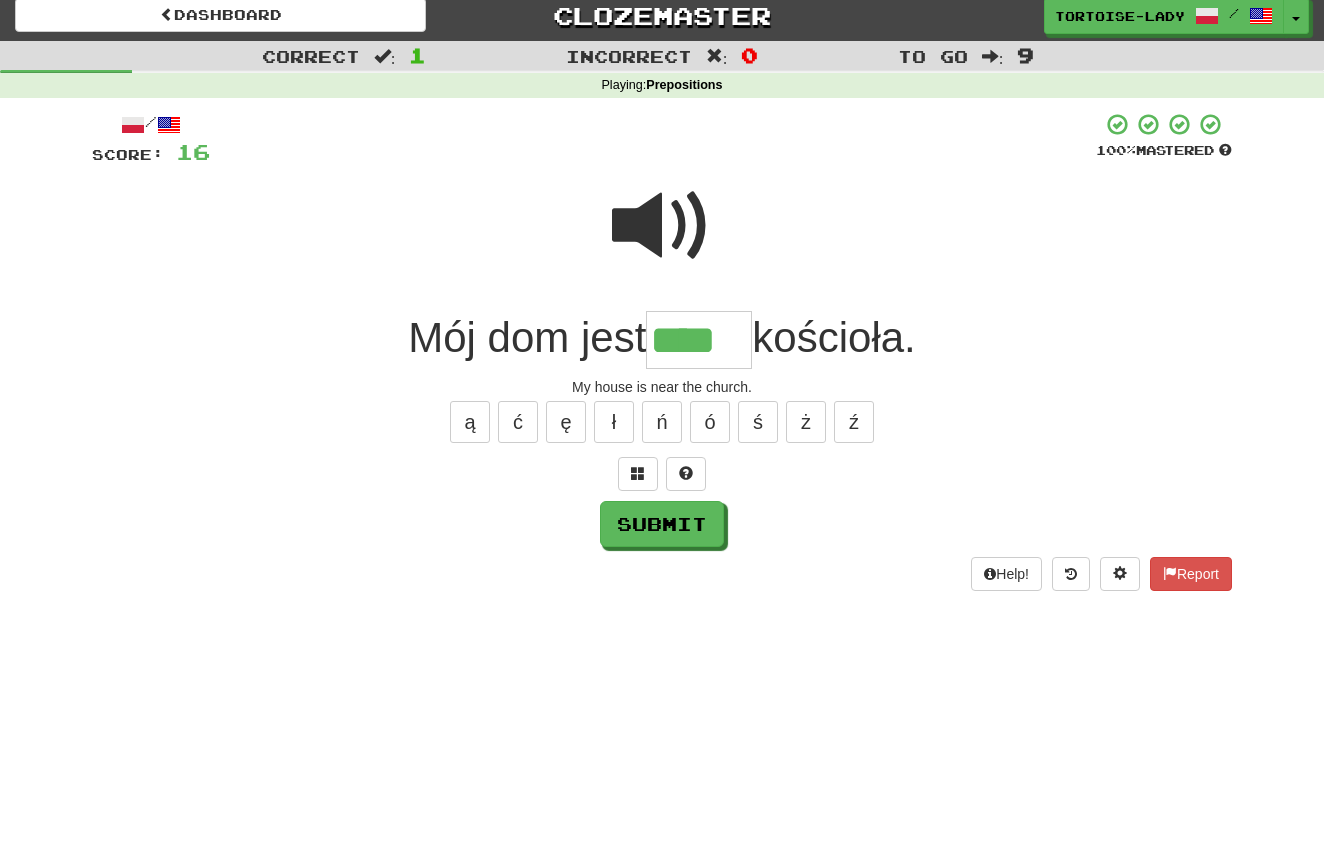 scroll, scrollTop: 67, scrollLeft: 0, axis: vertical 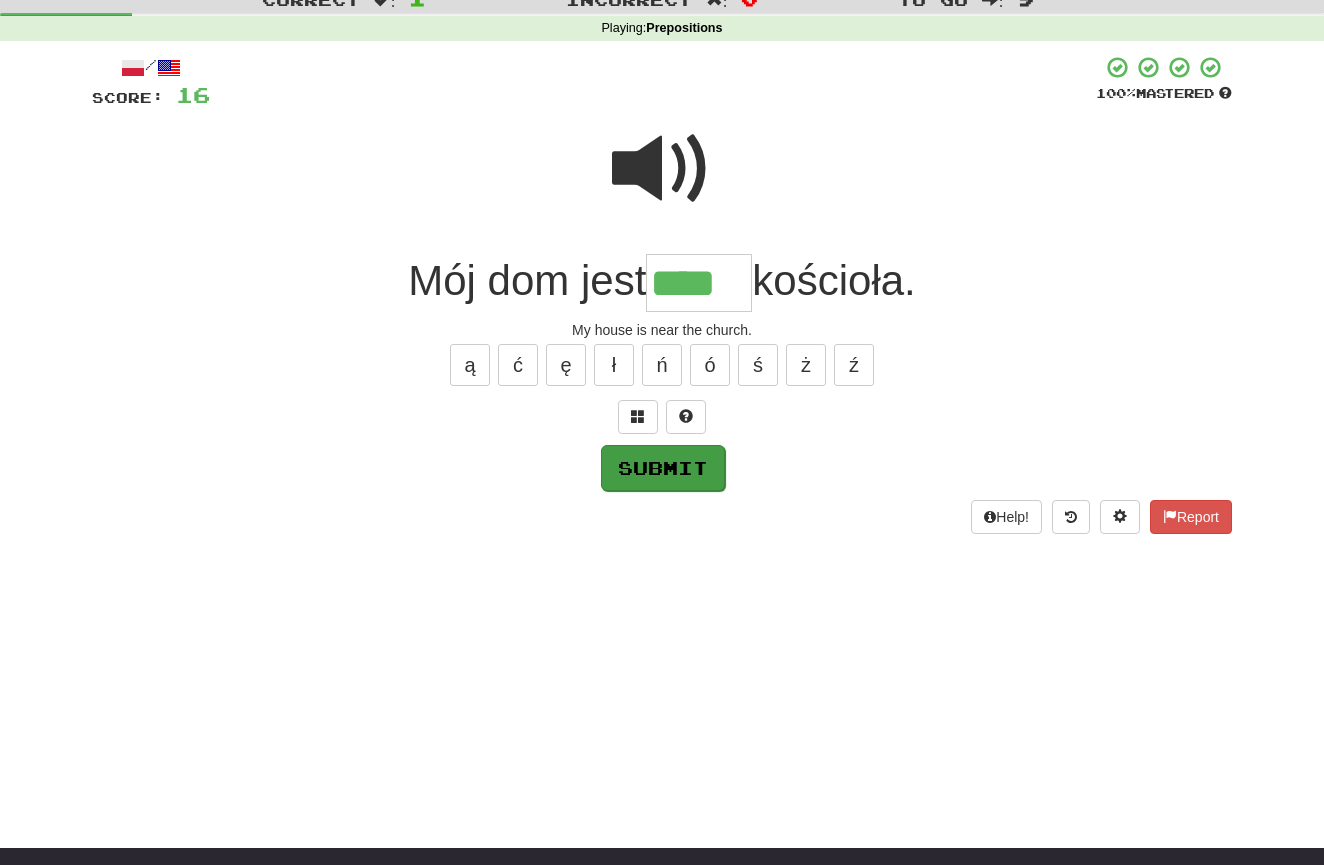 type on "****" 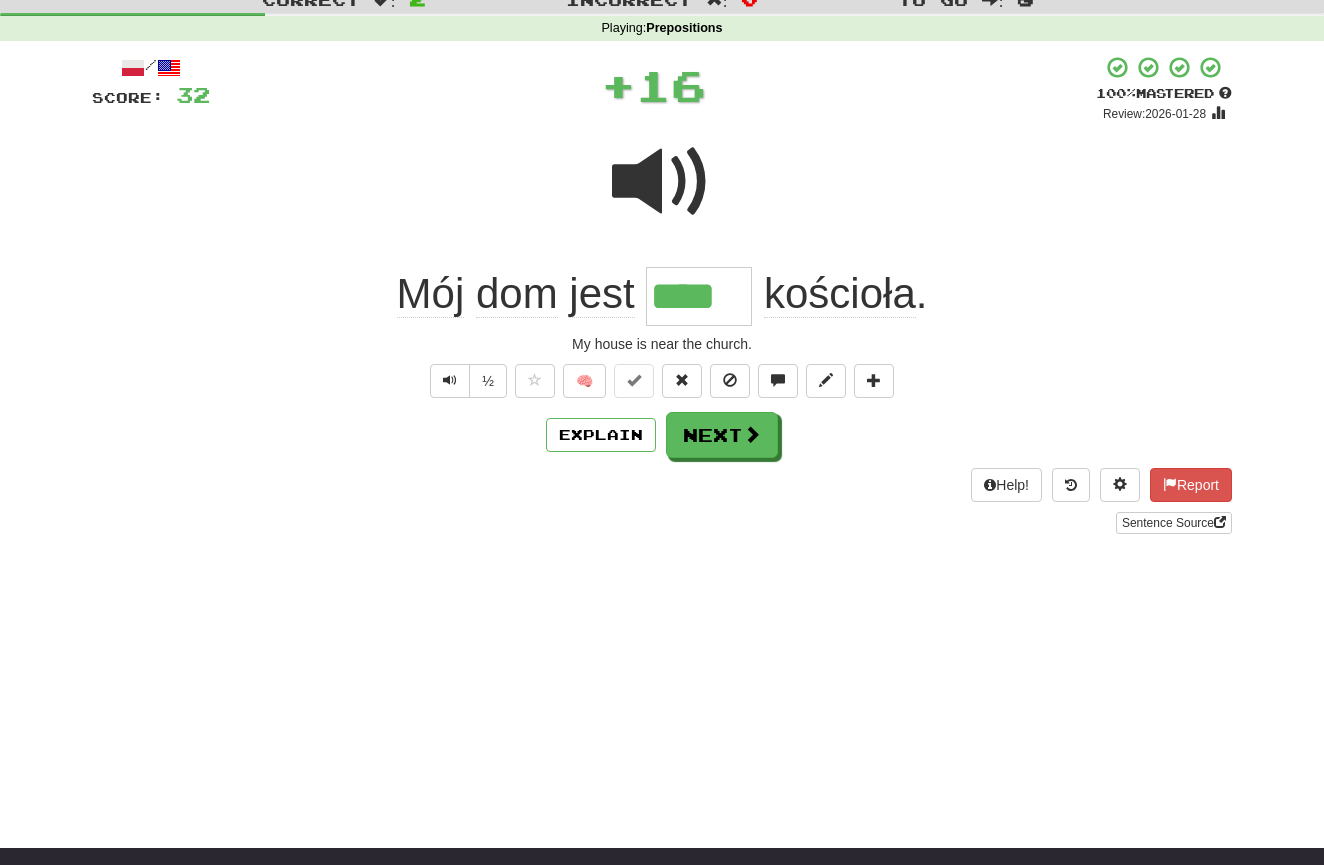 scroll, scrollTop: 64, scrollLeft: 0, axis: vertical 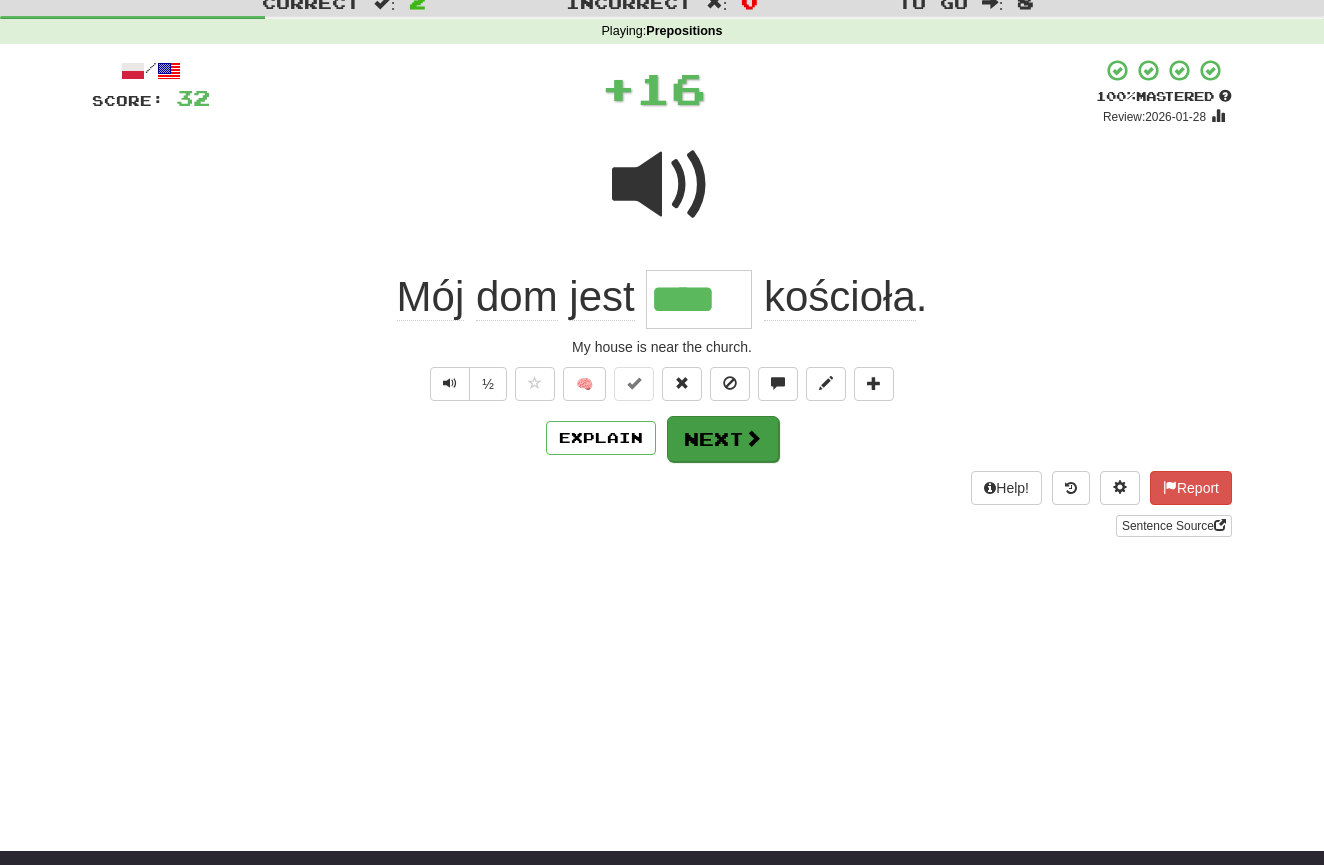click on "Next" at bounding box center (723, 439) 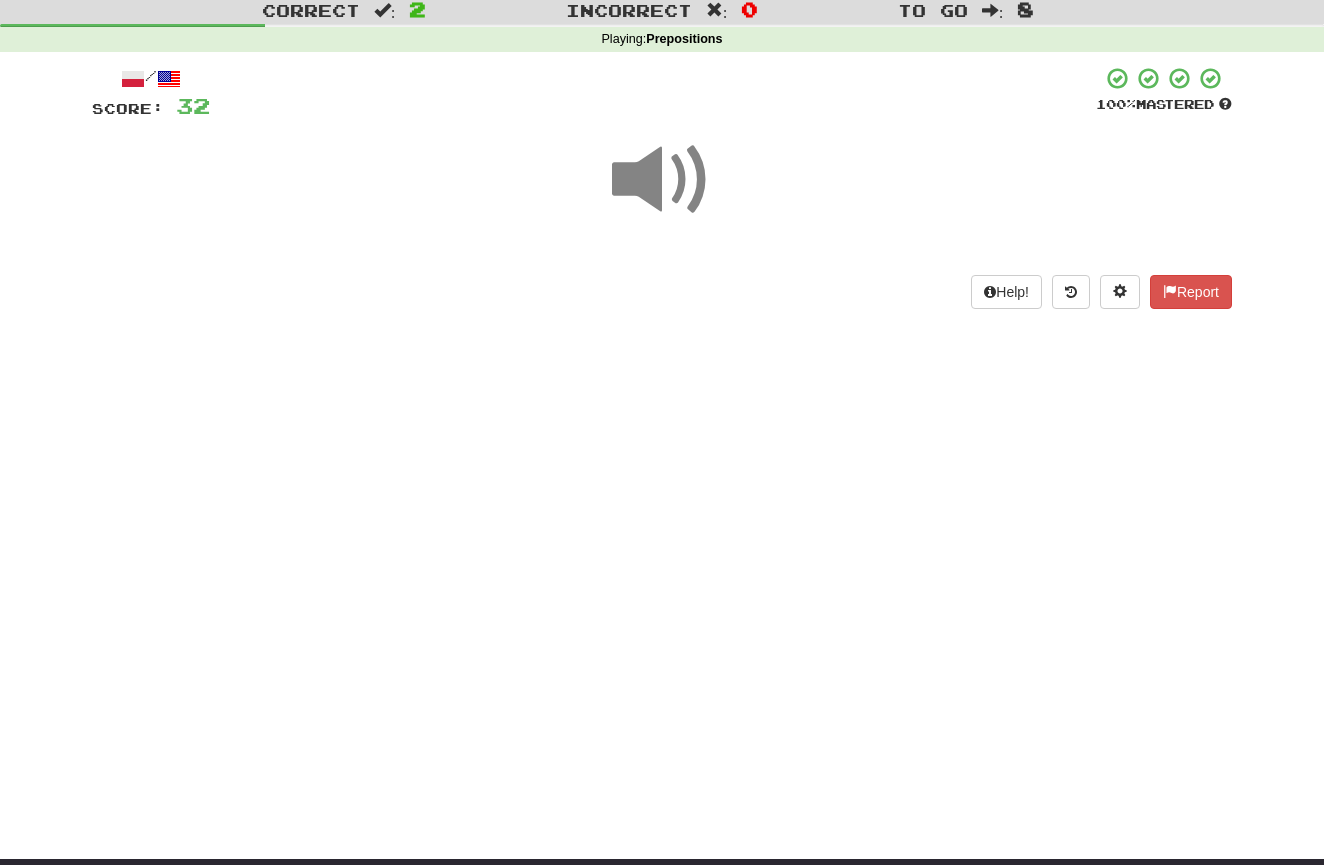 scroll, scrollTop: 51, scrollLeft: 0, axis: vertical 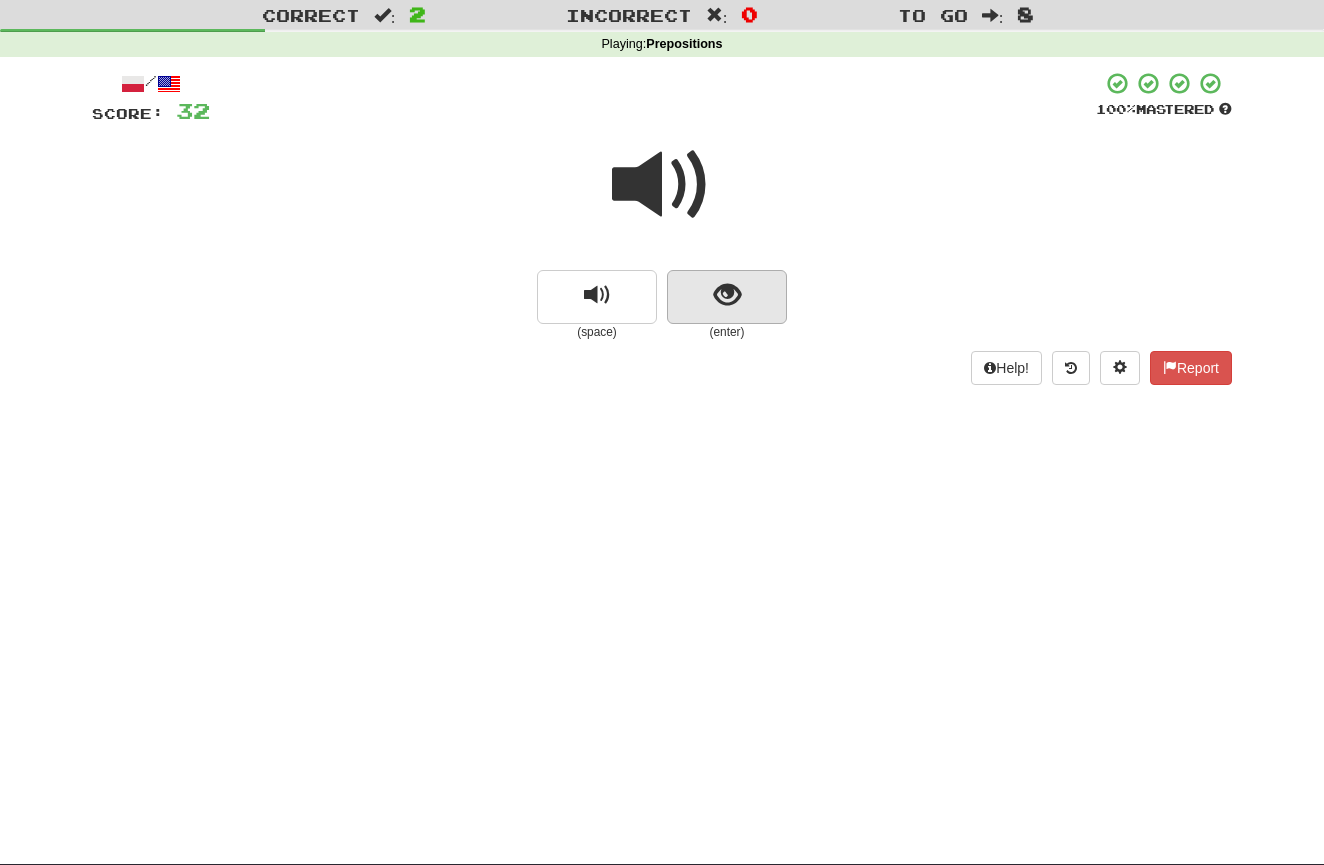 click at bounding box center [727, 295] 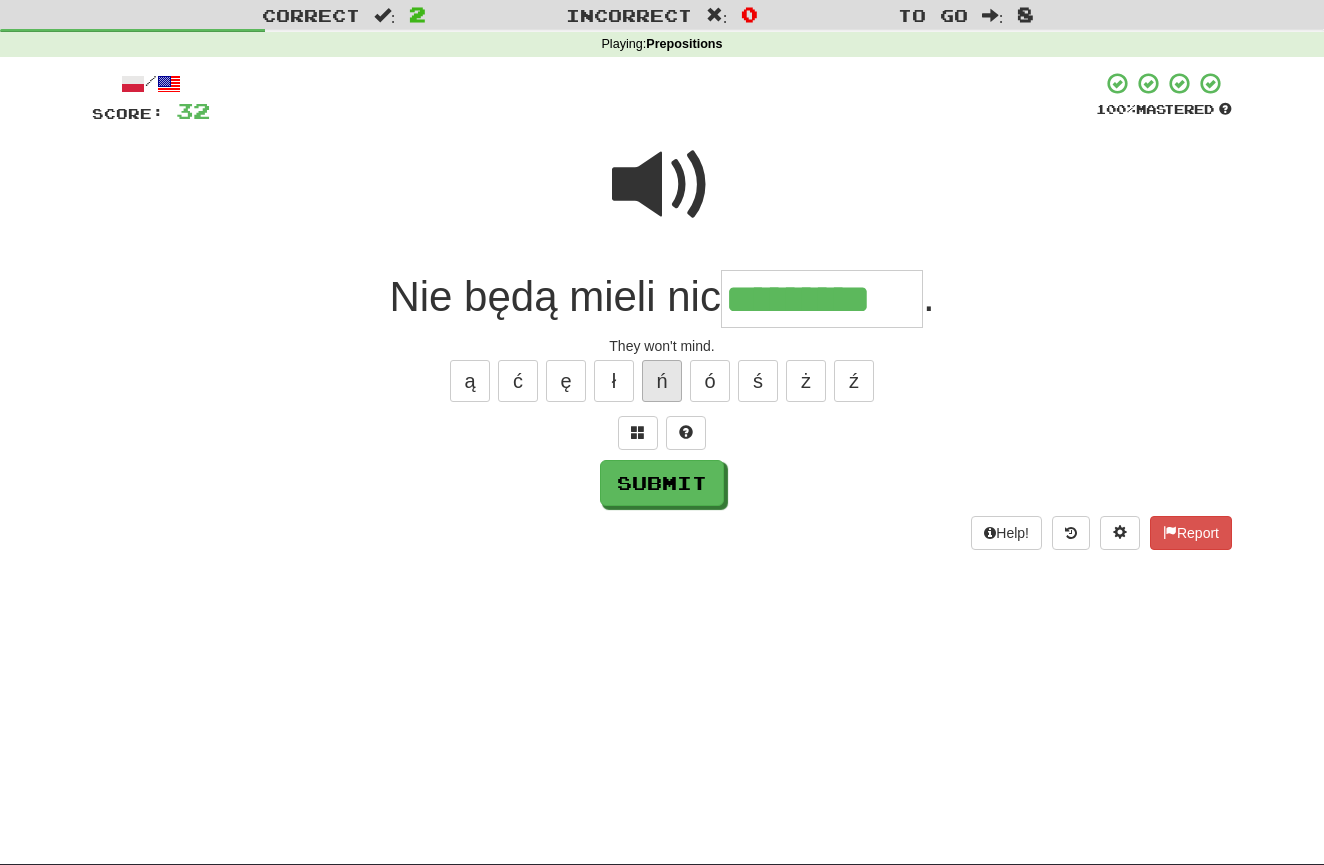 type on "*********" 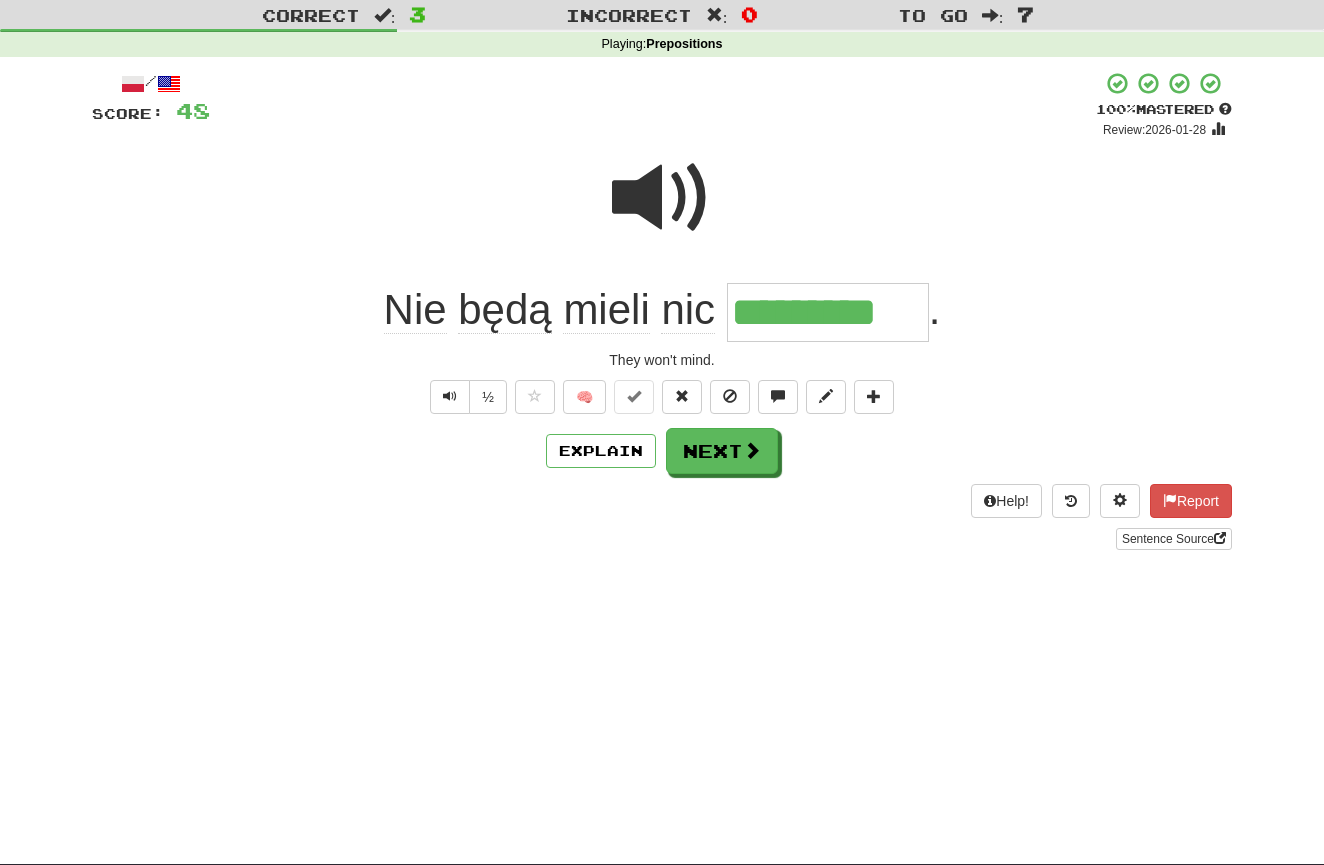 click on "Next" at bounding box center [722, 451] 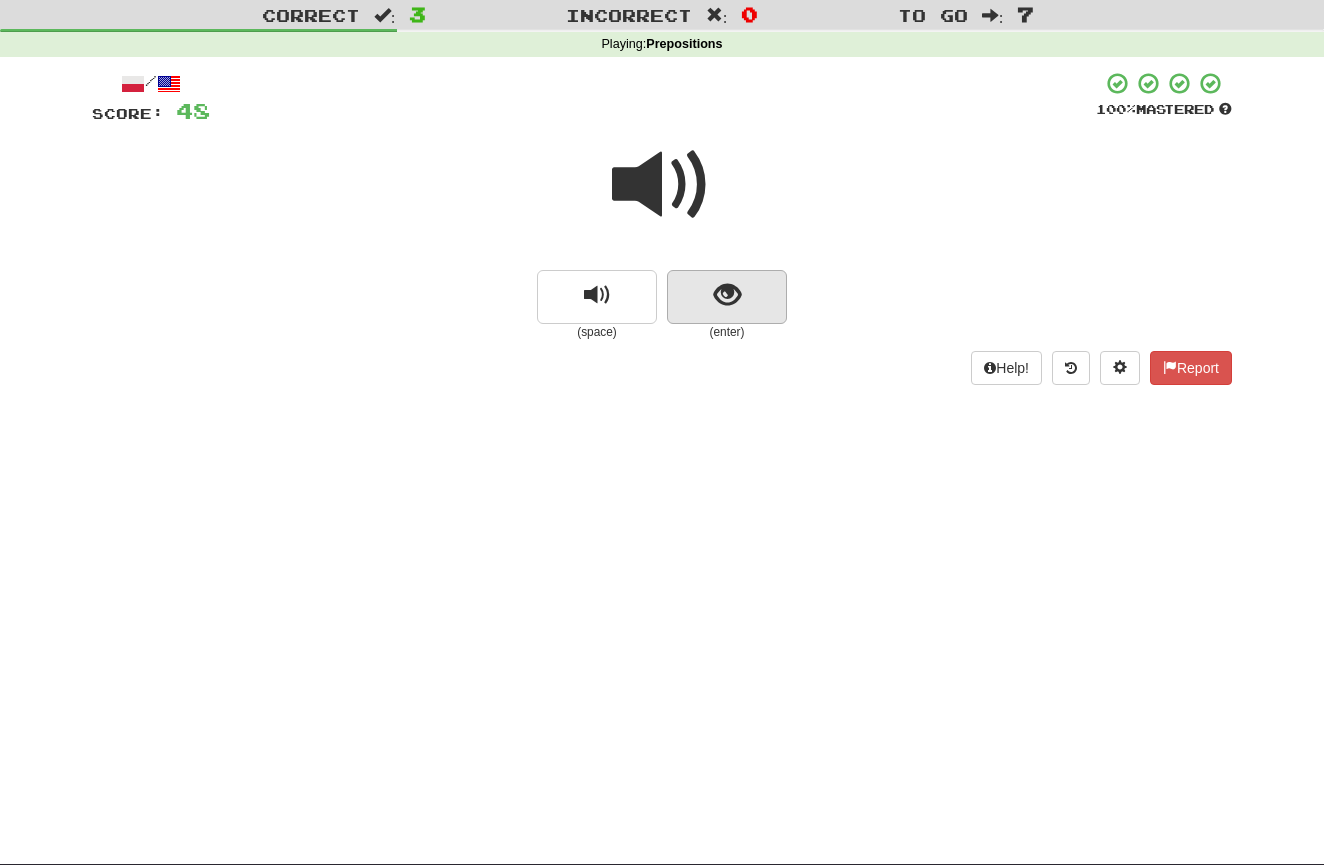 click at bounding box center [727, 297] 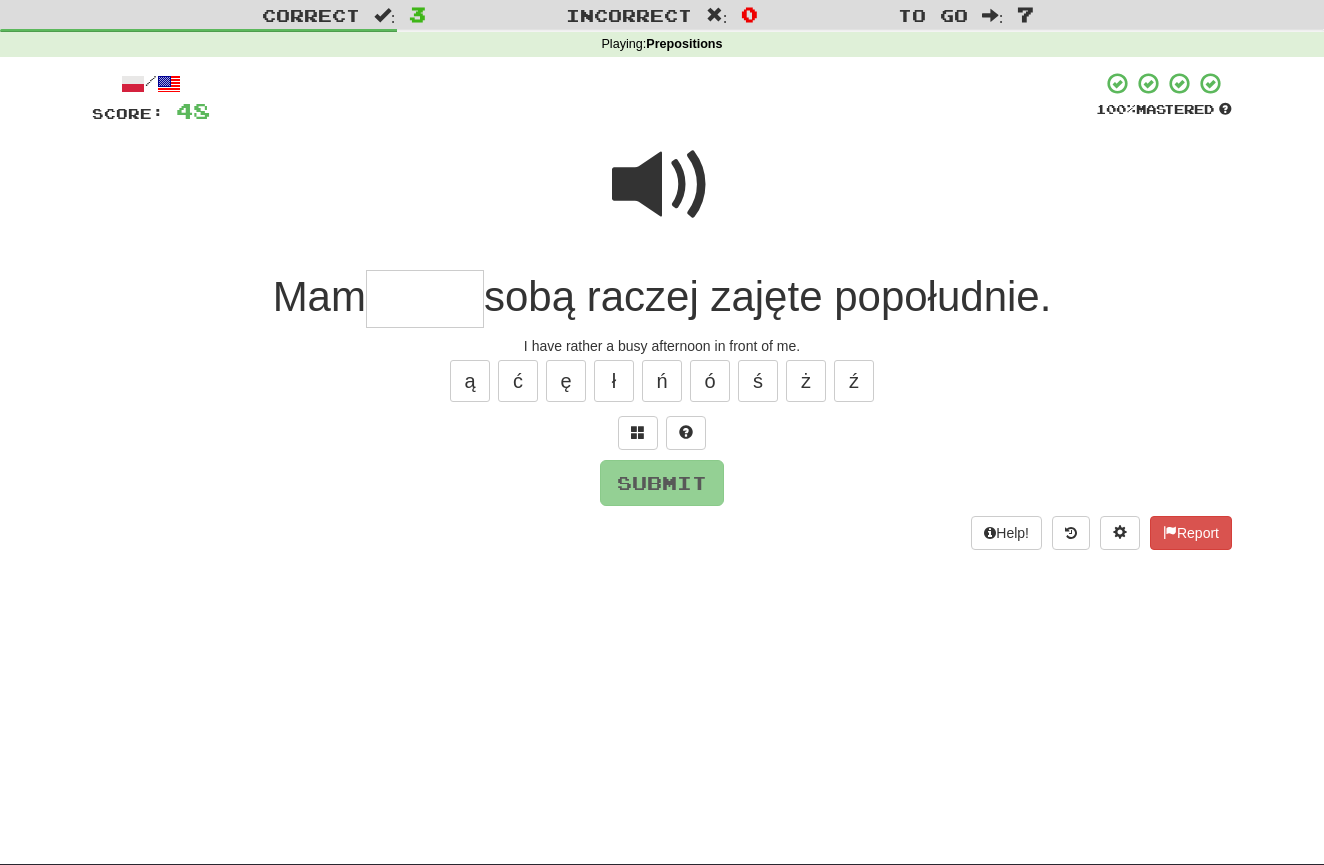 click at bounding box center (662, 185) 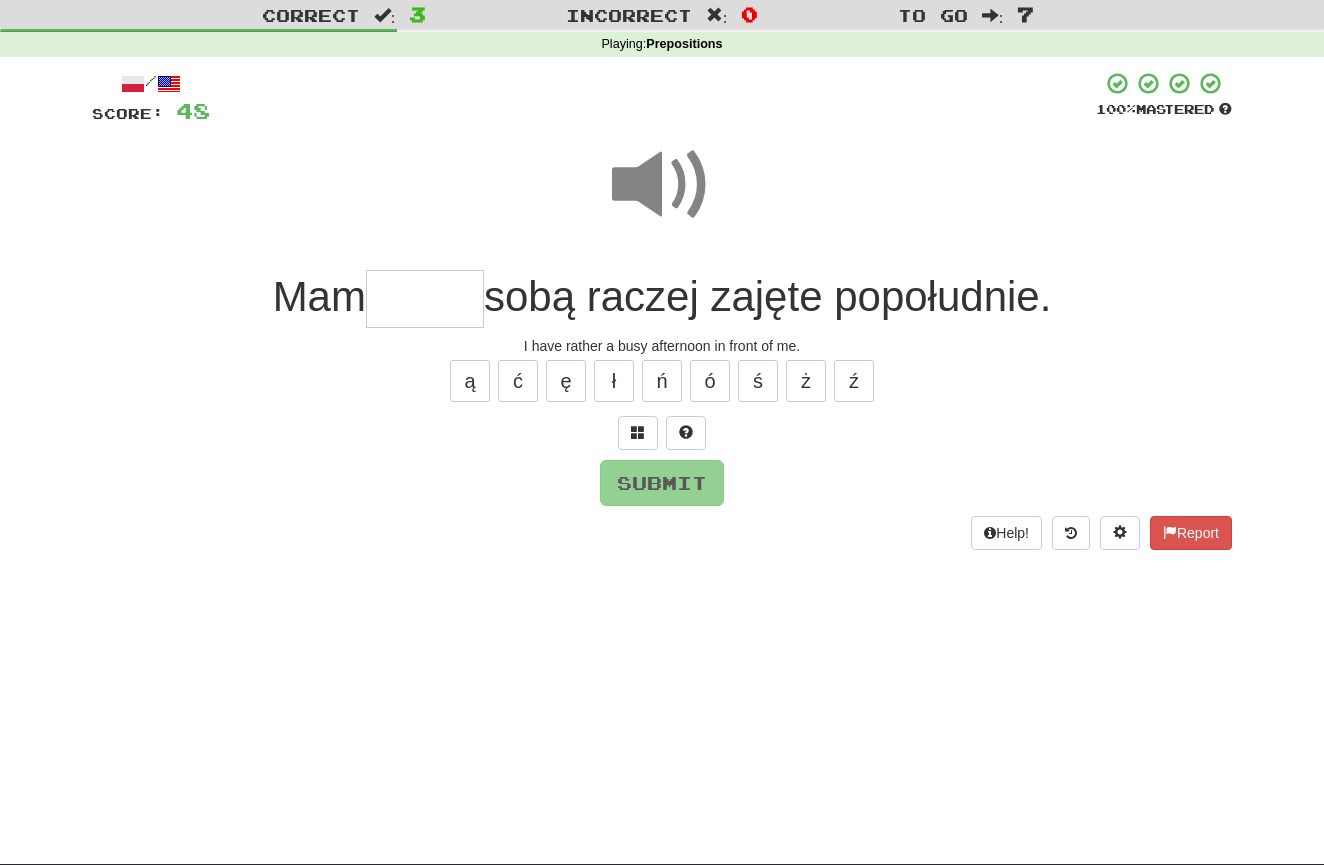 click at bounding box center (425, 299) 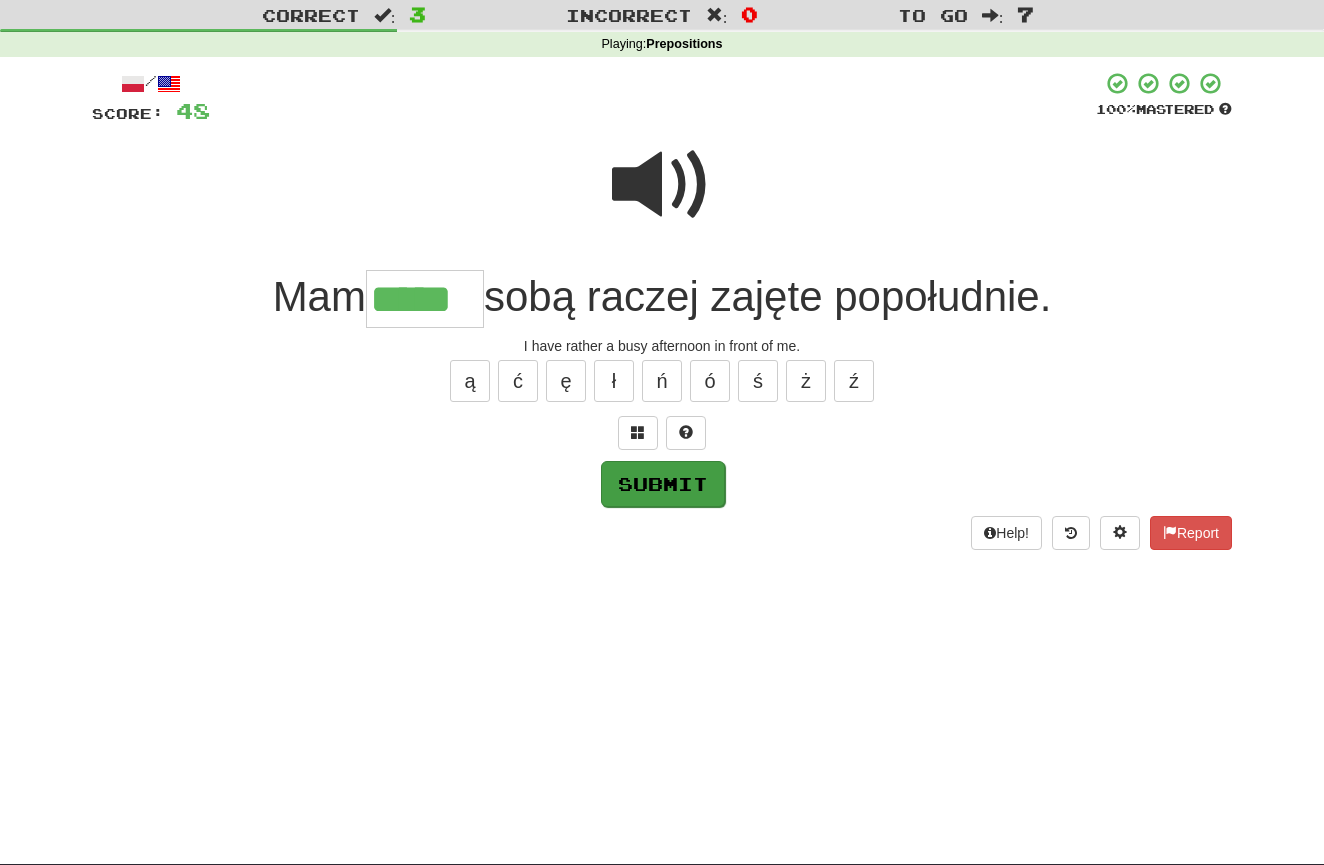 type on "*****" 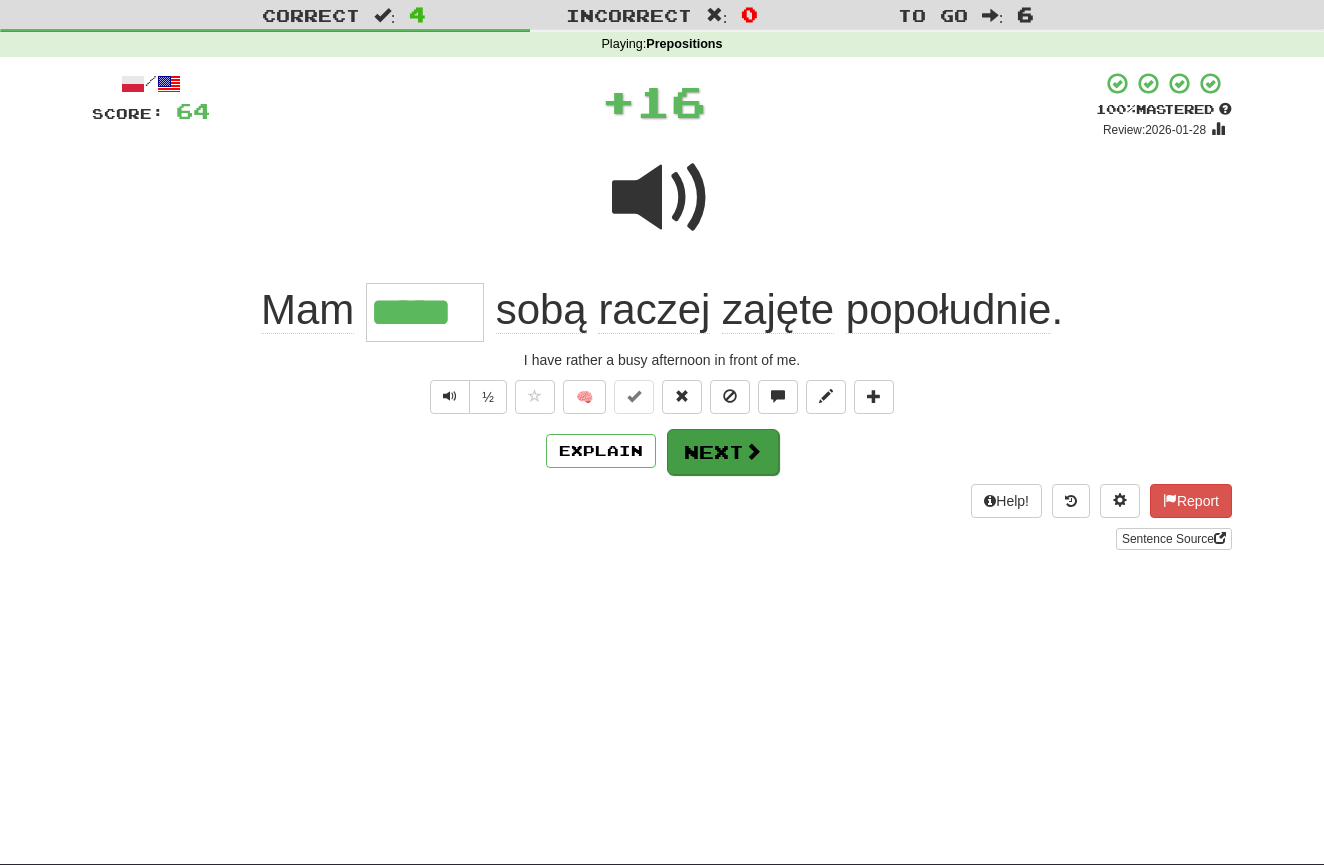 click on "Next" at bounding box center [723, 452] 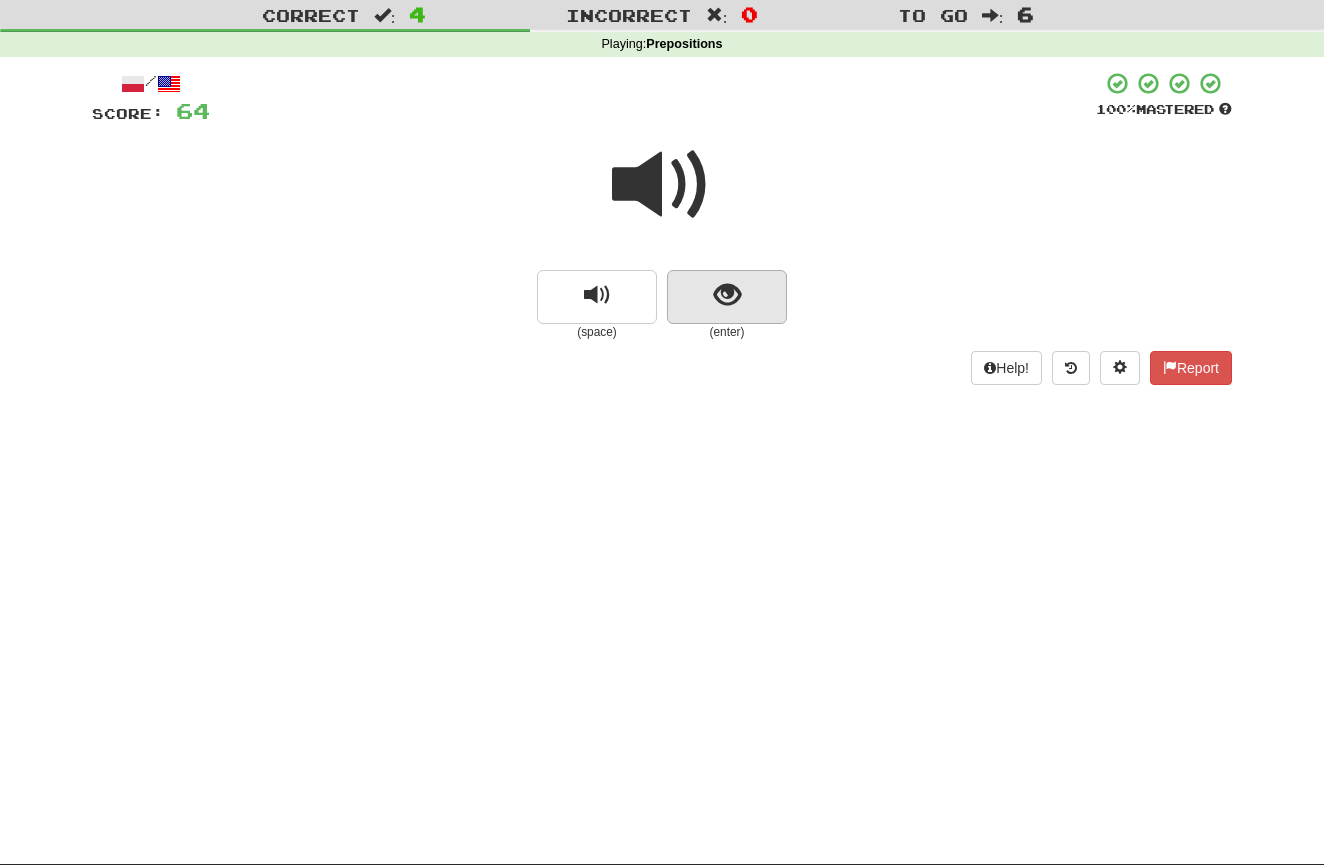 click at bounding box center (727, 295) 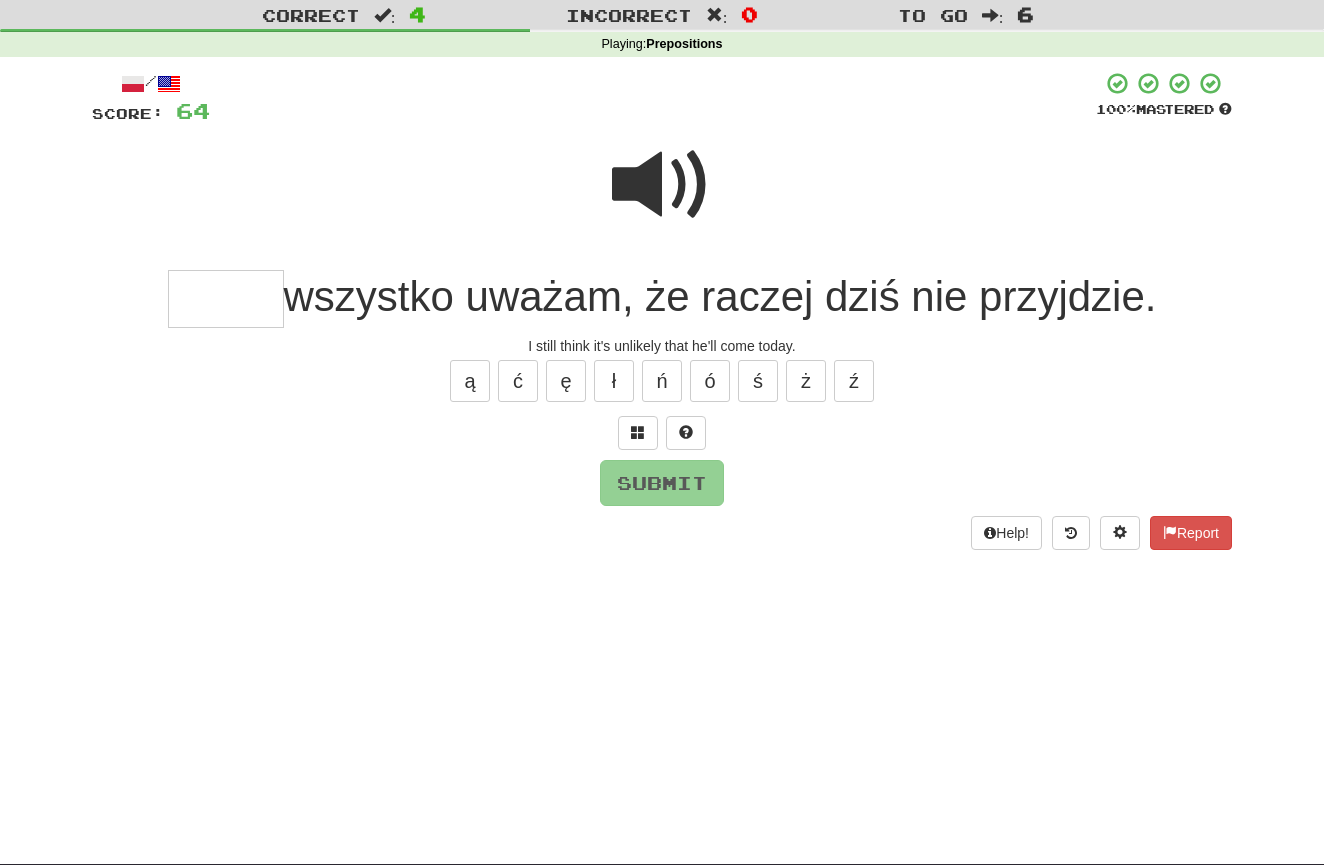 click at bounding box center [662, 185] 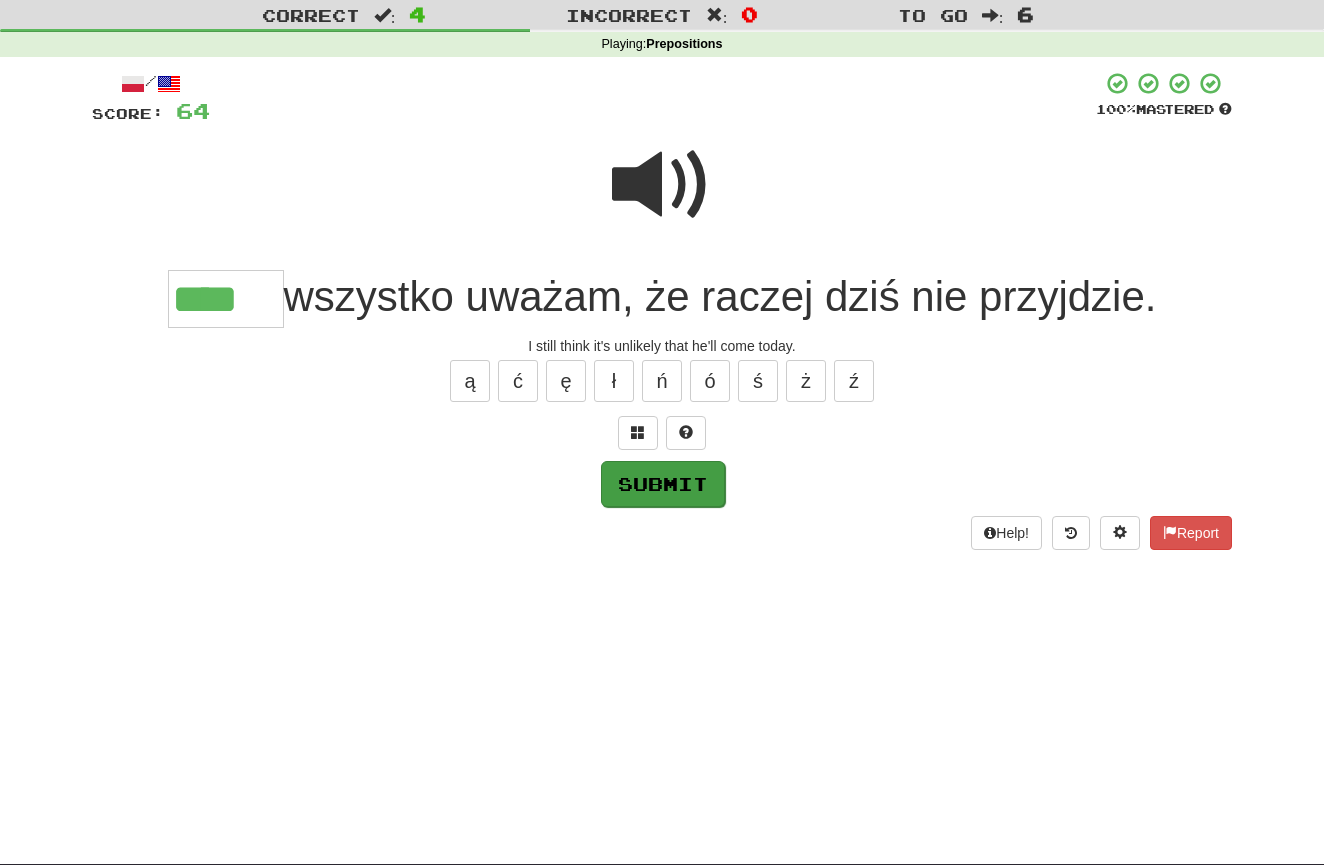 click on "Submit" at bounding box center [663, 484] 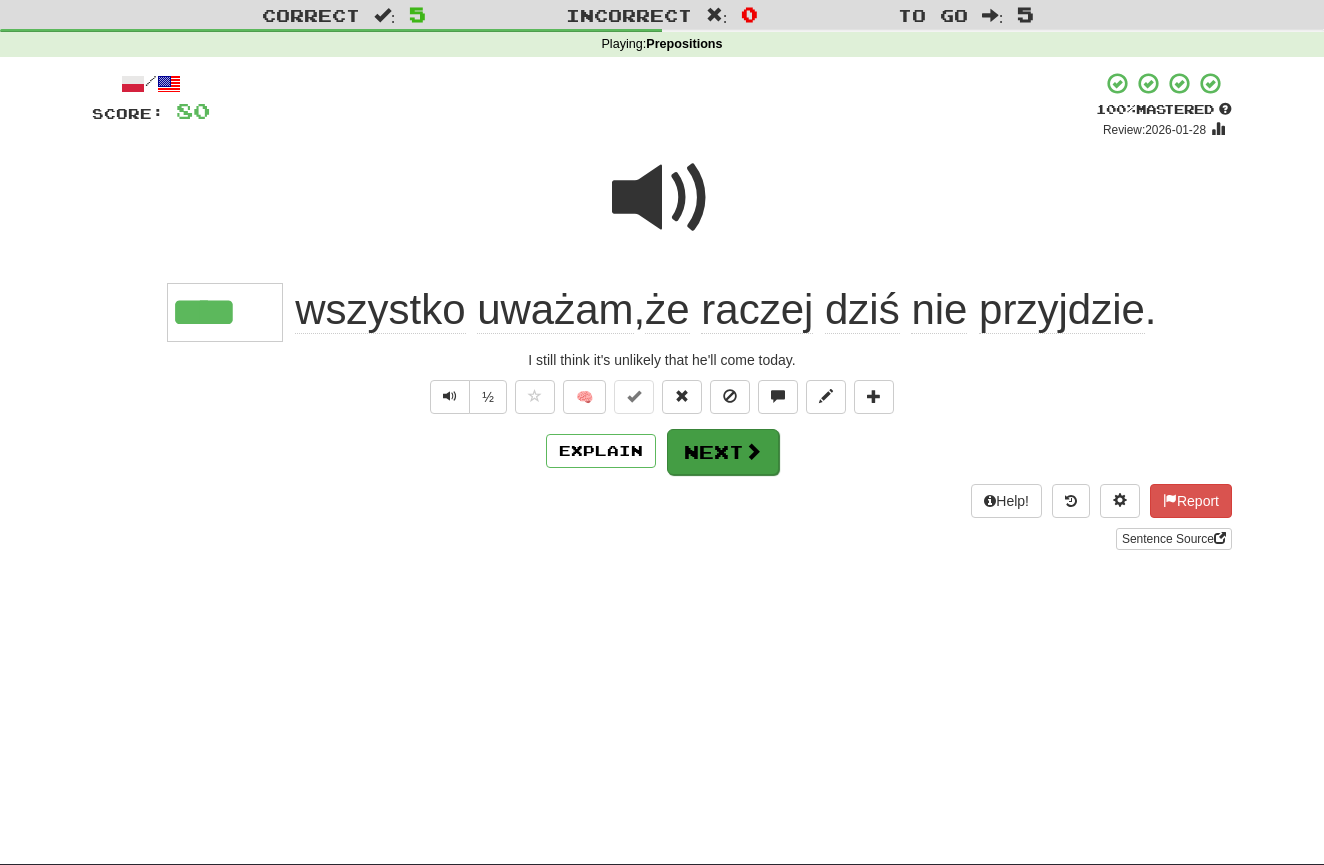 click on "Next" at bounding box center [723, 452] 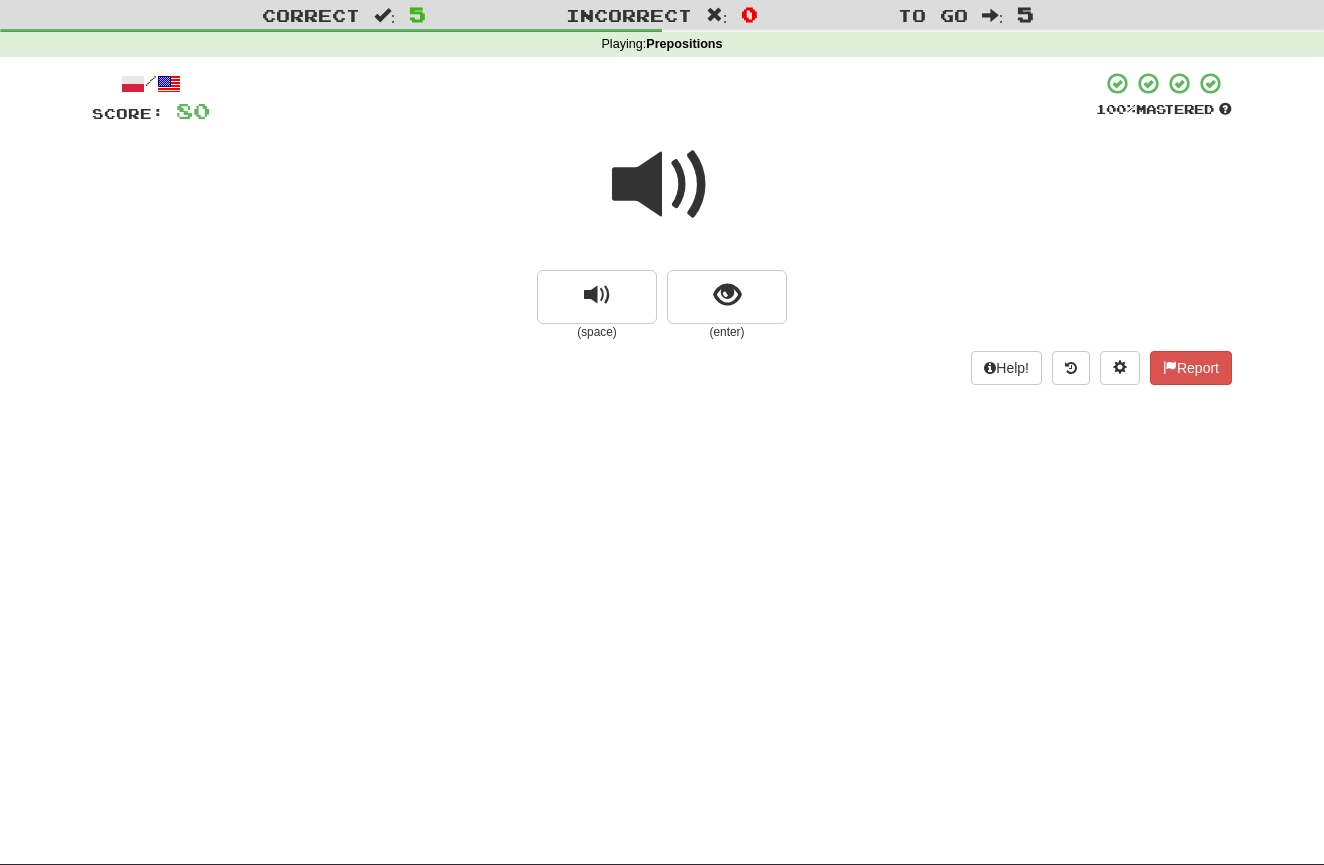 click at bounding box center (662, 185) 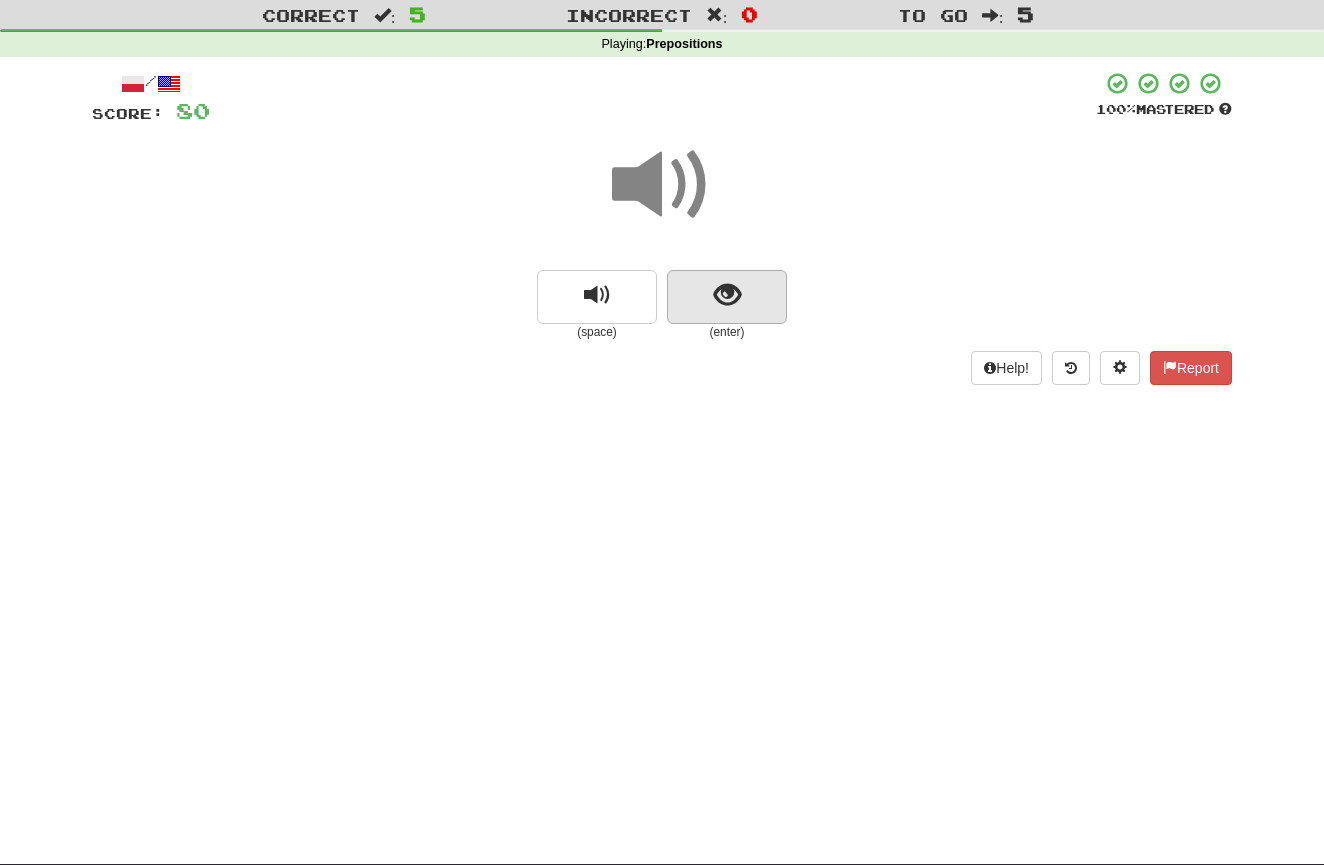 click at bounding box center [727, 297] 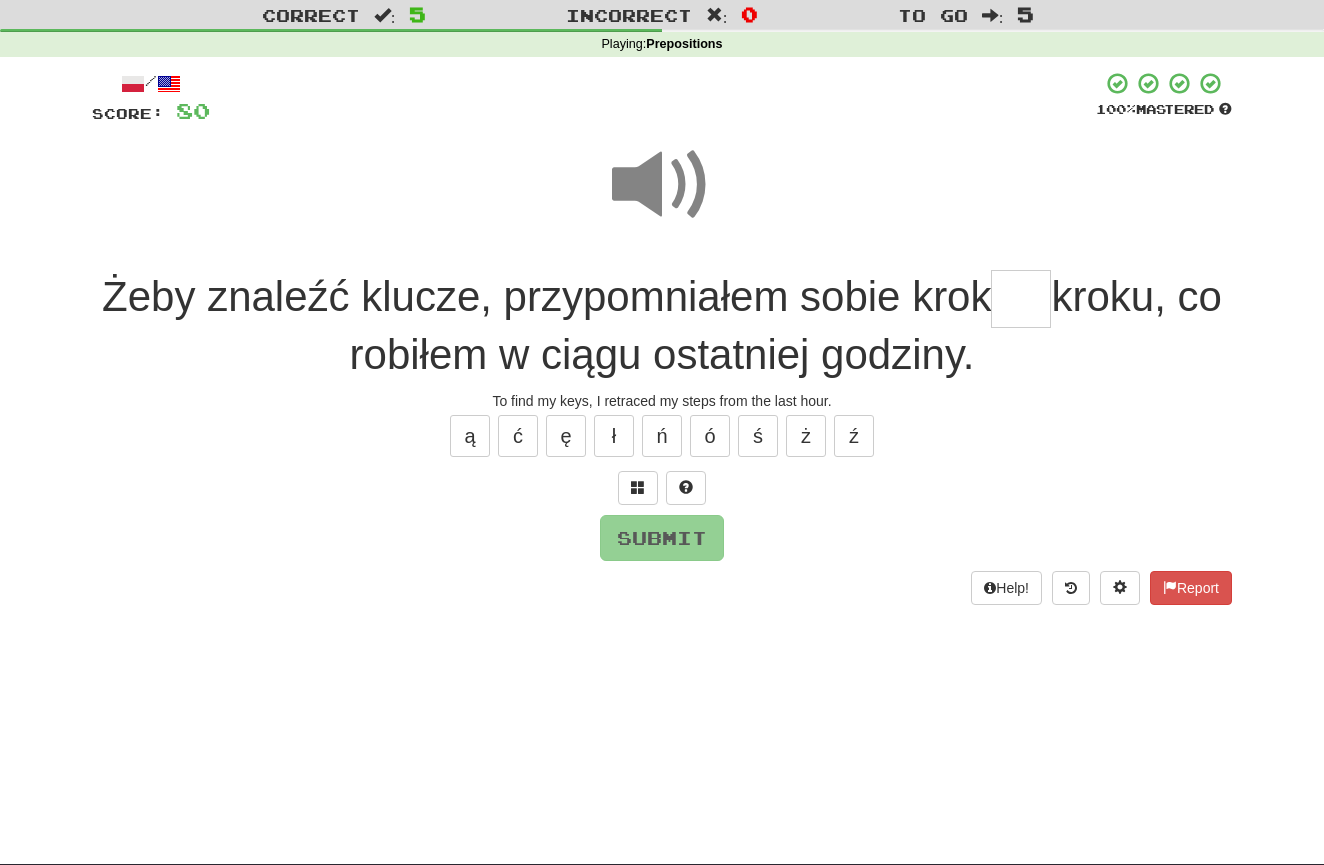 click at bounding box center [1021, 299] 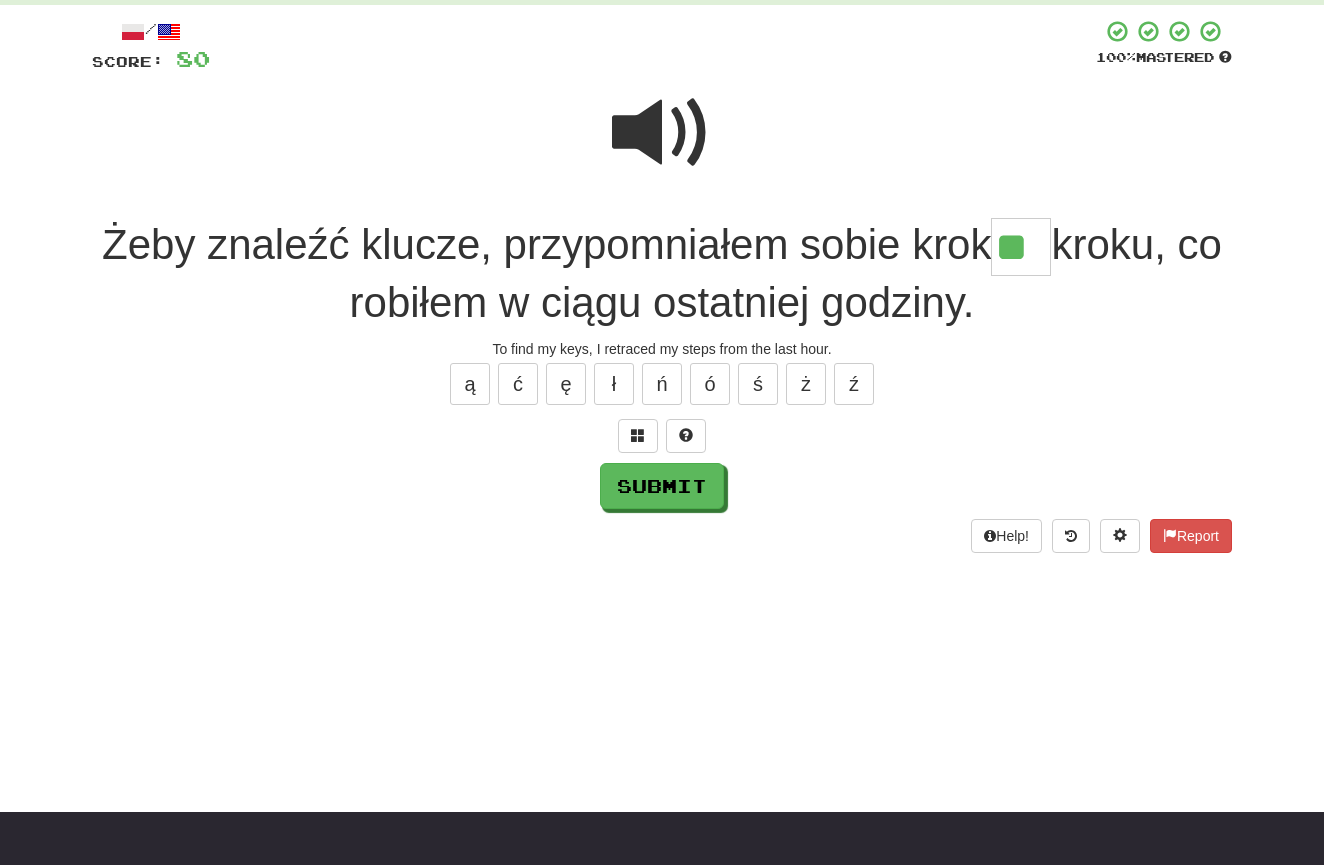 scroll, scrollTop: 105, scrollLeft: 0, axis: vertical 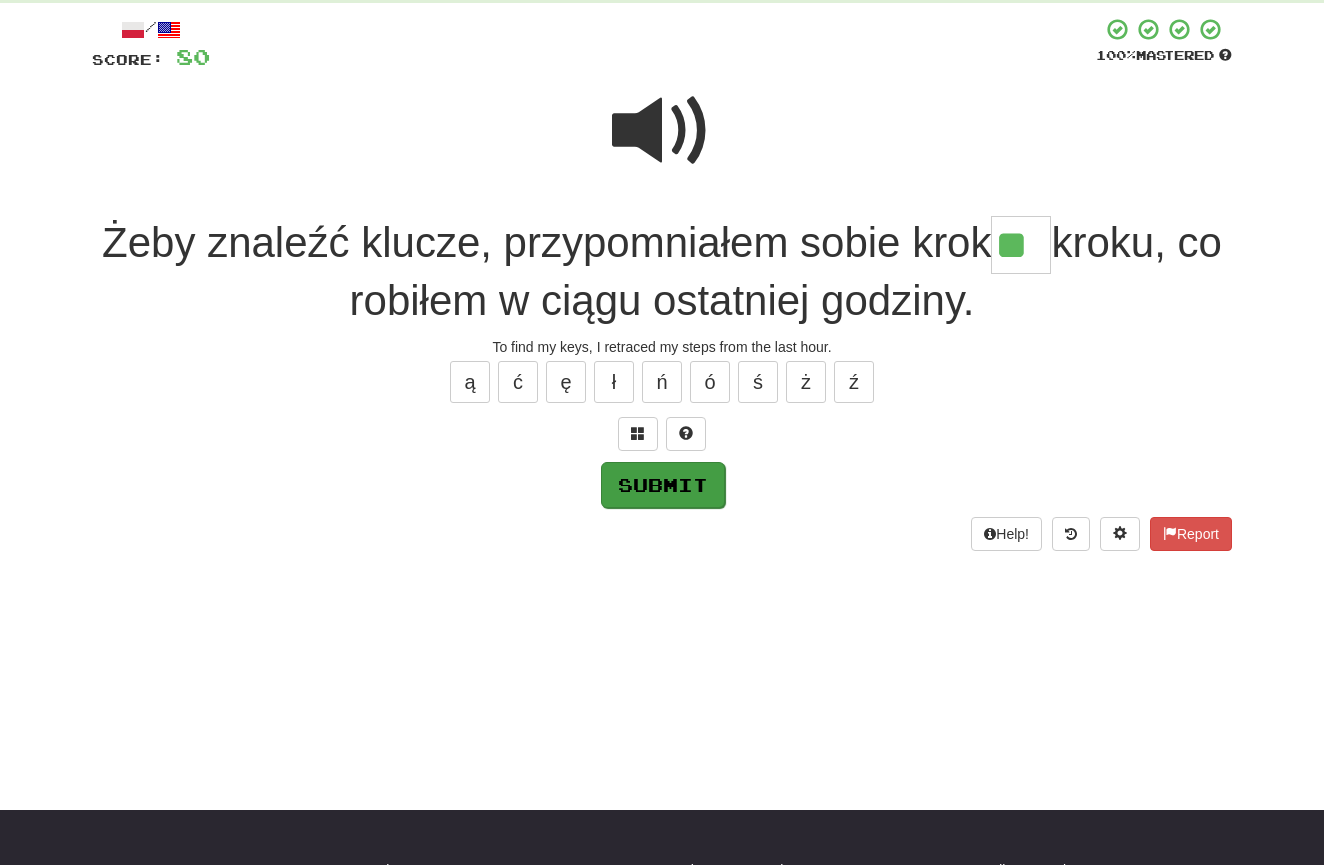 type on "**" 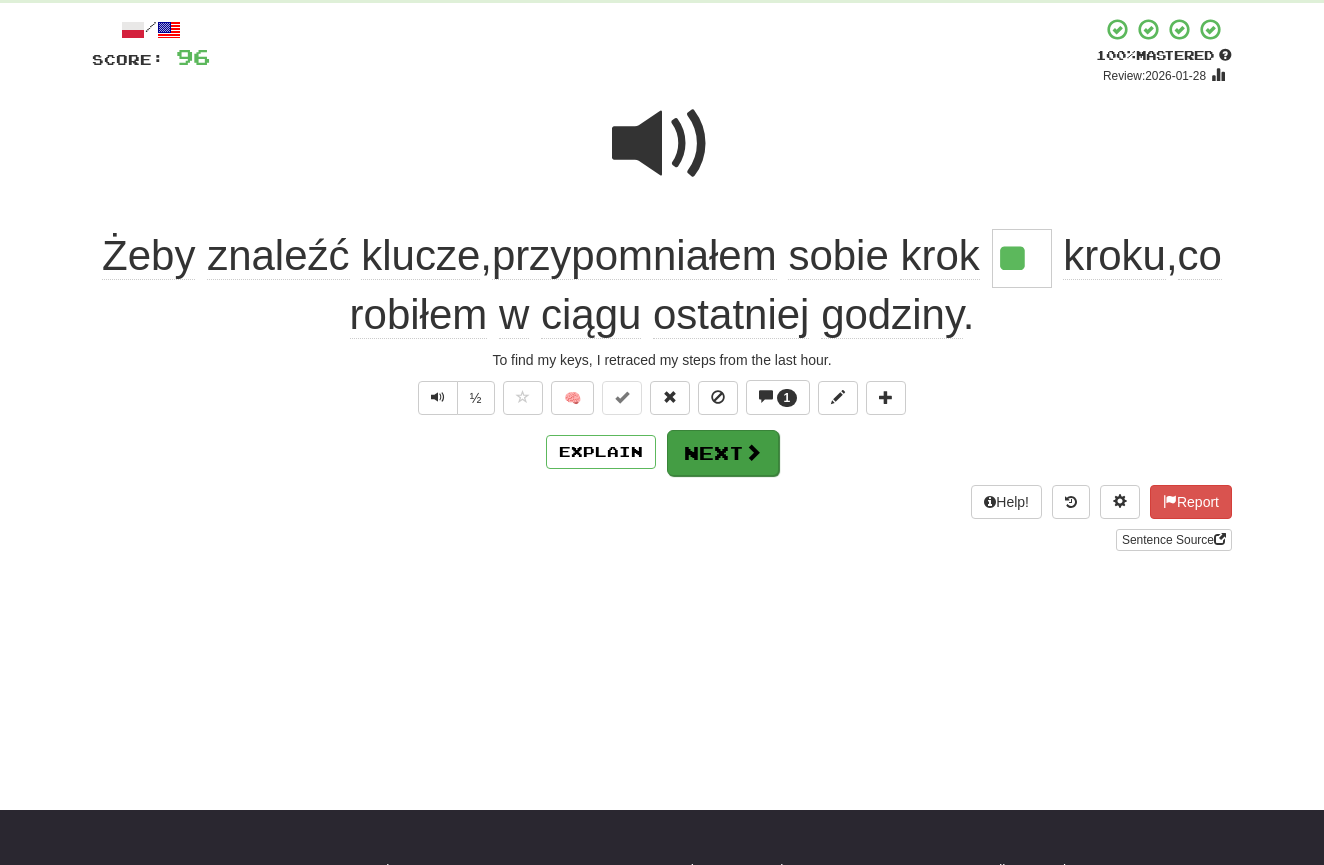 click on "Next" at bounding box center (723, 453) 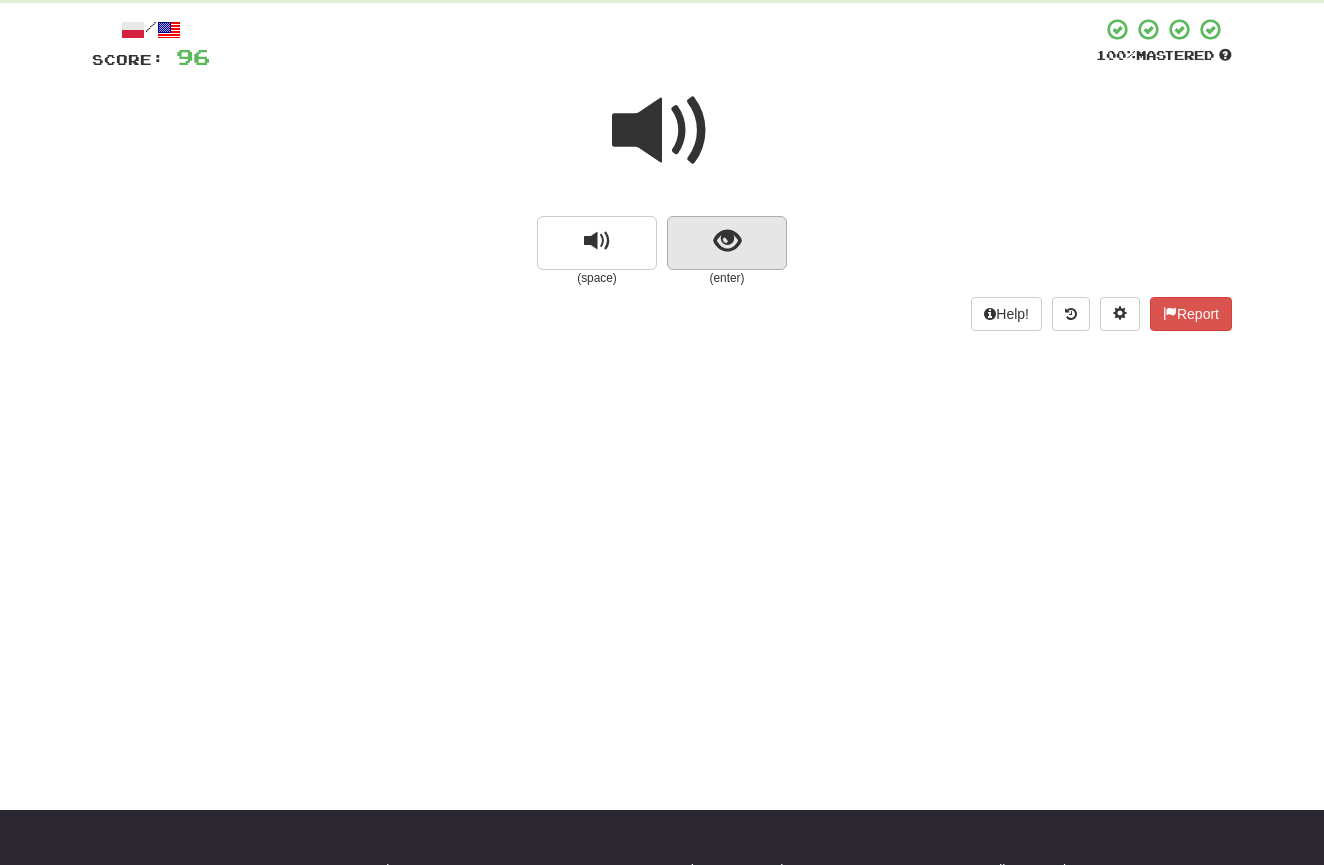 click at bounding box center [727, 241] 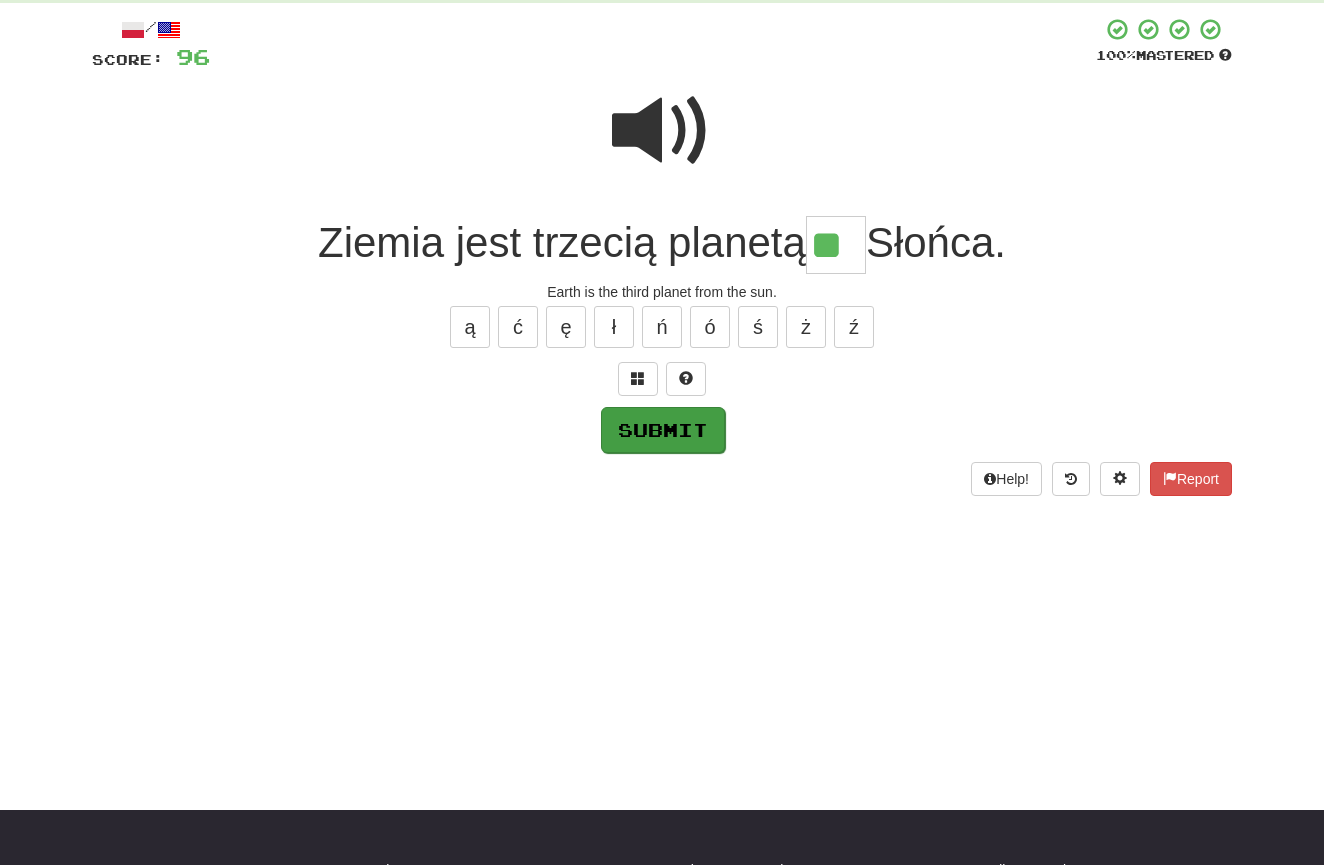 type on "**" 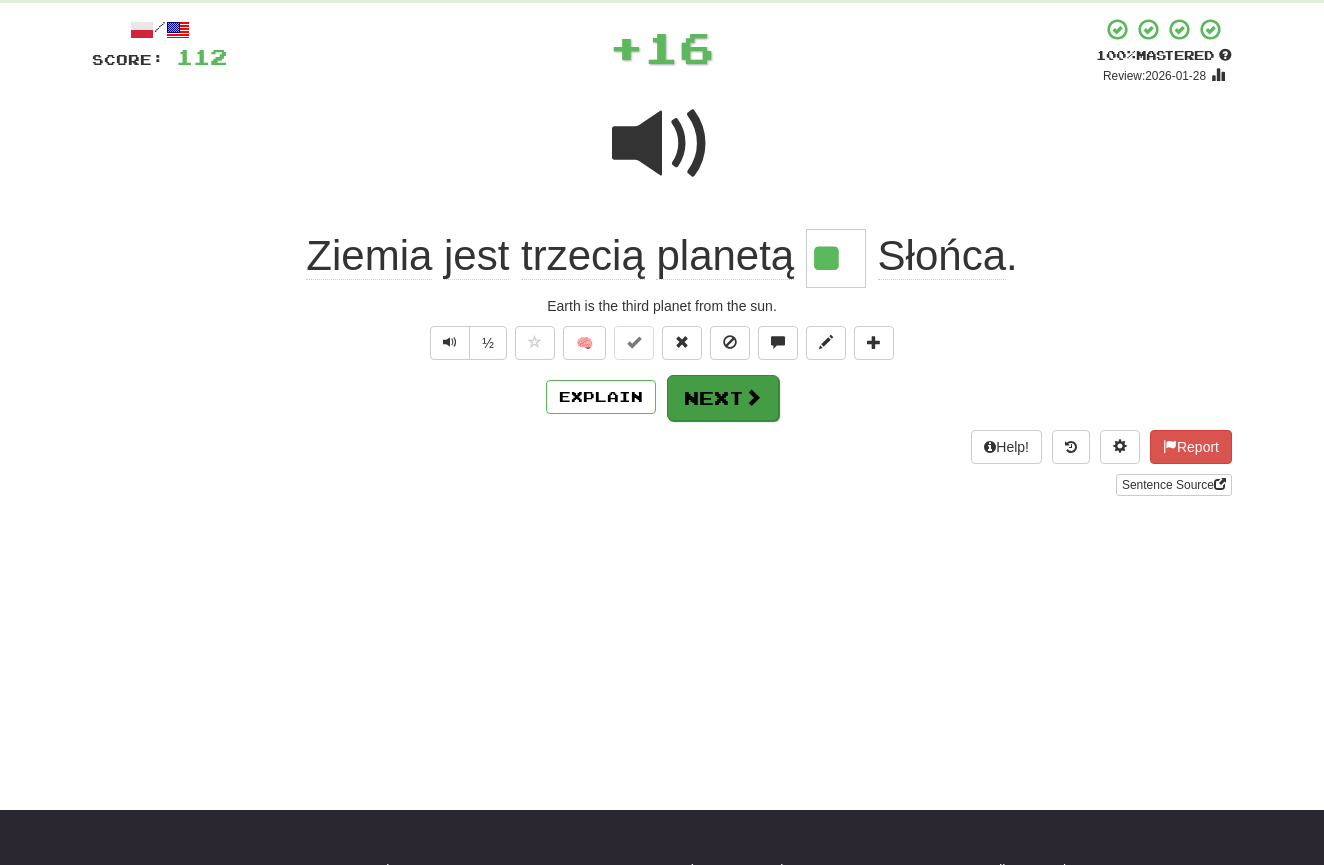click on "Next" at bounding box center [723, 398] 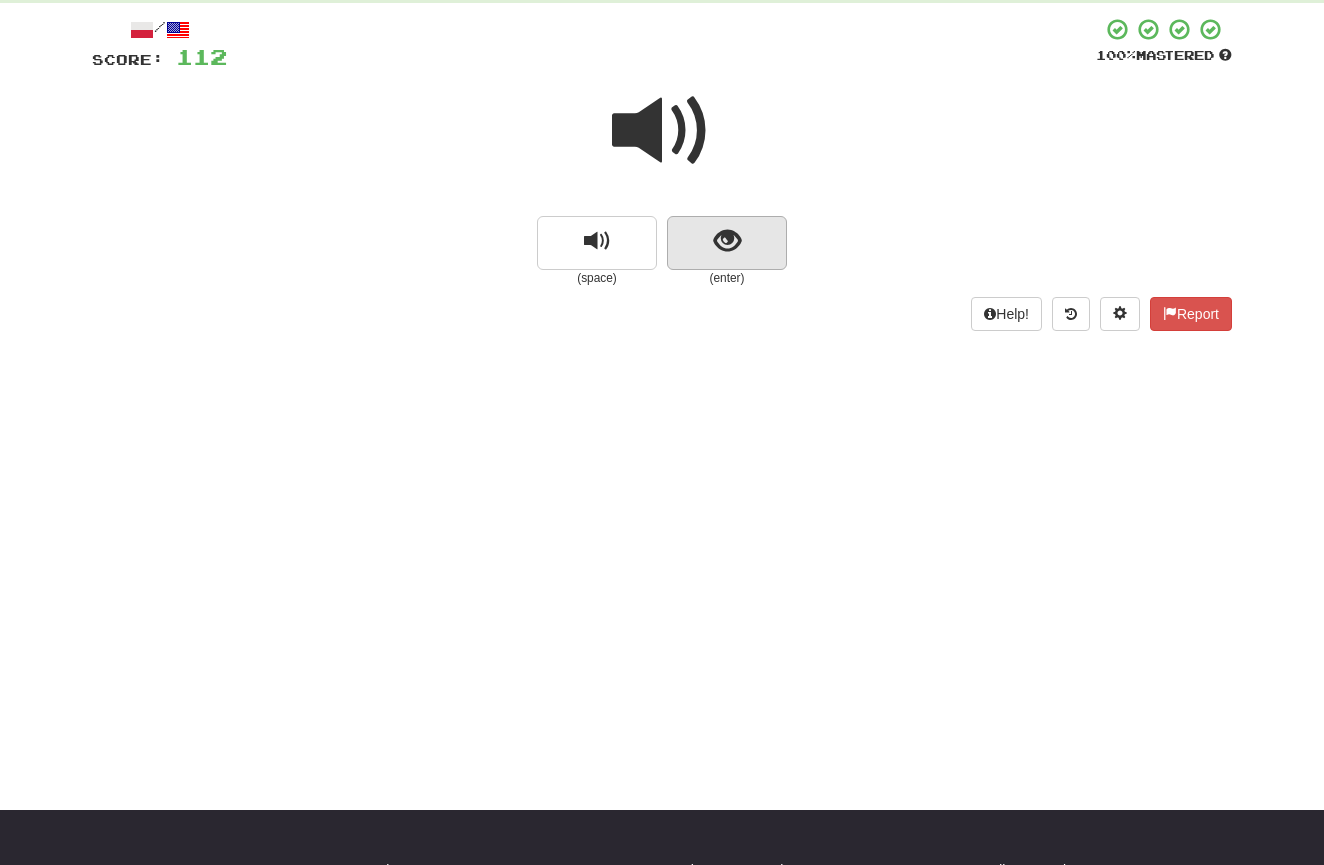 click at bounding box center [727, 243] 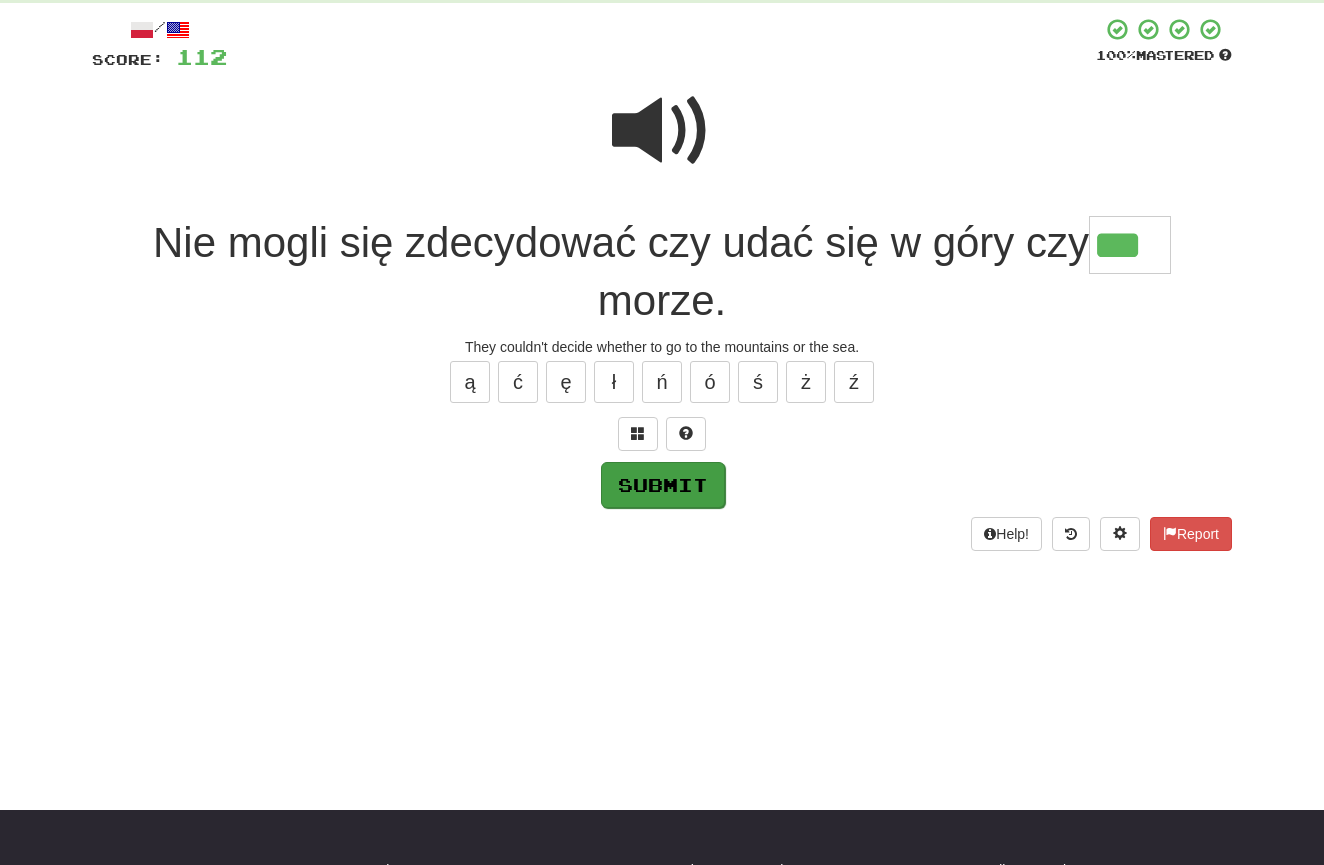 type on "***" 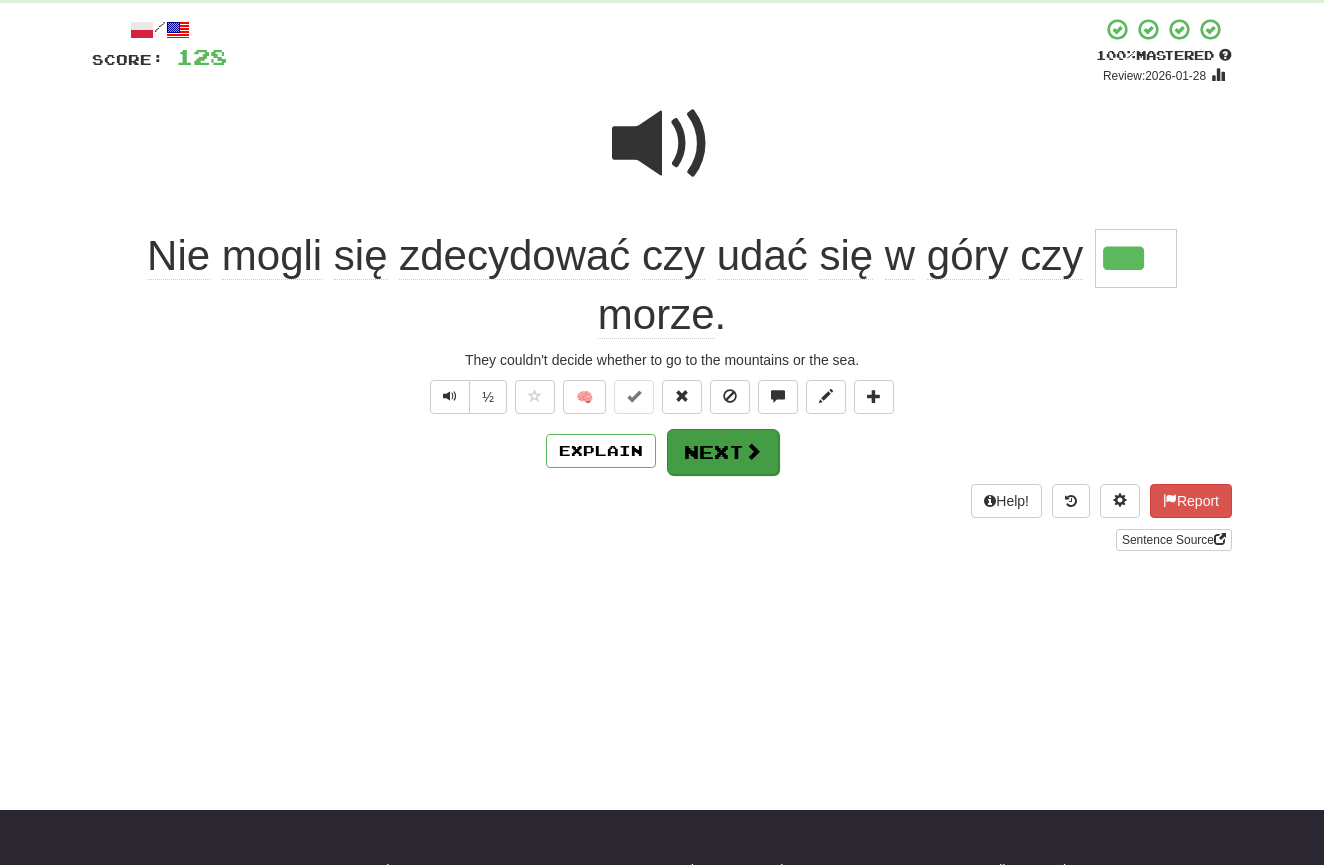 click on "Next" at bounding box center (723, 452) 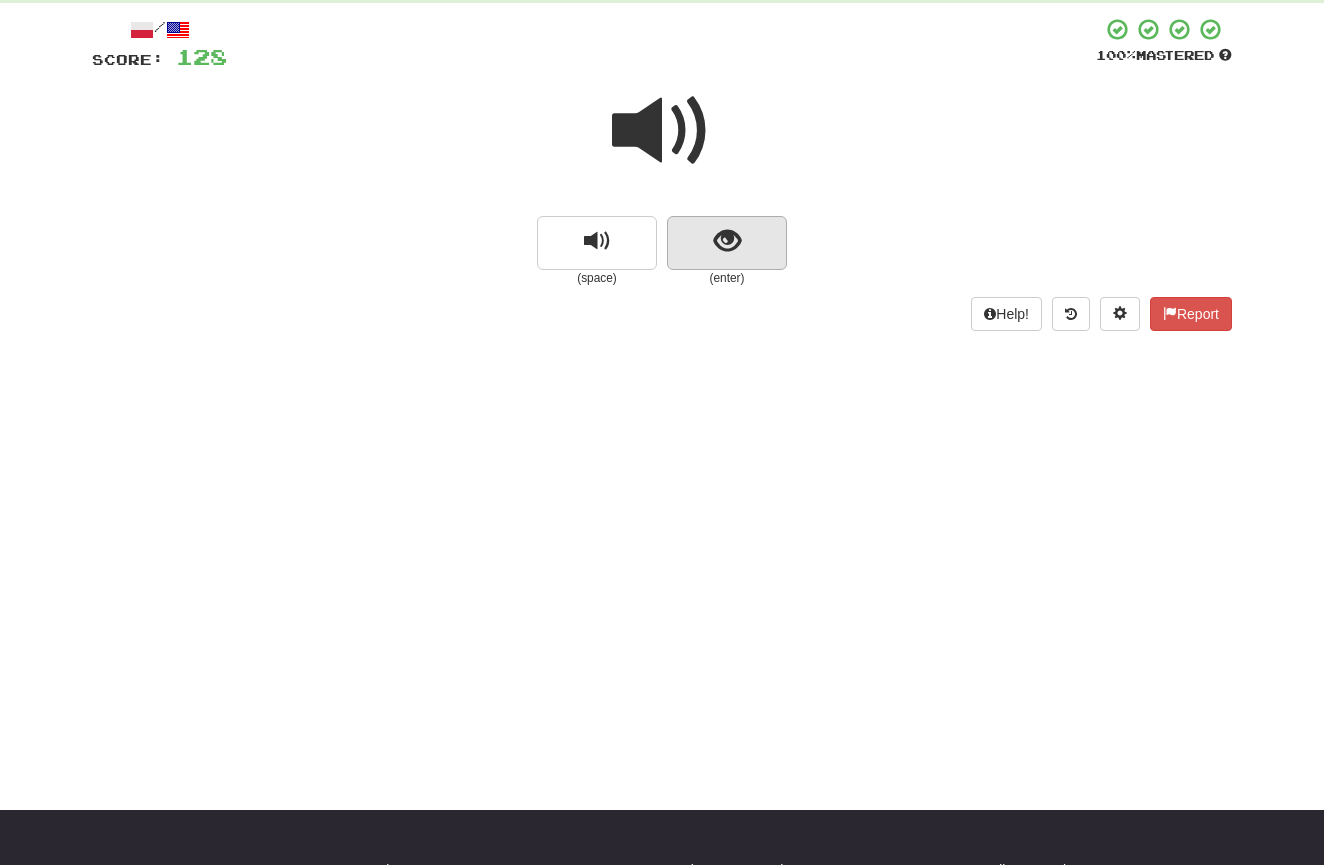 click at bounding box center (727, 241) 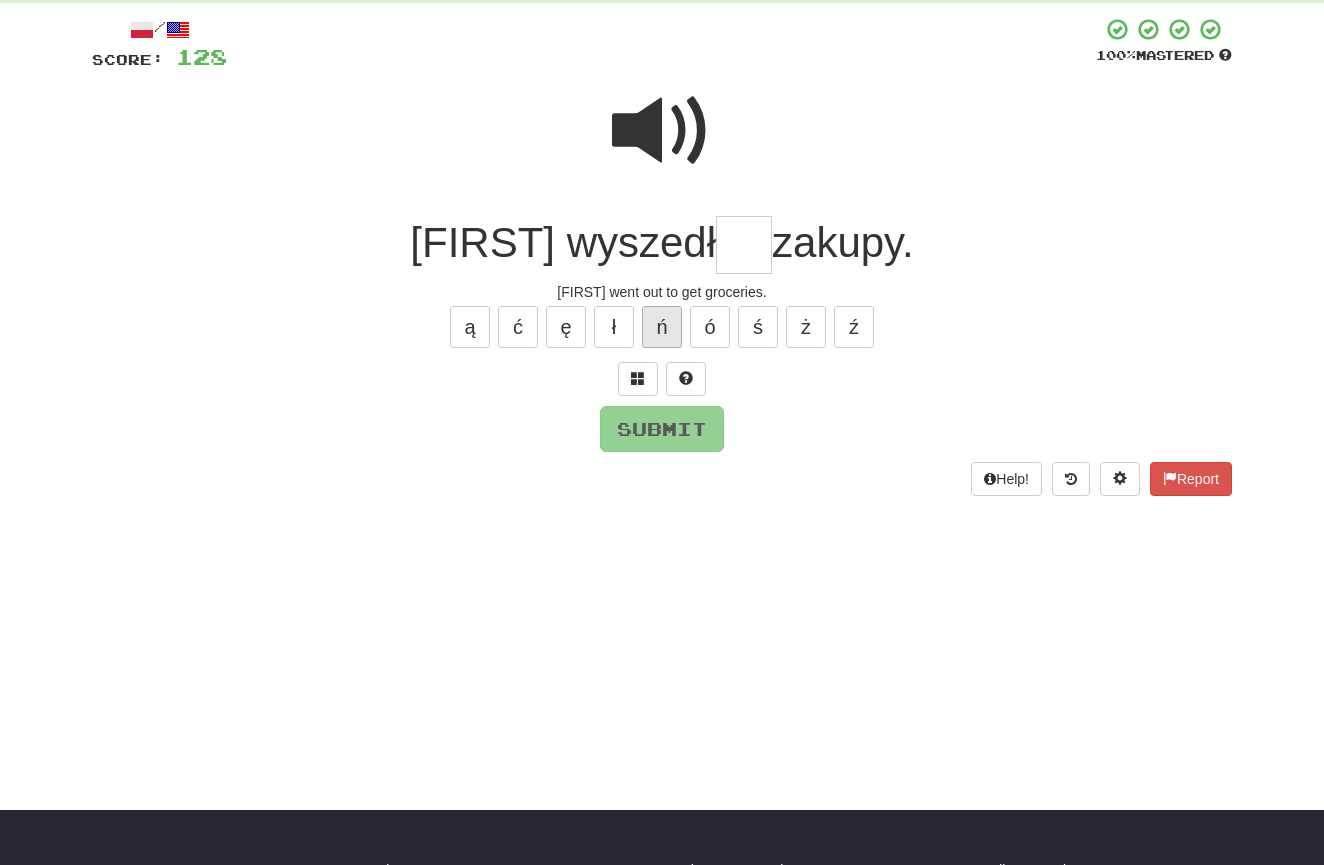 type on "*" 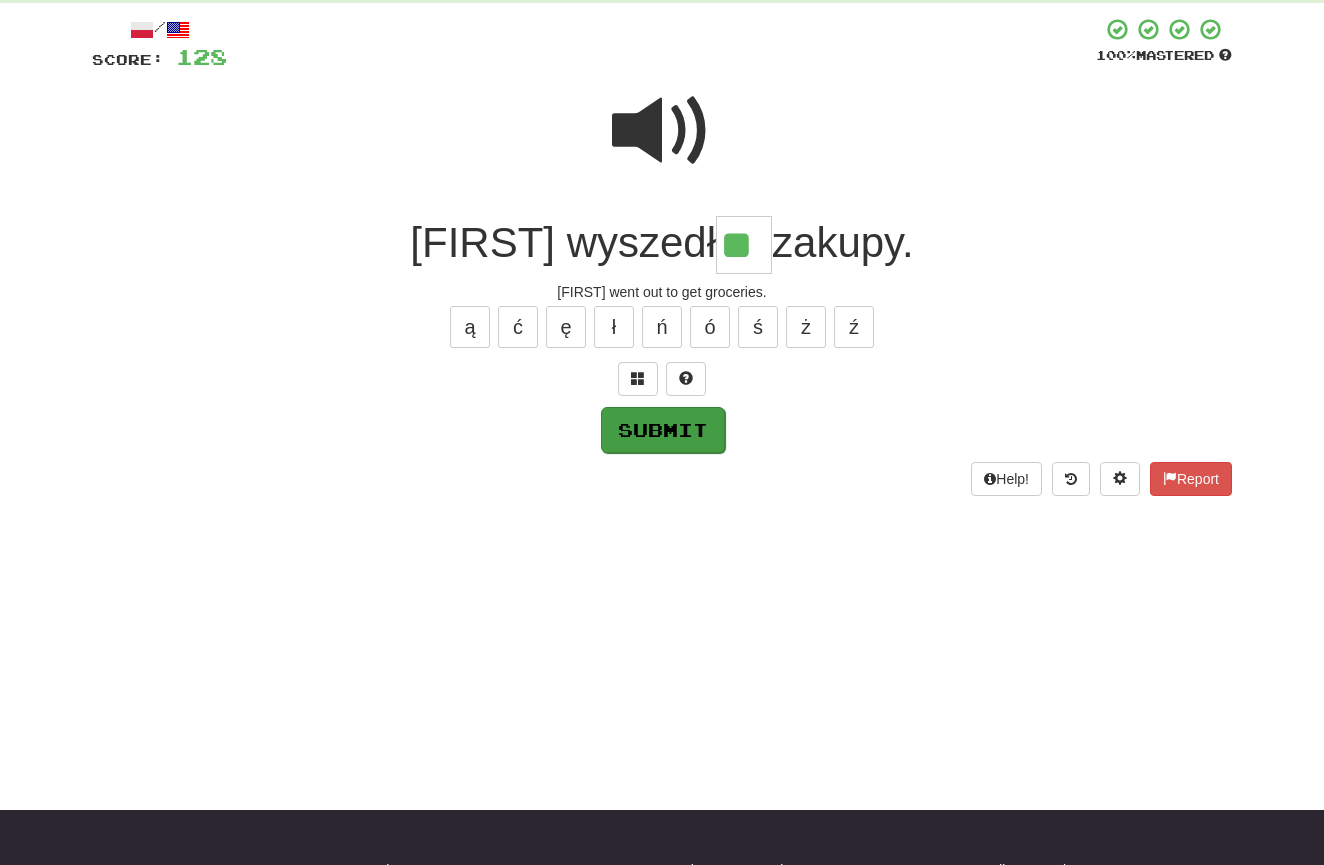 type on "**" 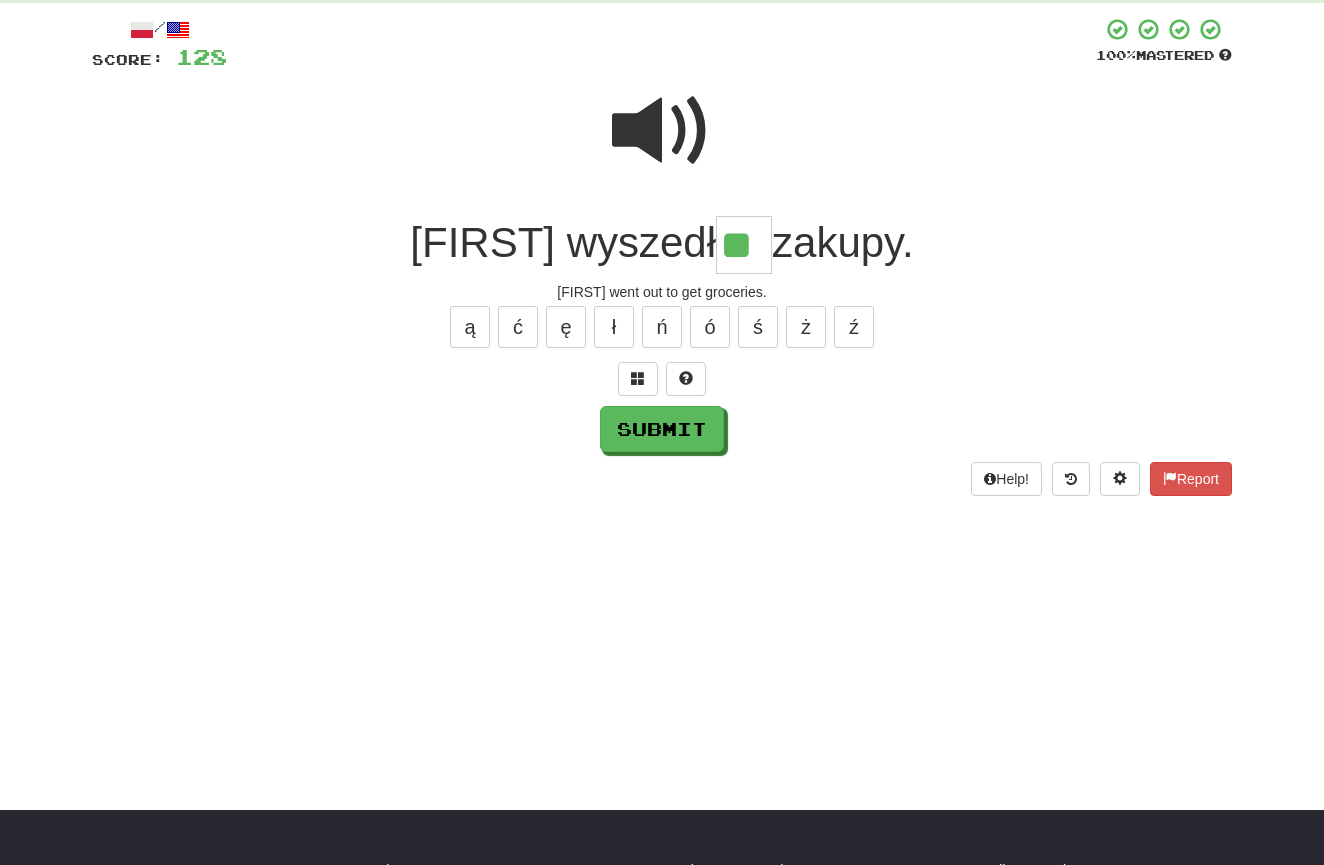 click on "Submit" at bounding box center [662, 429] 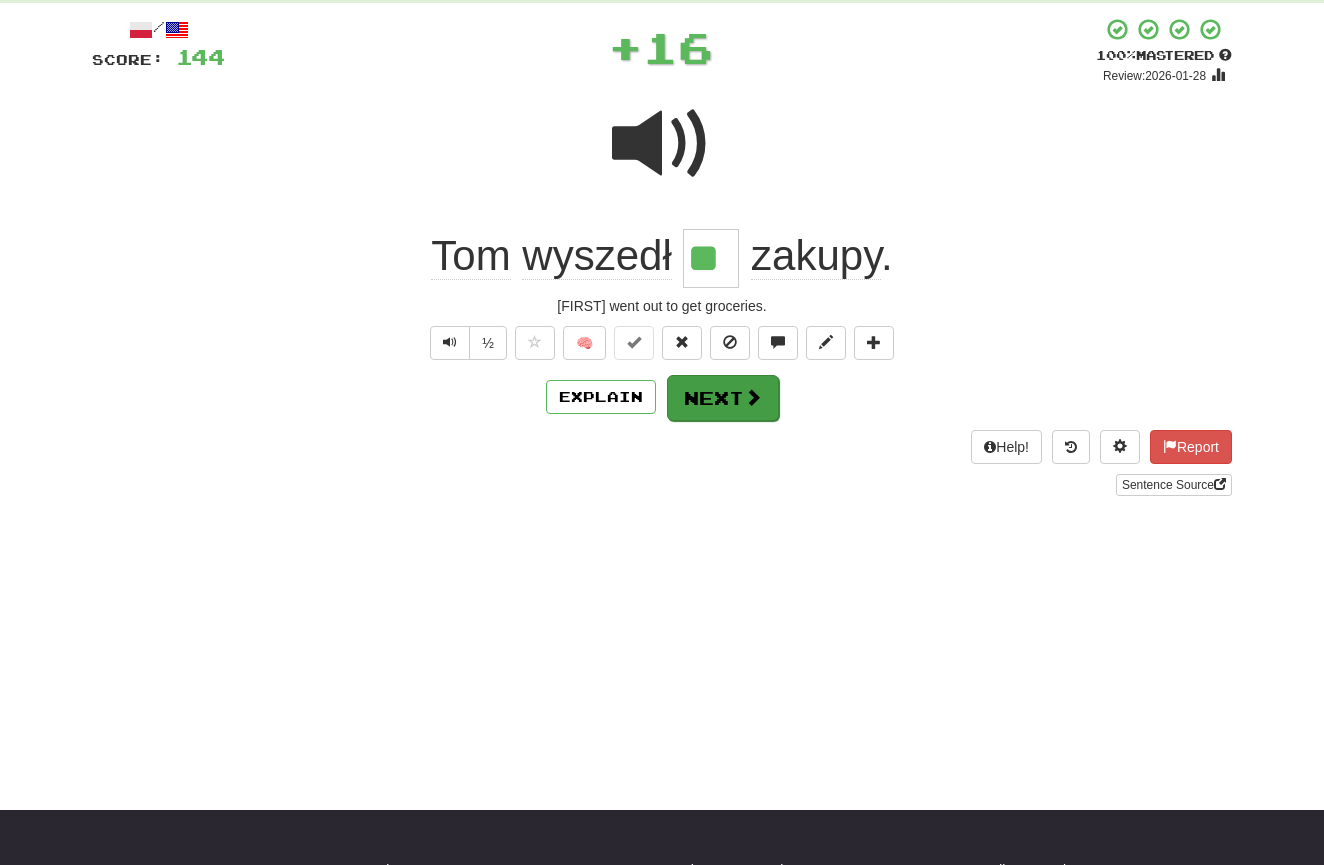 click on "Next" at bounding box center [723, 398] 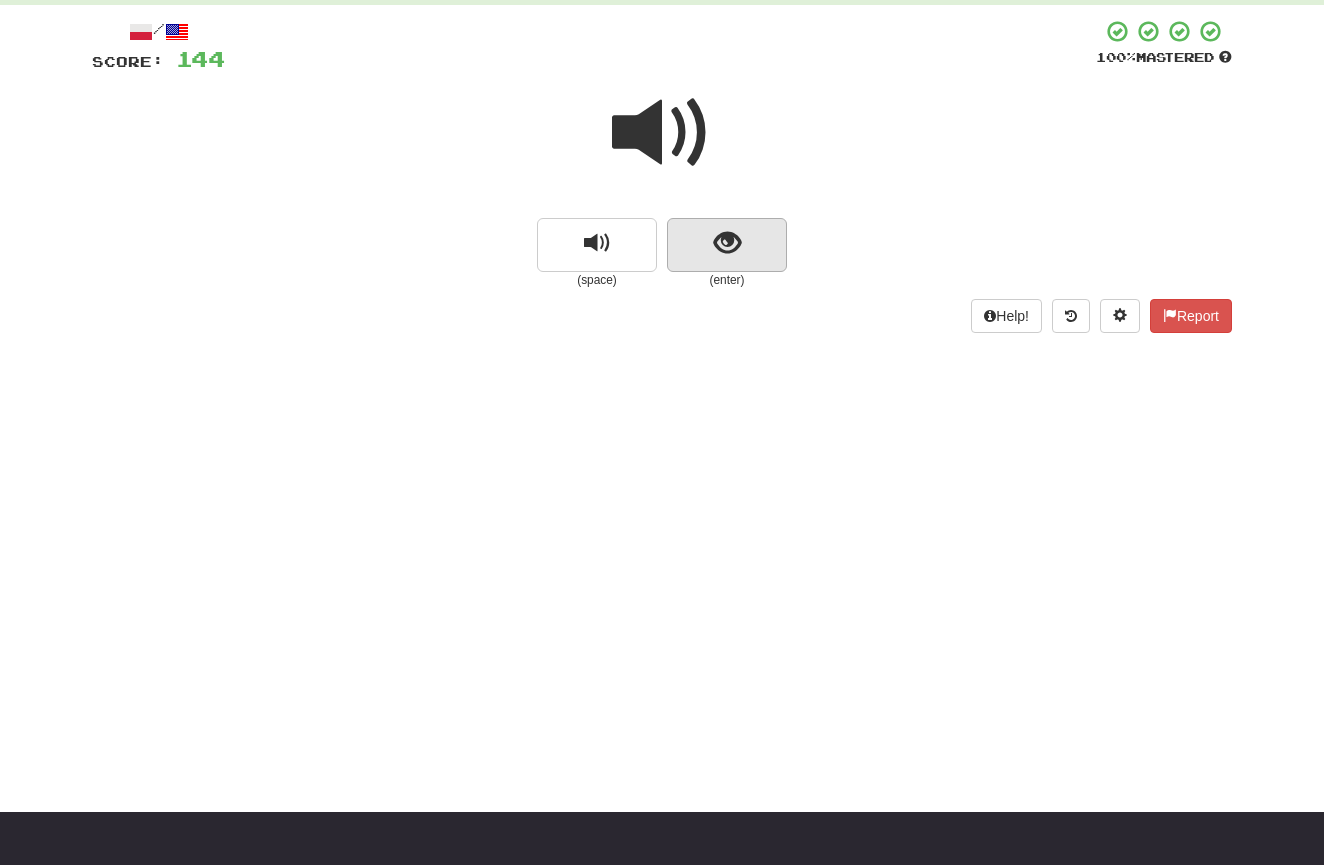 scroll, scrollTop: 103, scrollLeft: 1, axis: both 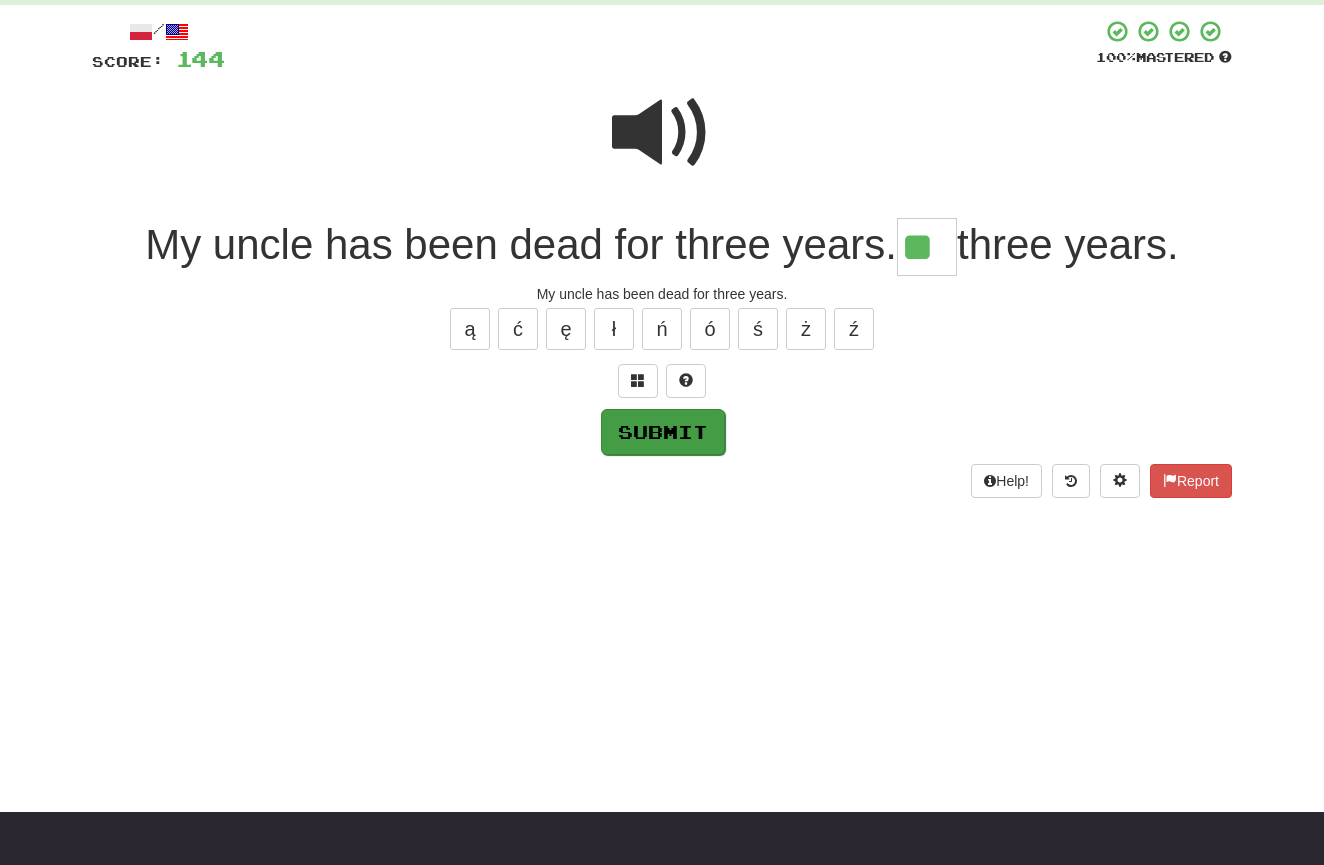 type on "**" 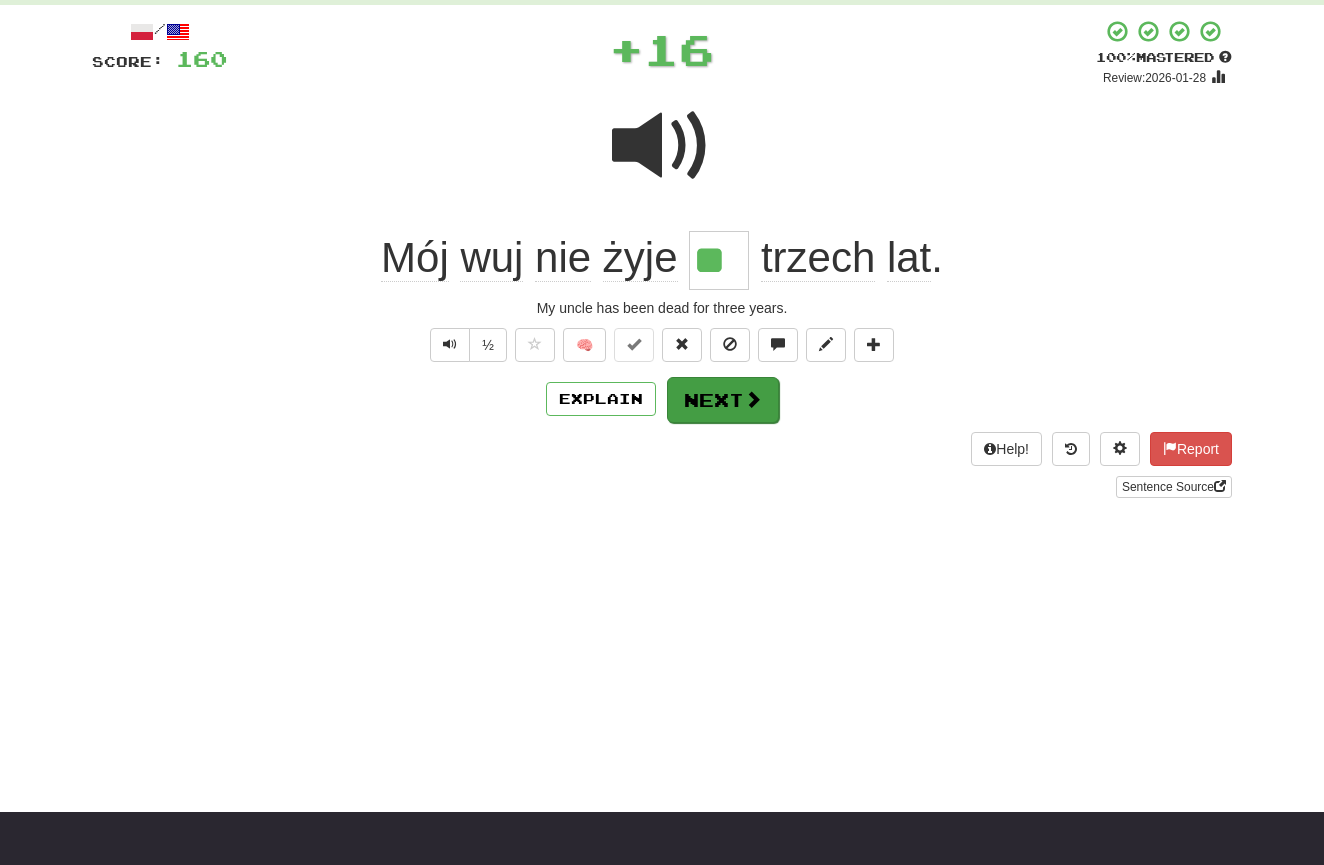 click on "Next" at bounding box center [723, 400] 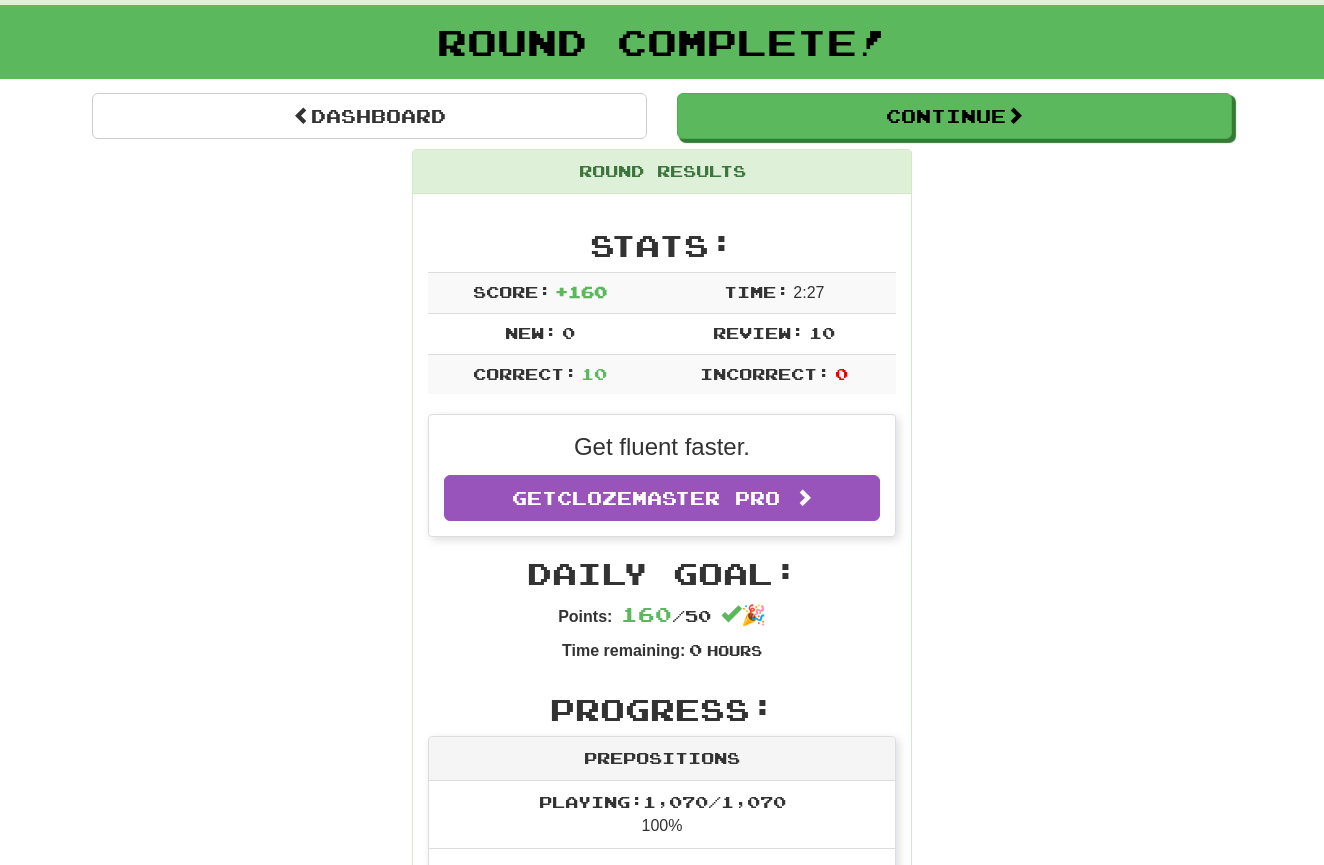 scroll, scrollTop: 100, scrollLeft: 0, axis: vertical 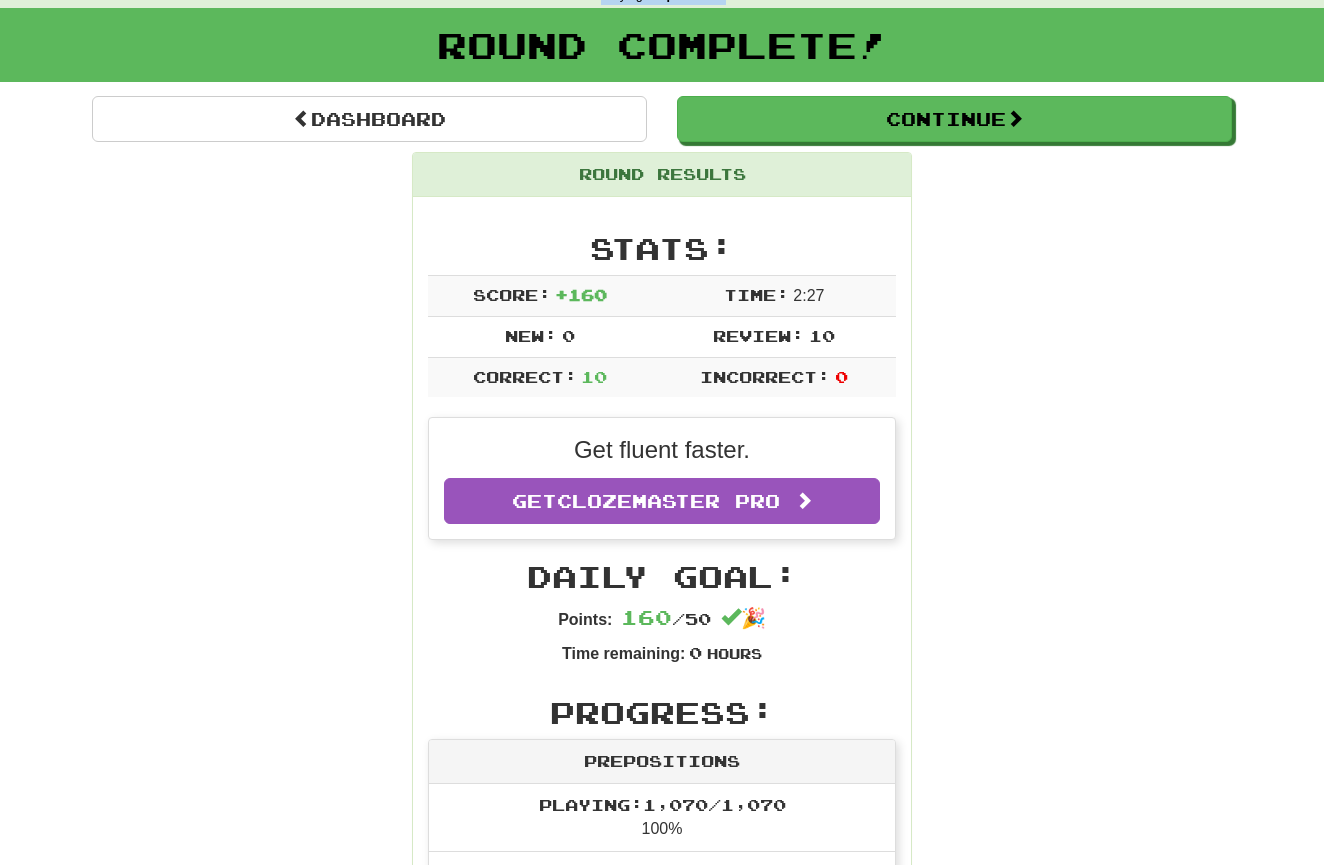 drag, startPoint x: 323, startPoint y: 15, endPoint x: 204, endPoint y: -21, distance: 124.32619 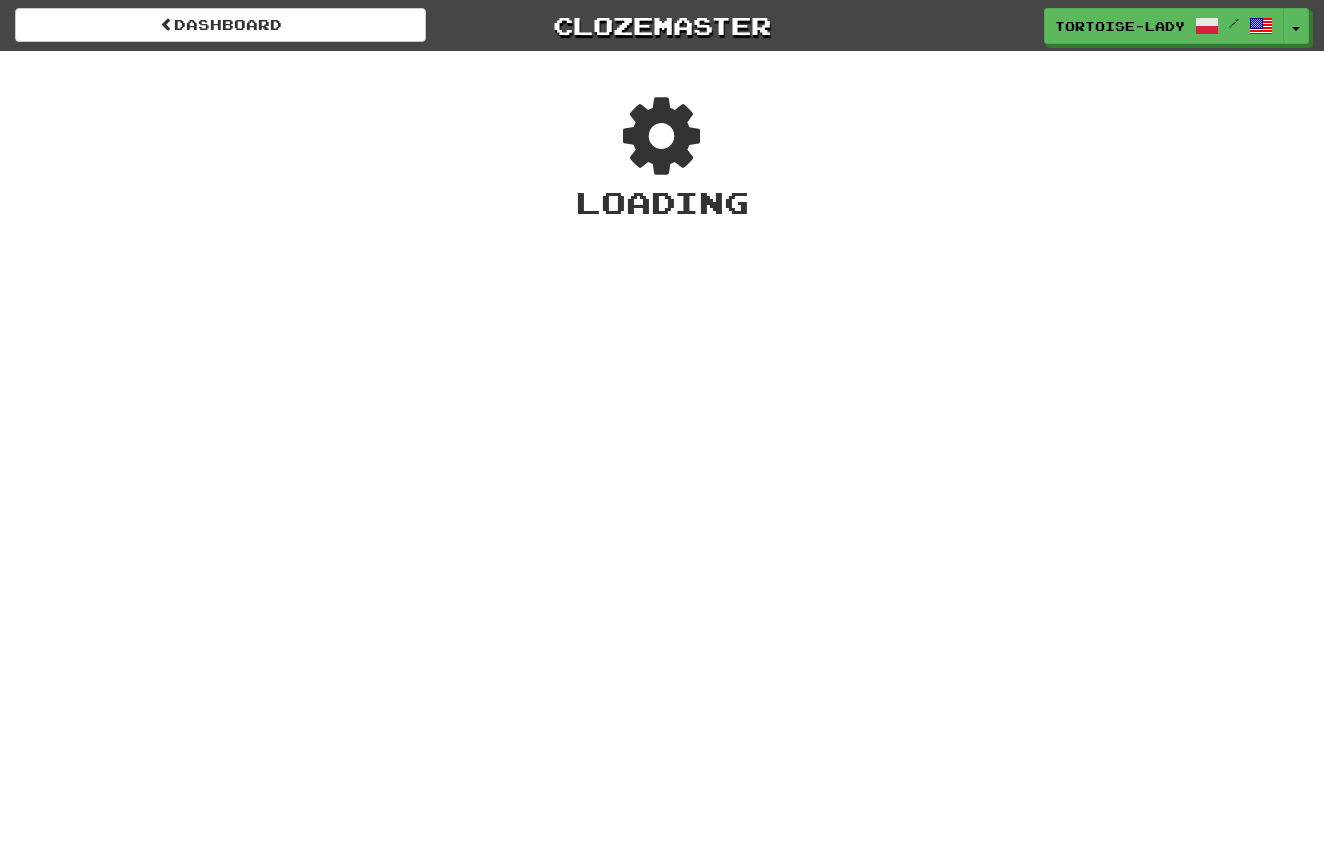 scroll, scrollTop: 0, scrollLeft: 0, axis: both 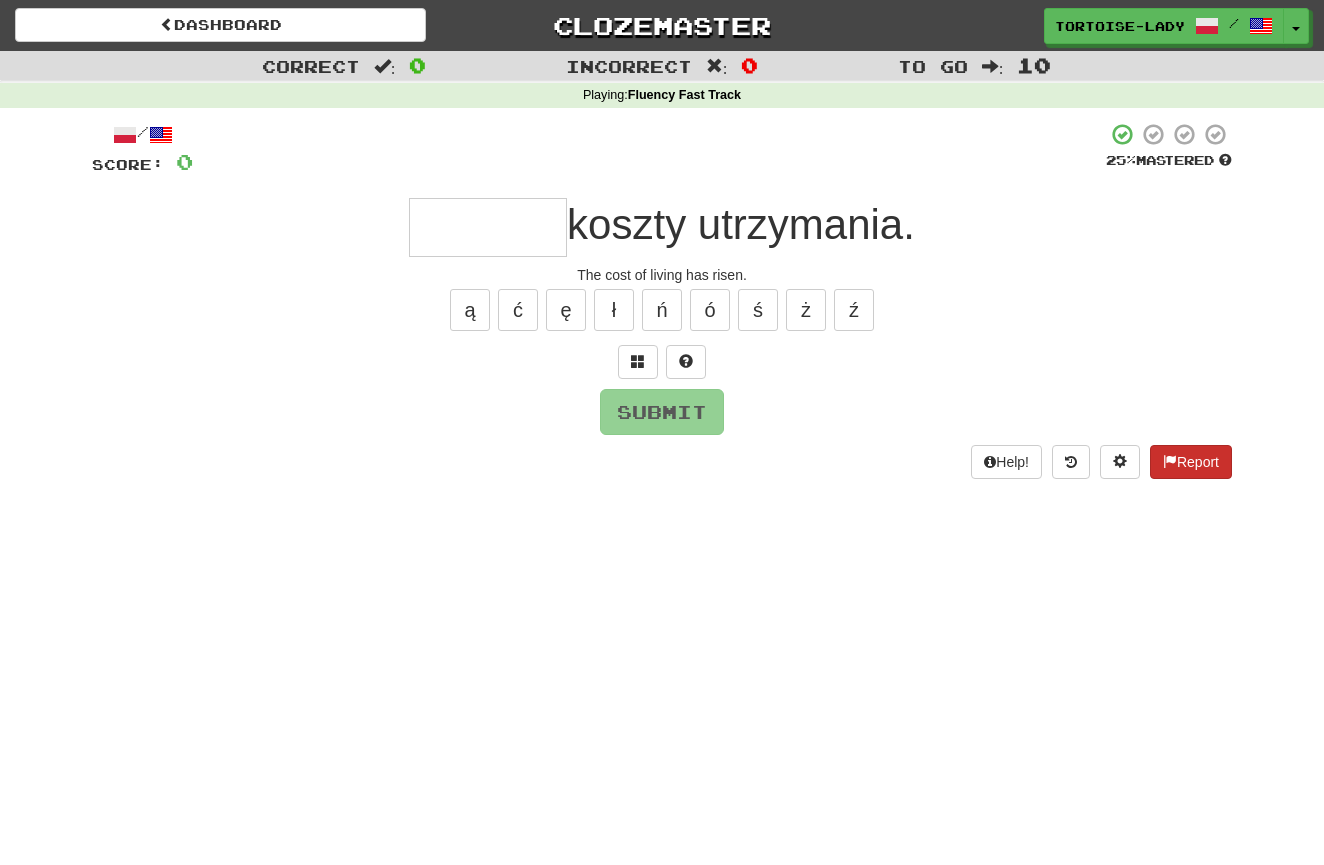 click on "Report" at bounding box center [1191, 462] 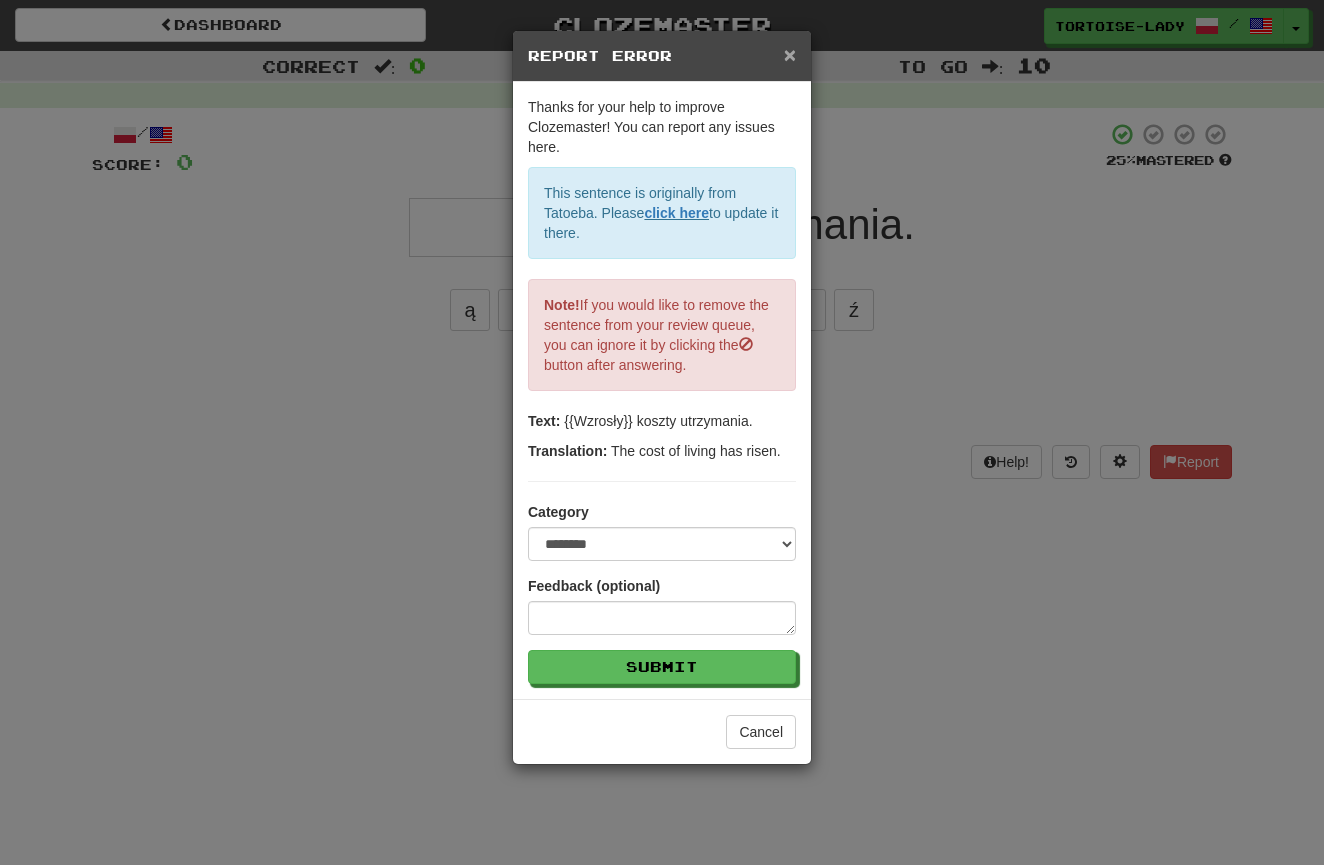 click on "×" at bounding box center (790, 54) 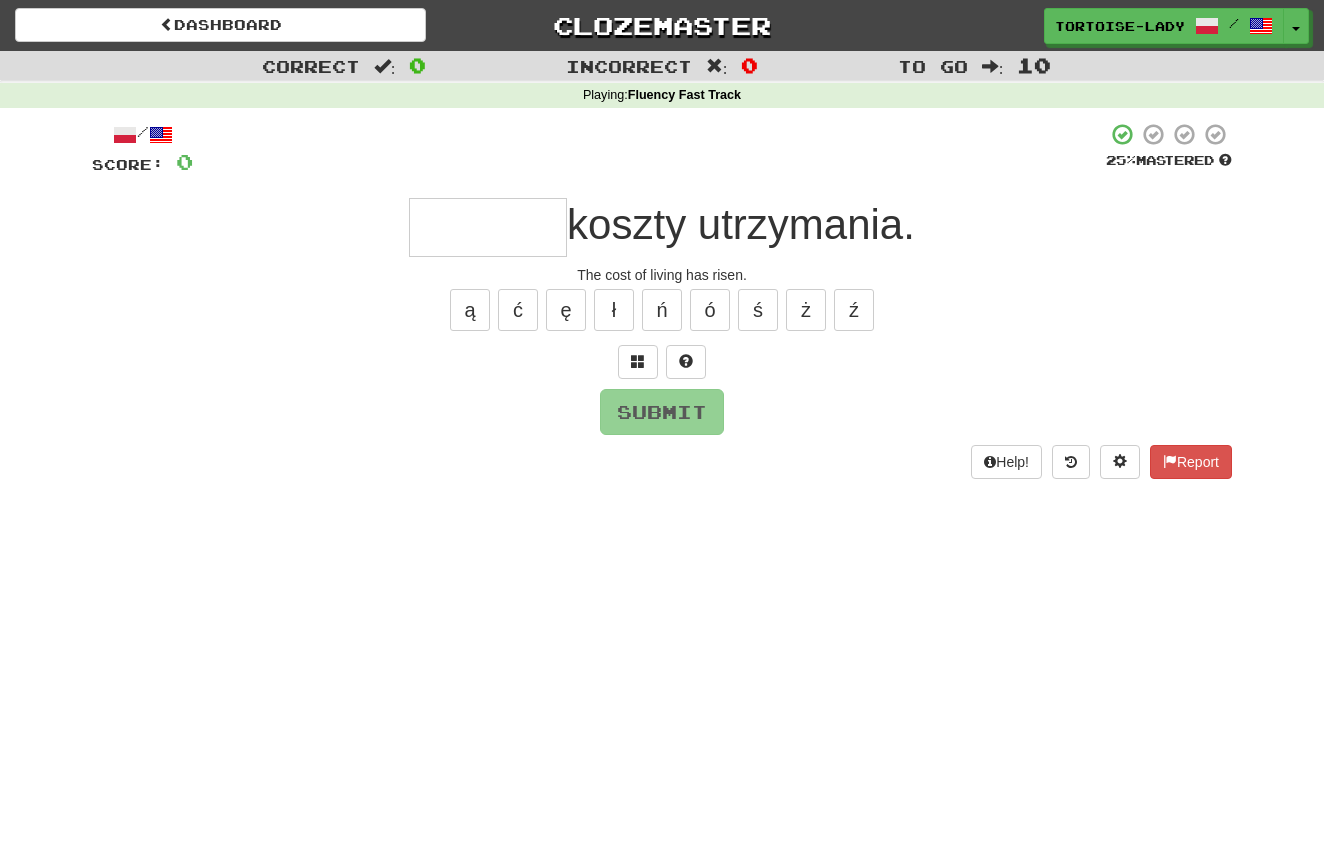 click at bounding box center [488, 227] 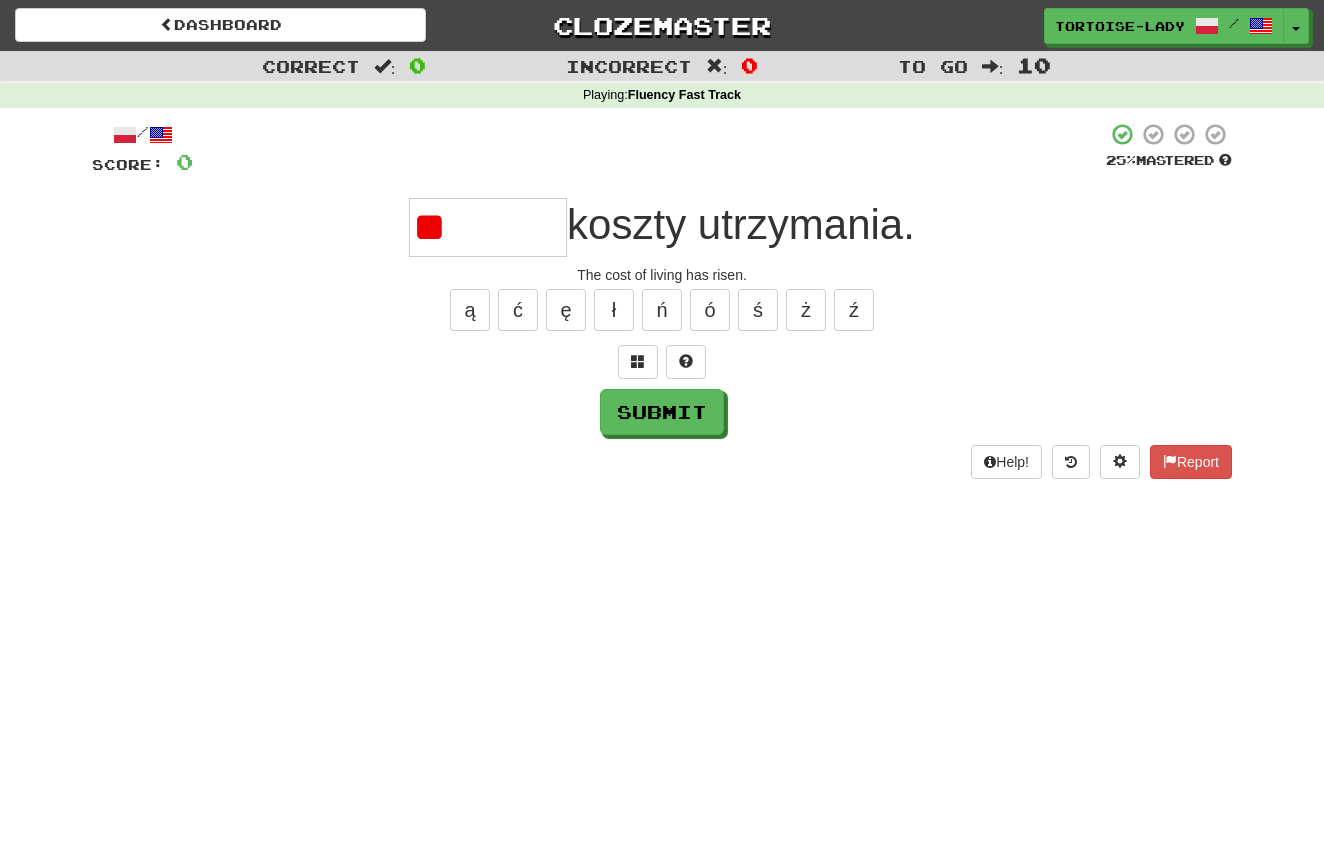 type on "*" 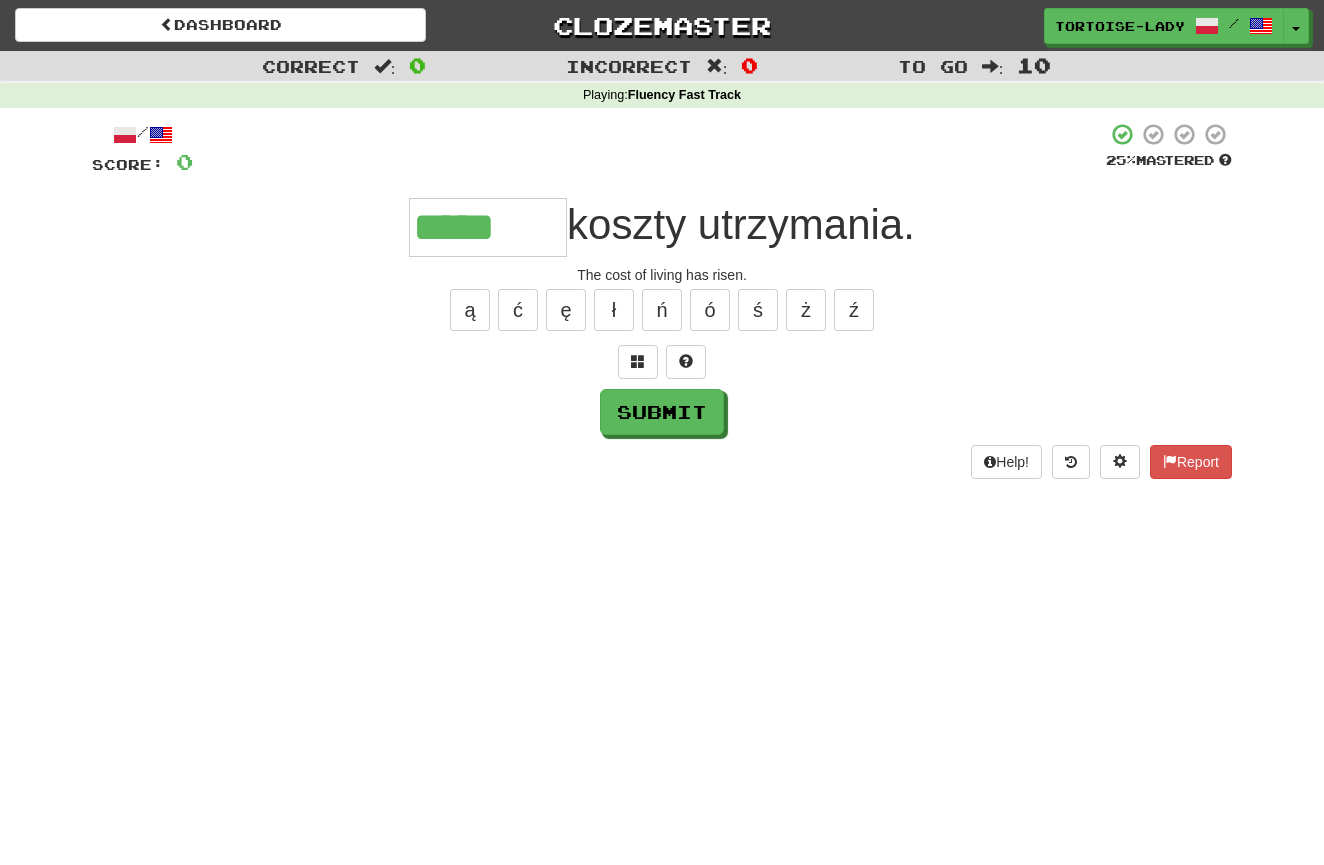 scroll, scrollTop: 0, scrollLeft: 2, axis: horizontal 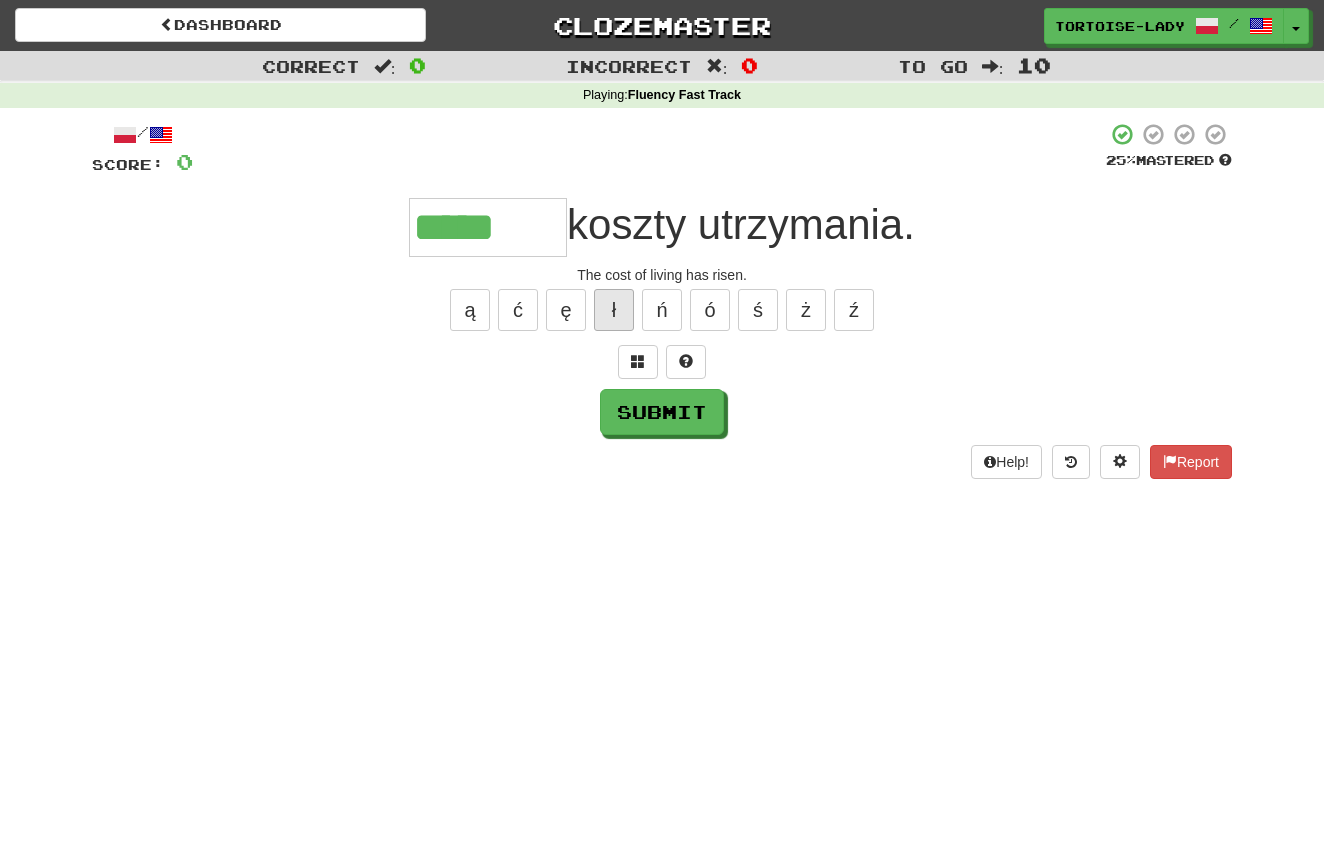click on "ł" at bounding box center [614, 310] 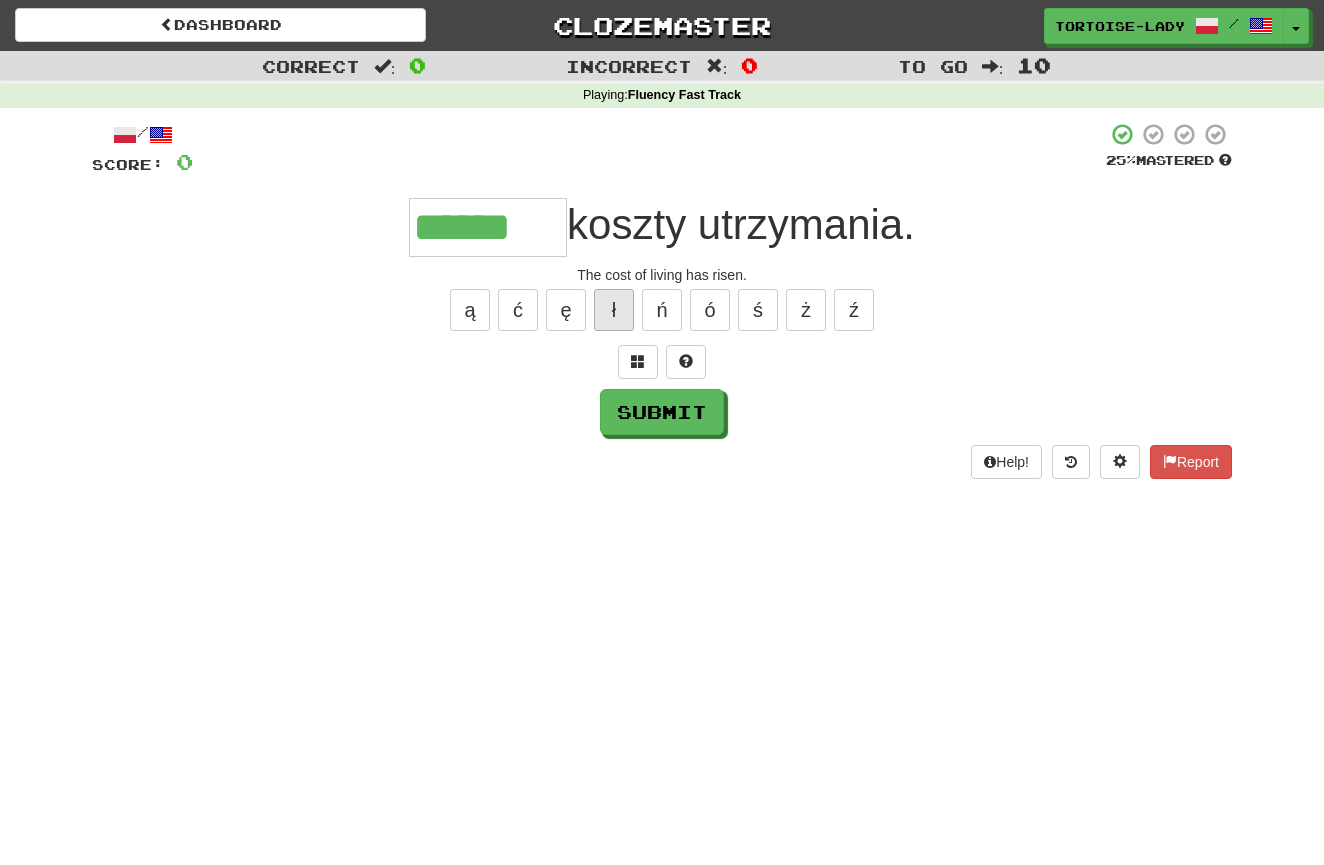scroll, scrollTop: 0, scrollLeft: 0, axis: both 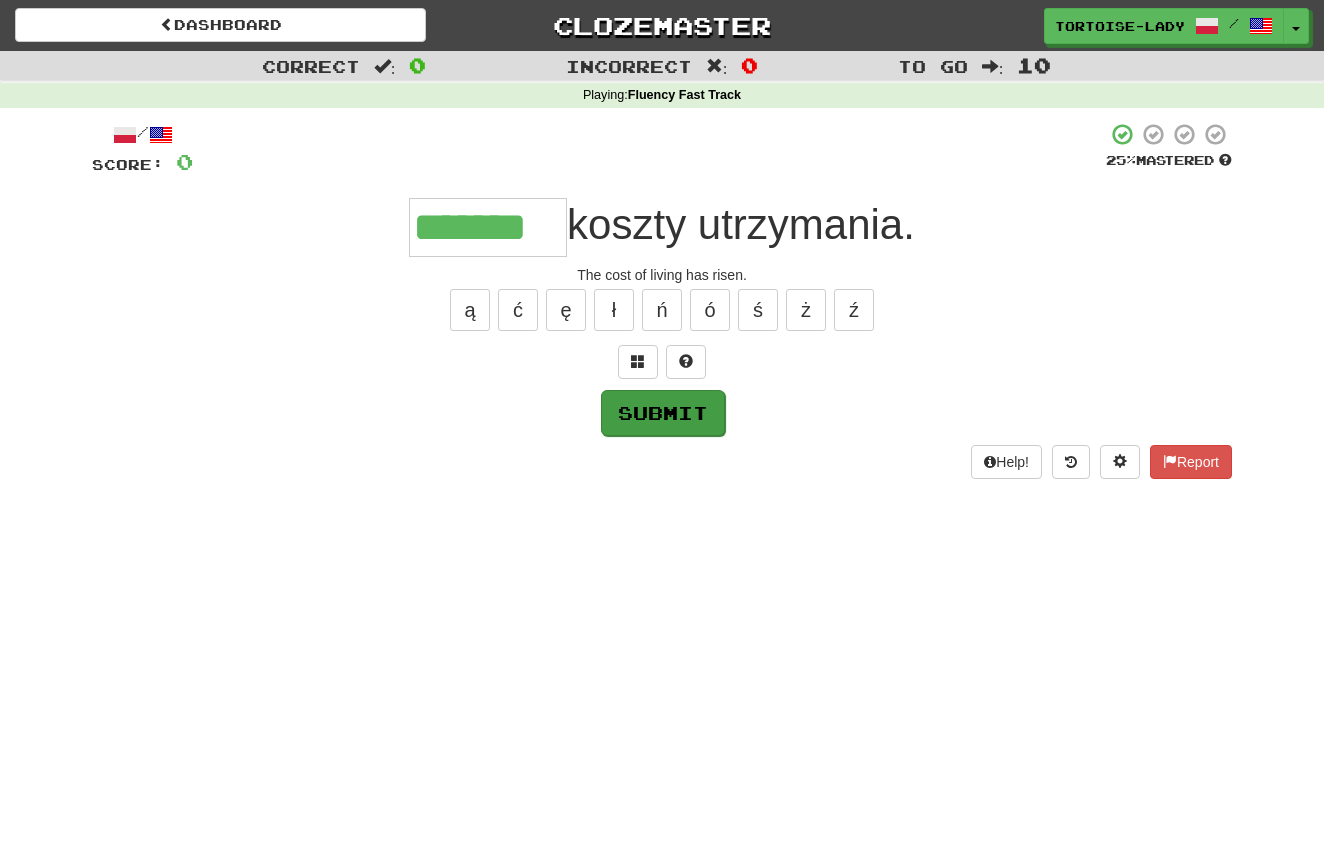 click on "Submit" at bounding box center (663, 413) 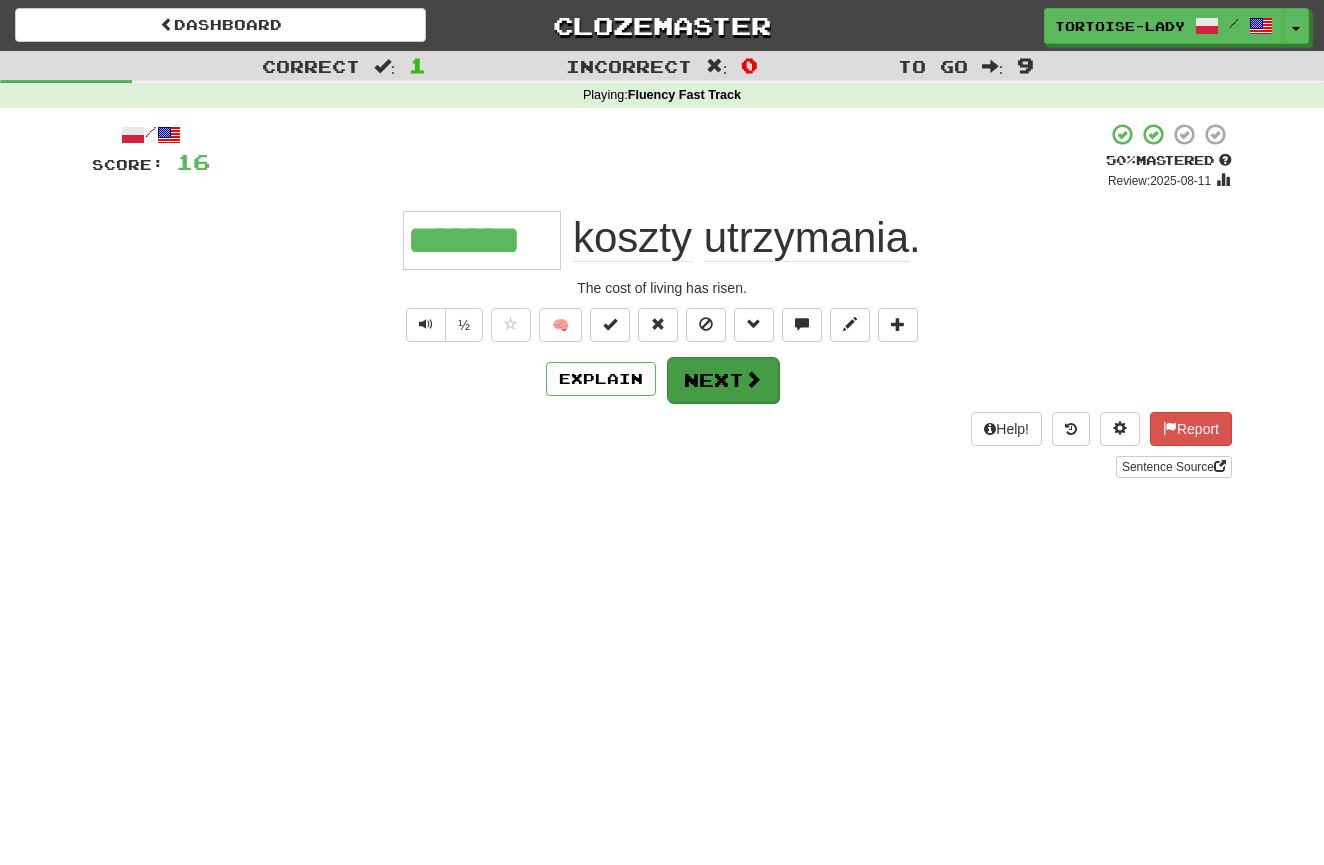 click on "Next" at bounding box center [723, 380] 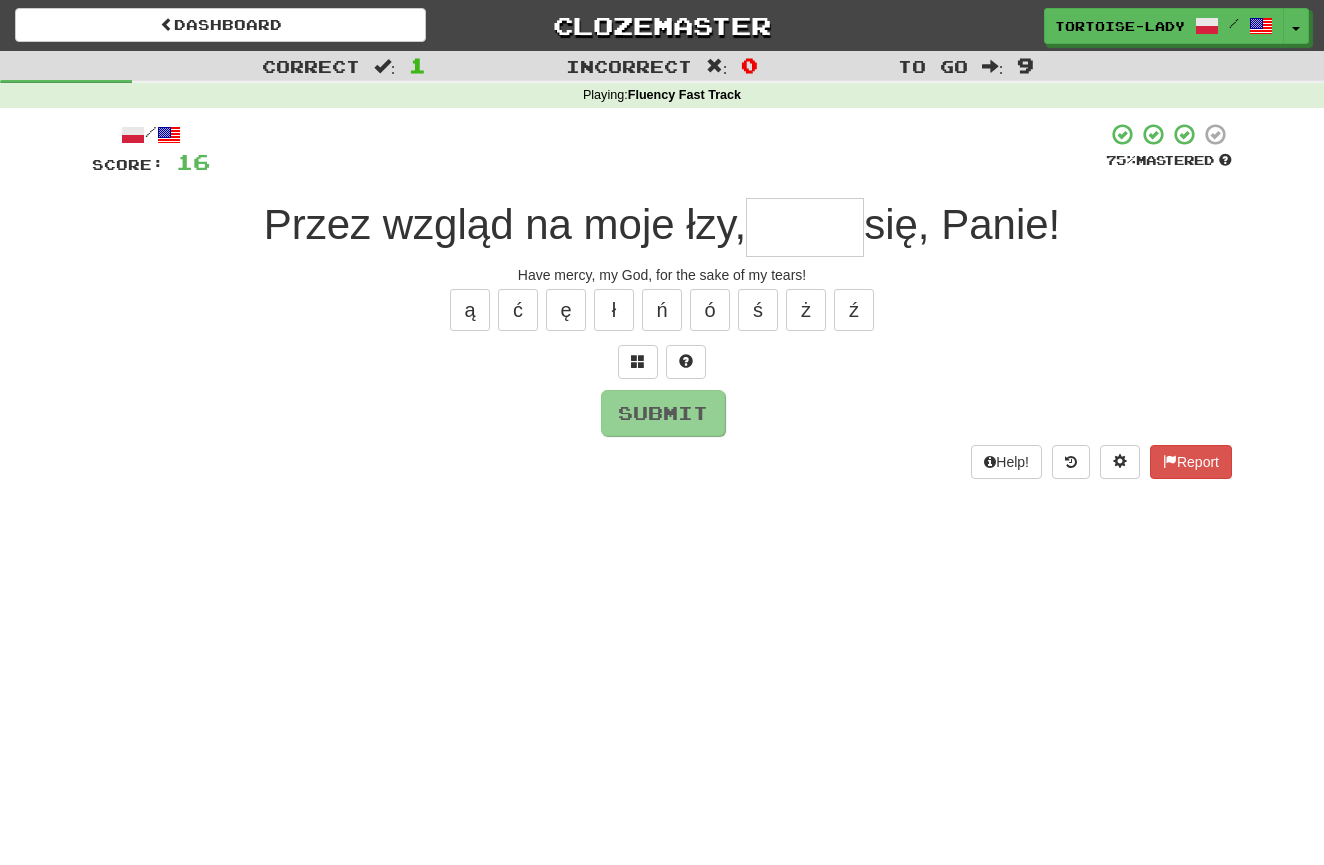 type on "*" 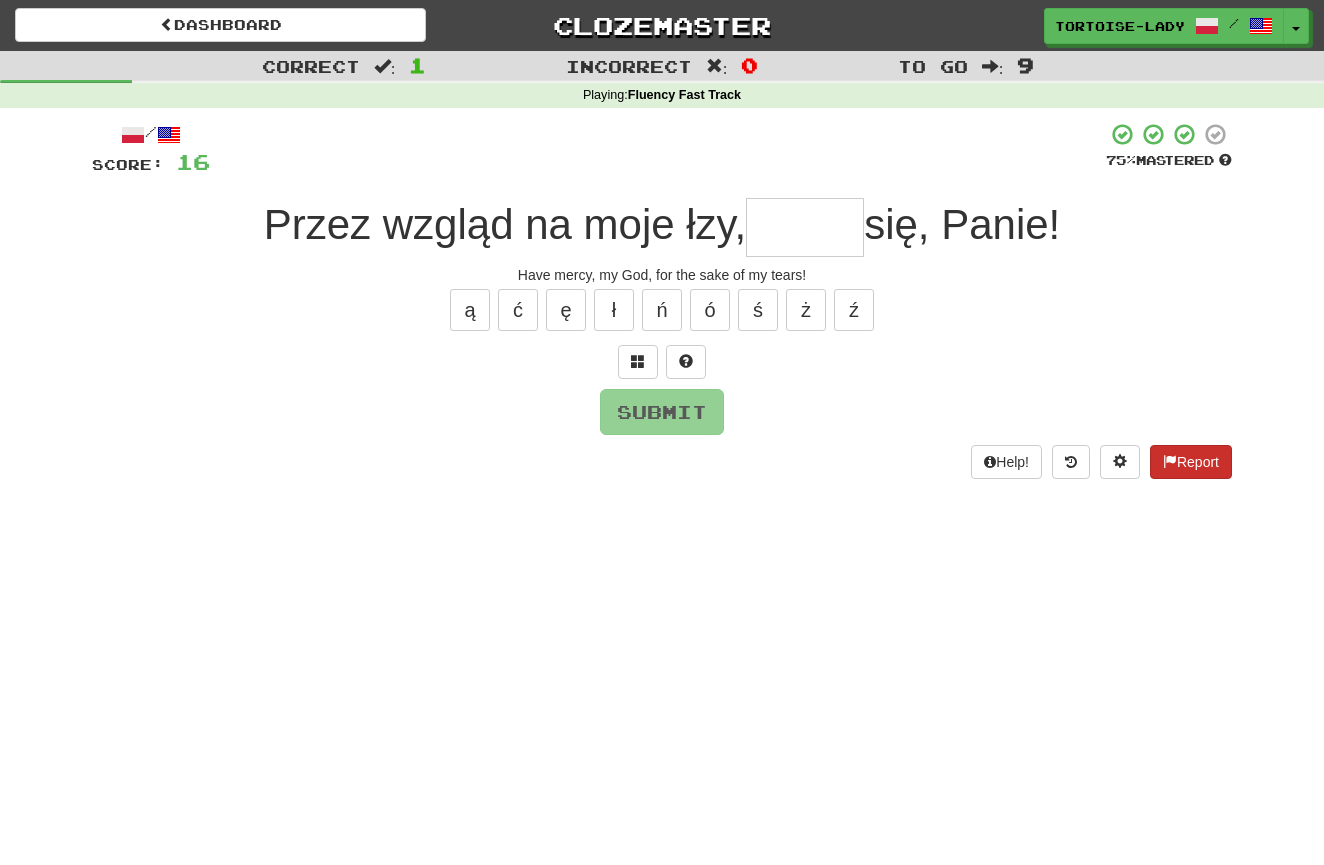 click on "Report" at bounding box center [1191, 462] 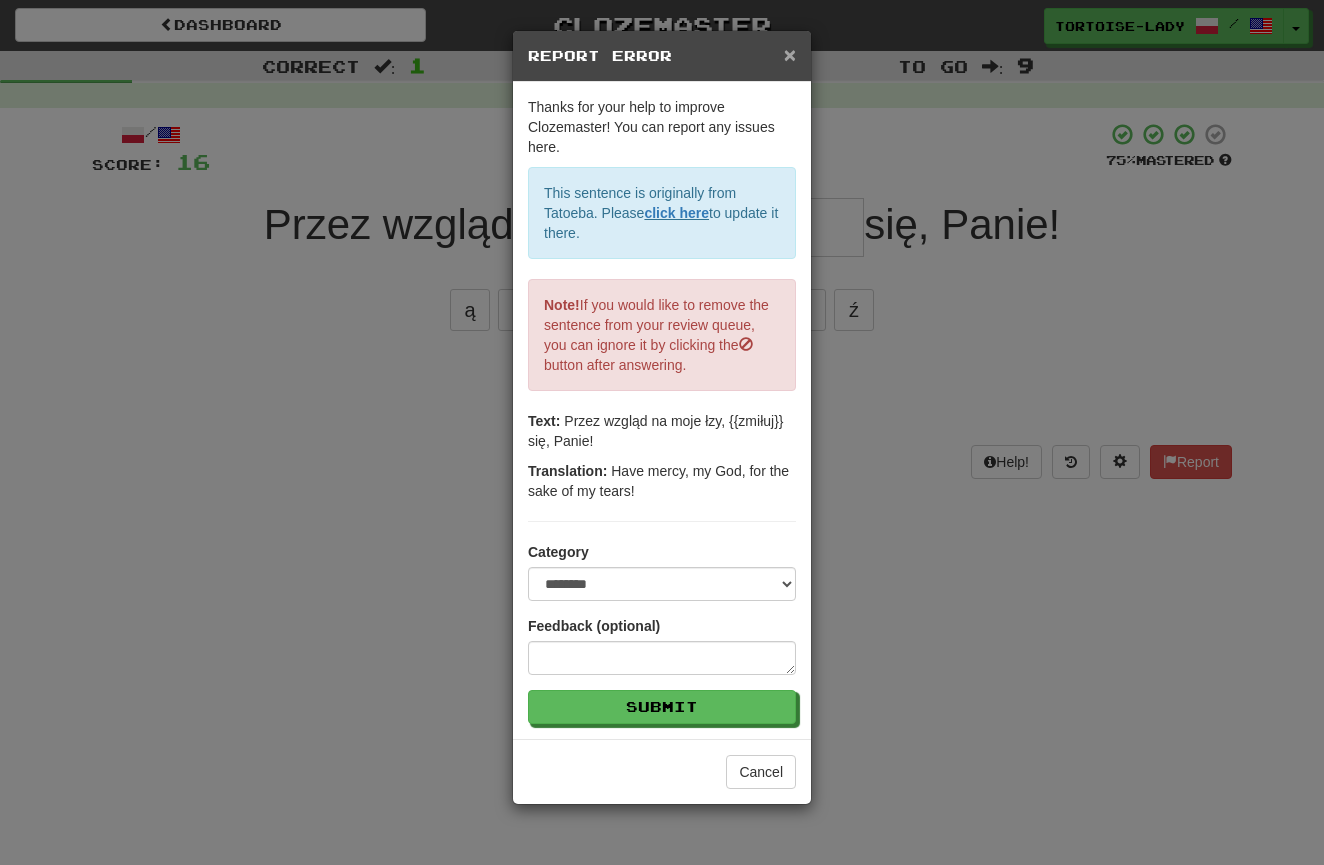 click on "×" at bounding box center [790, 54] 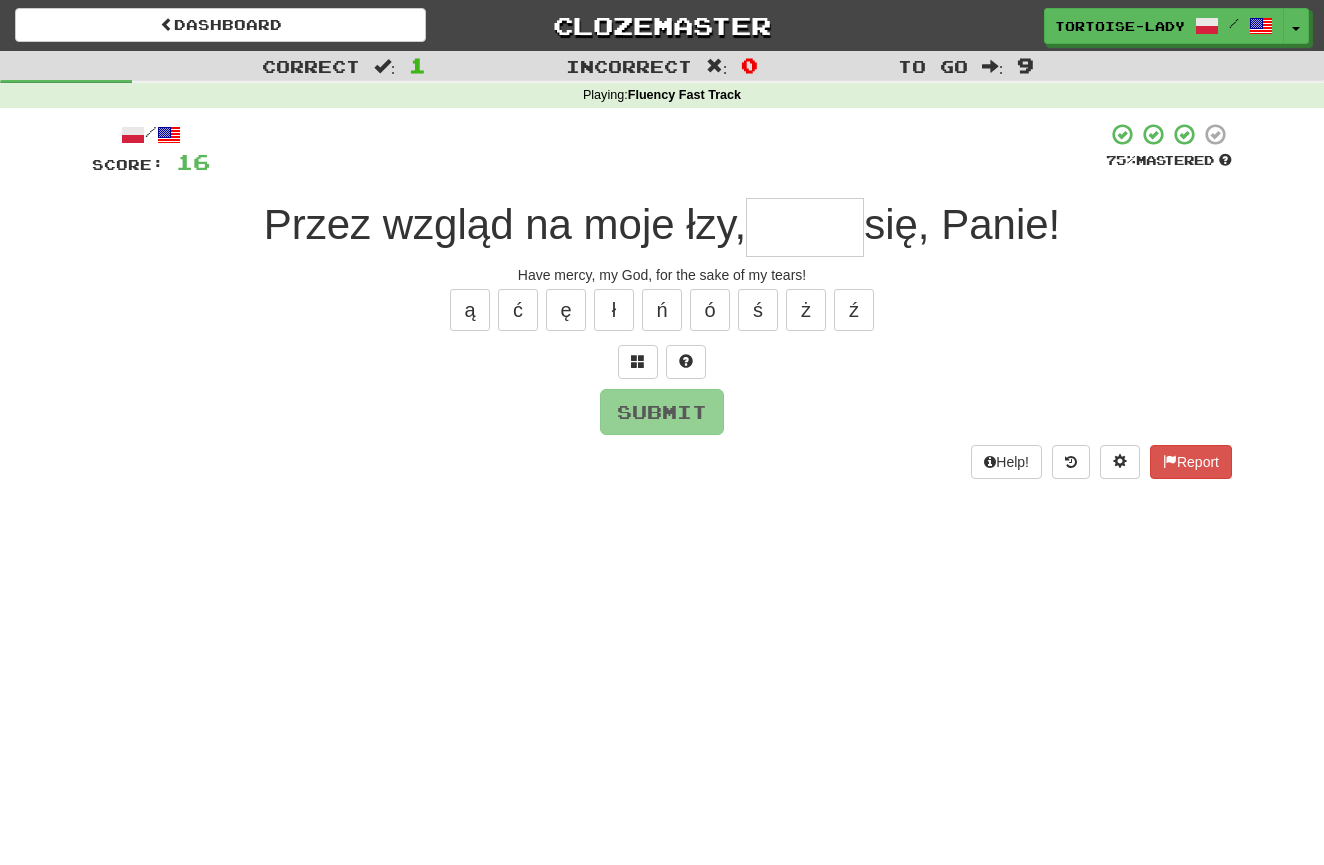 click at bounding box center (805, 227) 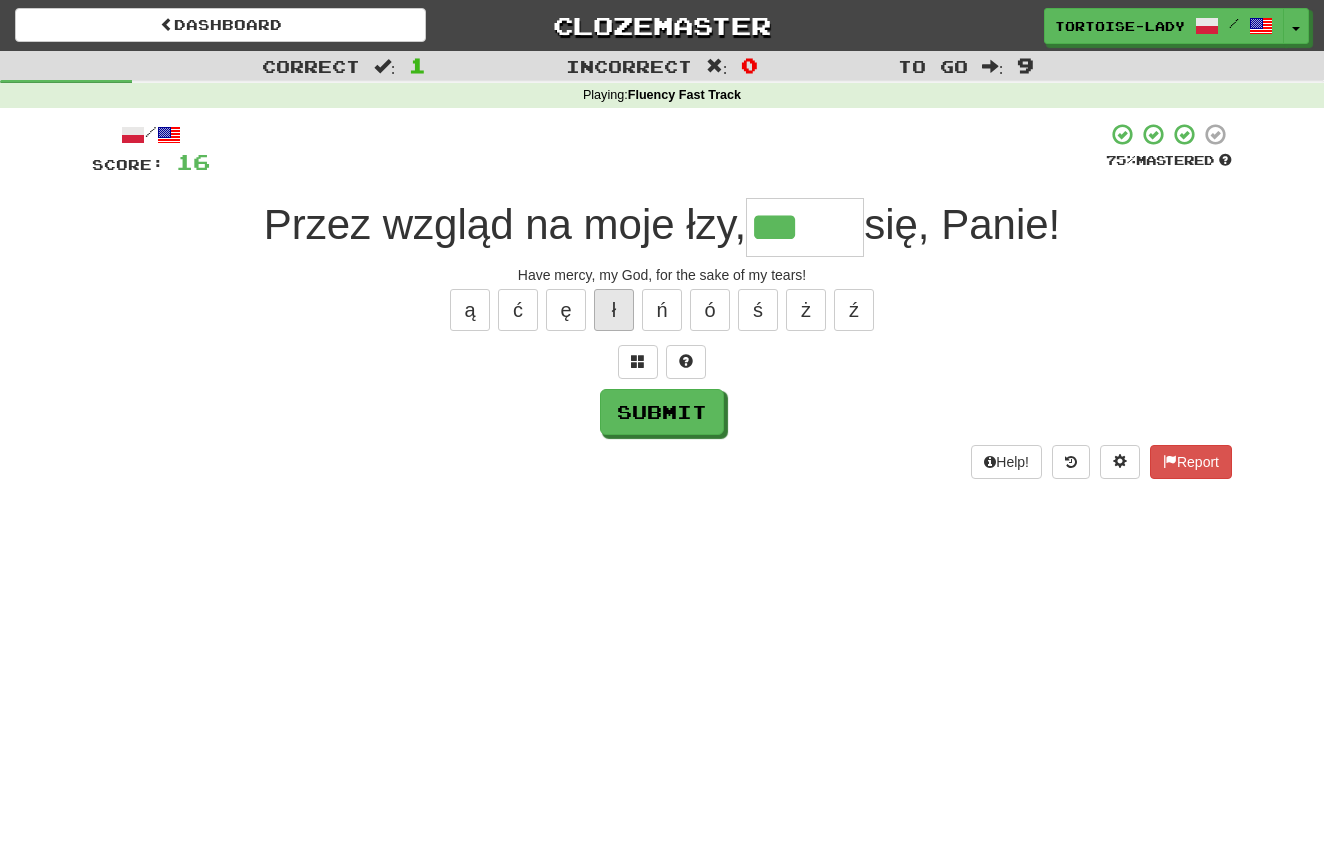 click on "ł" at bounding box center [614, 310] 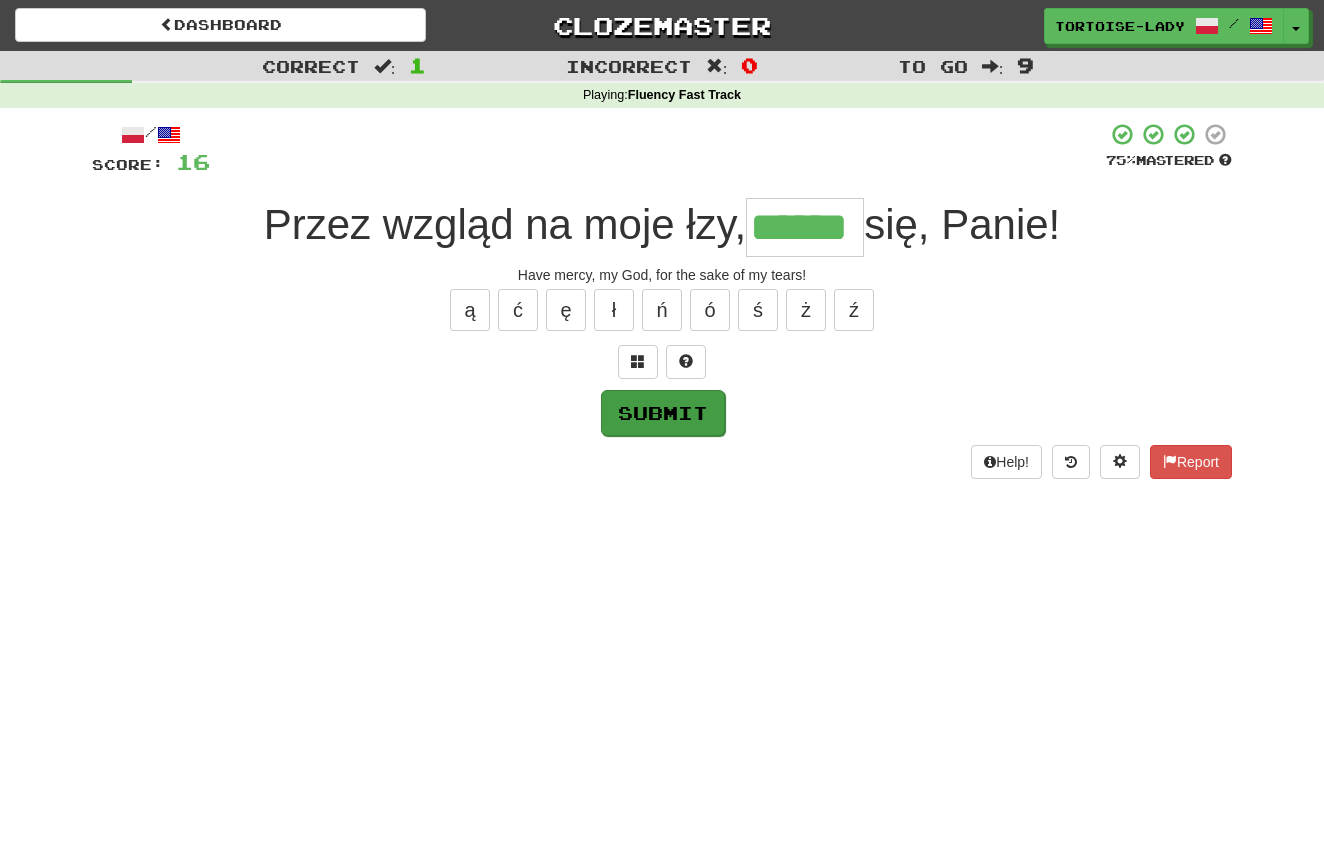 type on "******" 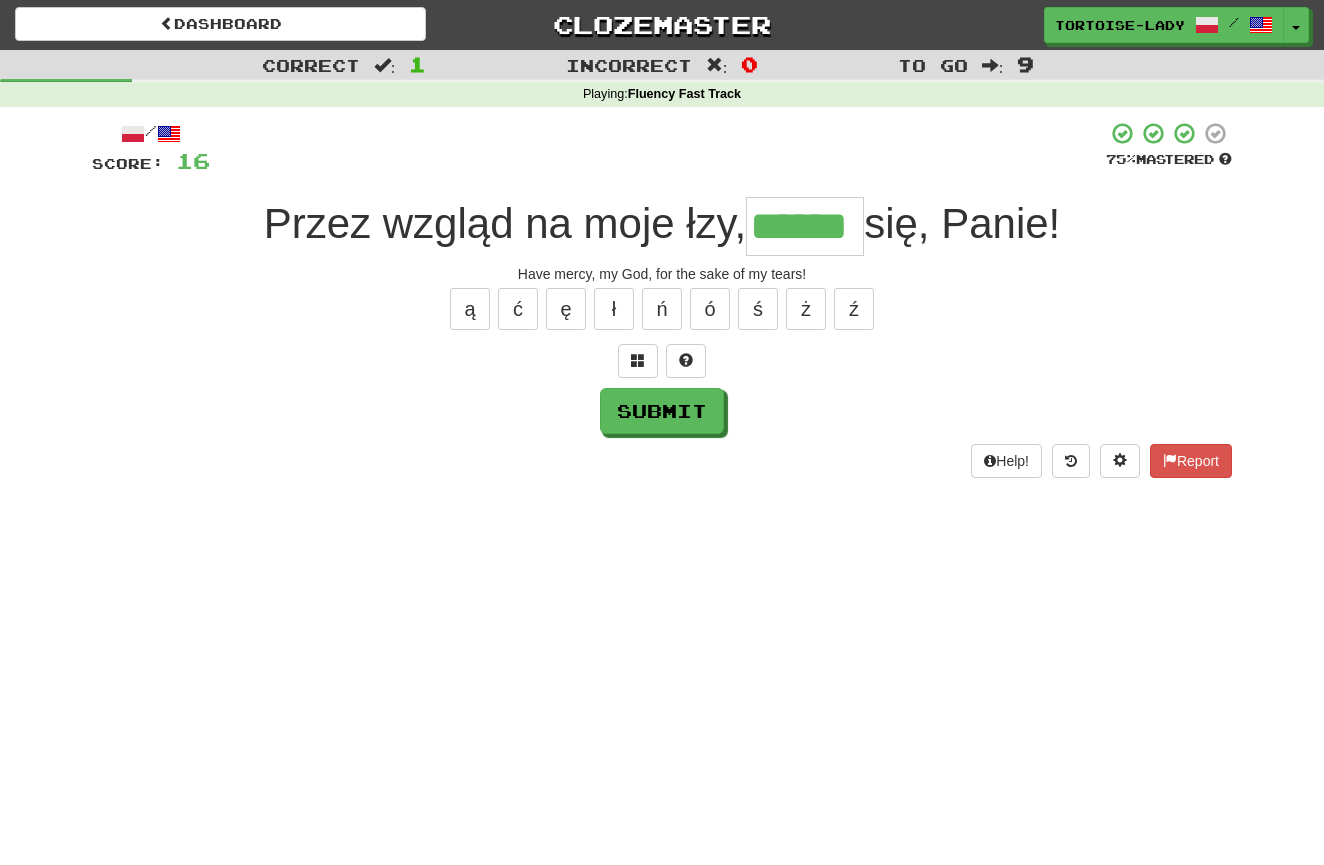click on "Submit" at bounding box center (662, 411) 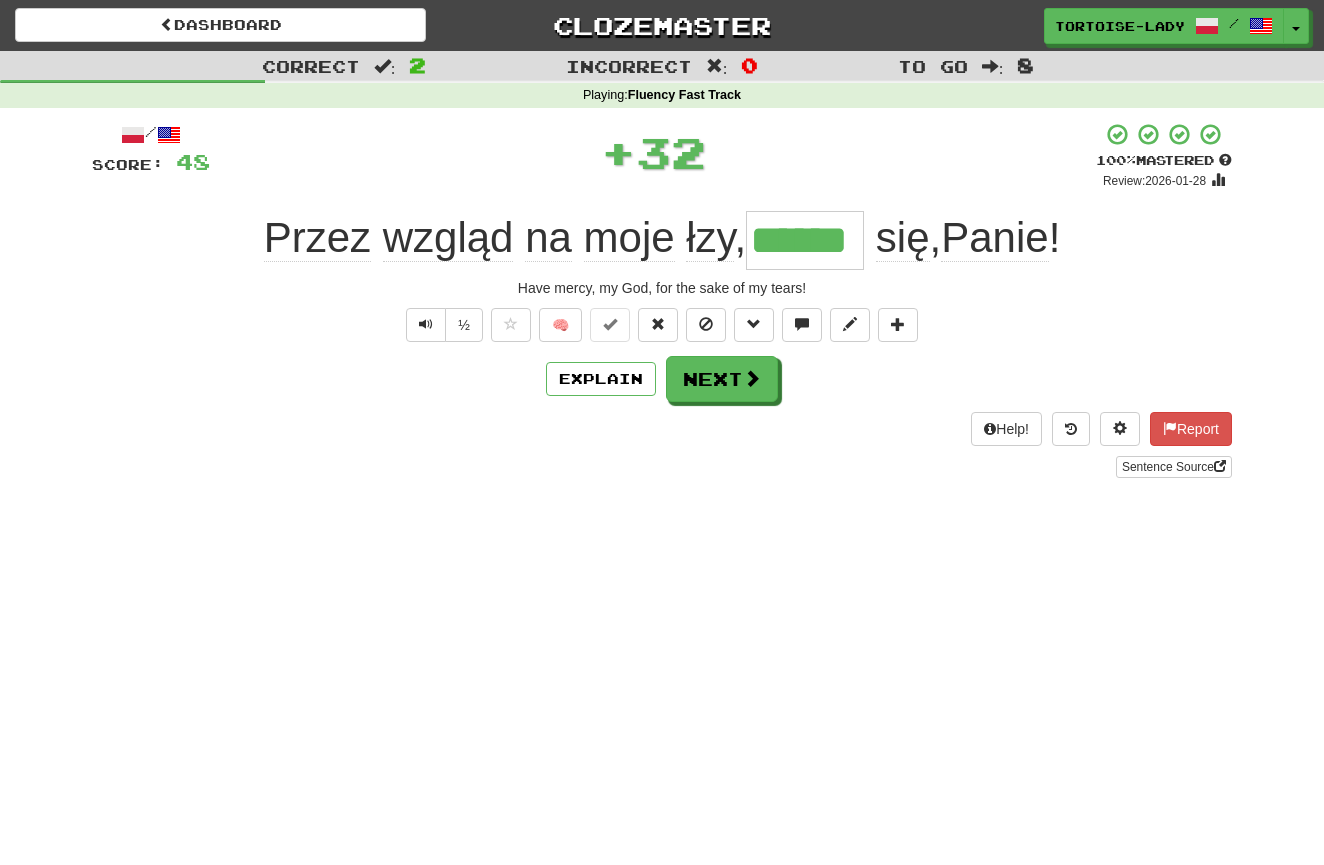scroll, scrollTop: 0, scrollLeft: 0, axis: both 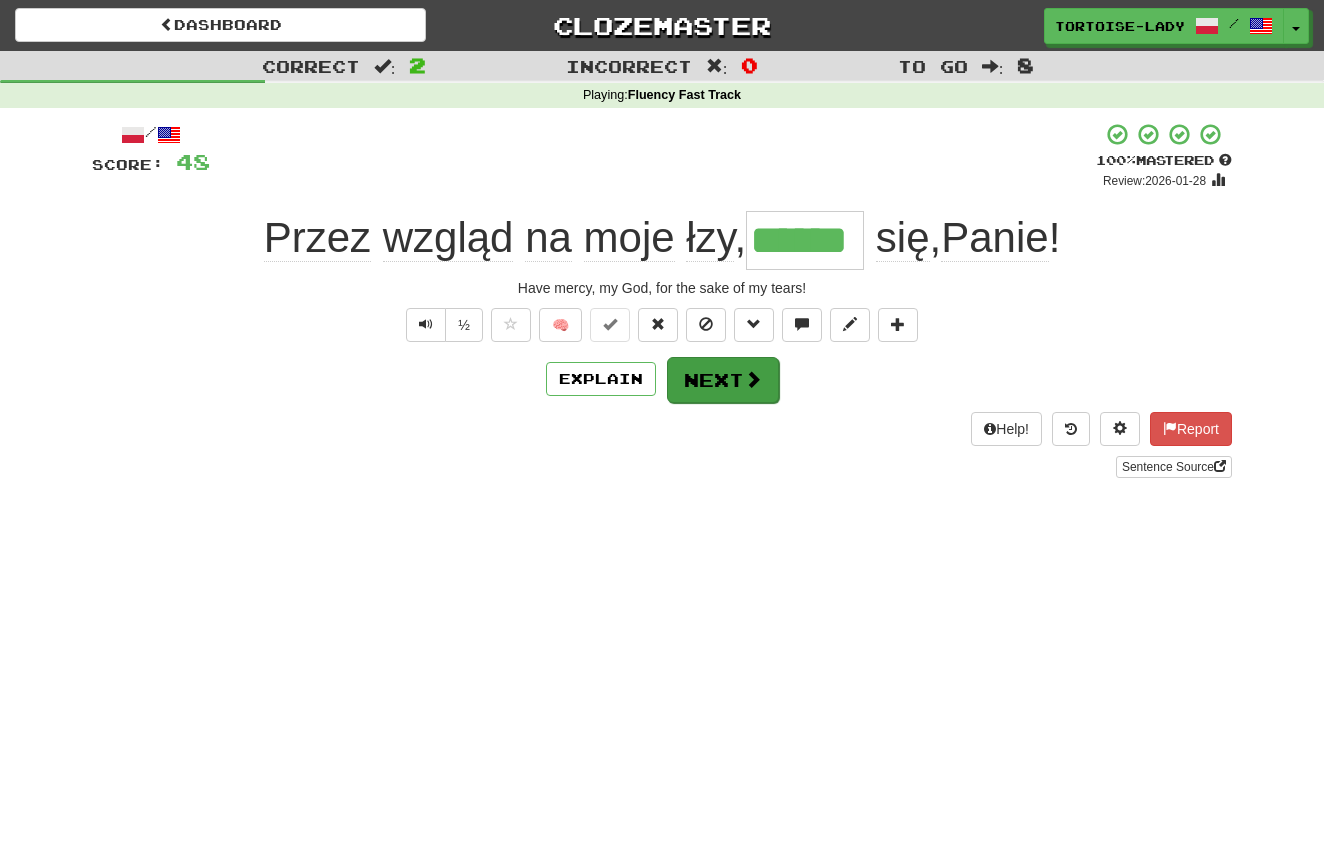 click on "Next" at bounding box center (723, 380) 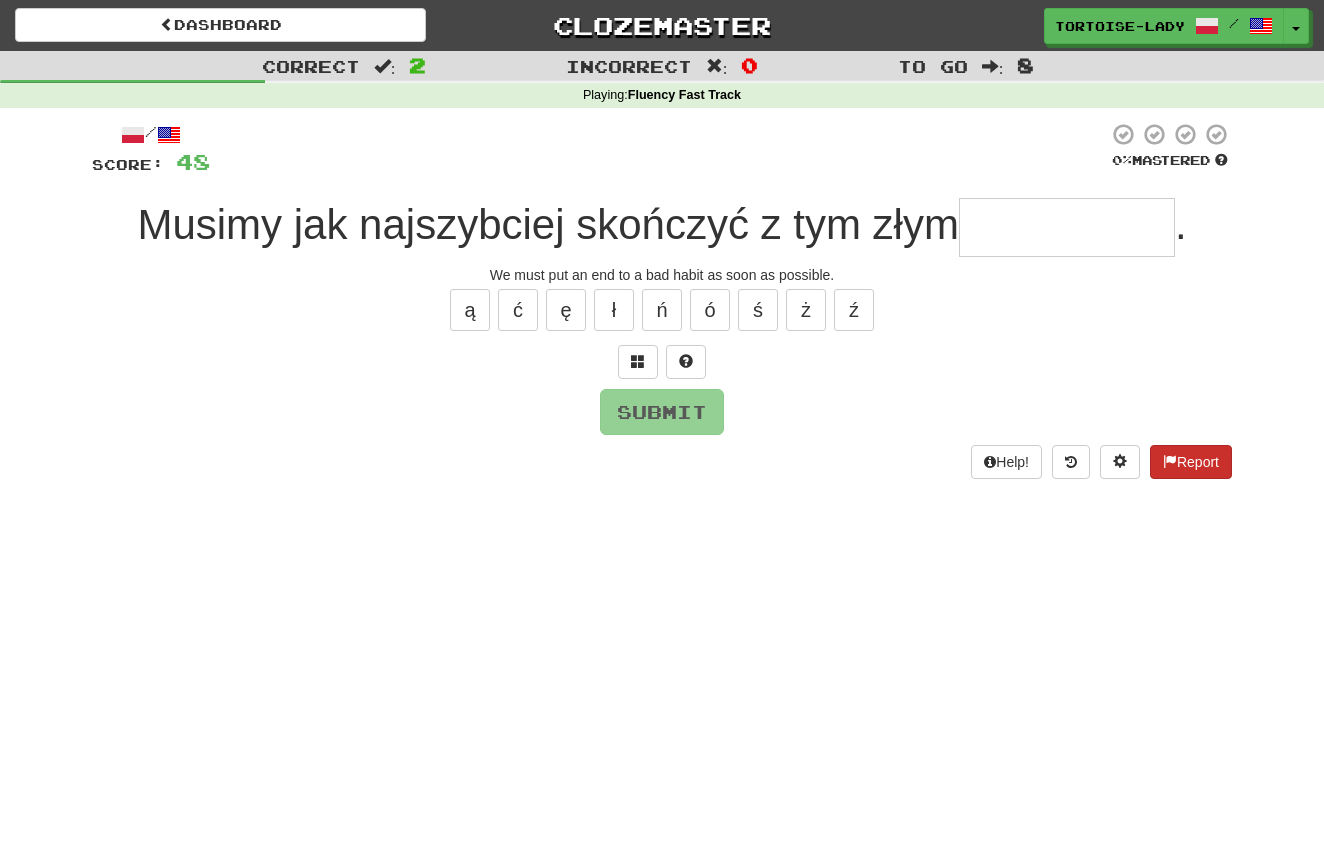 click on "Report" at bounding box center (1191, 462) 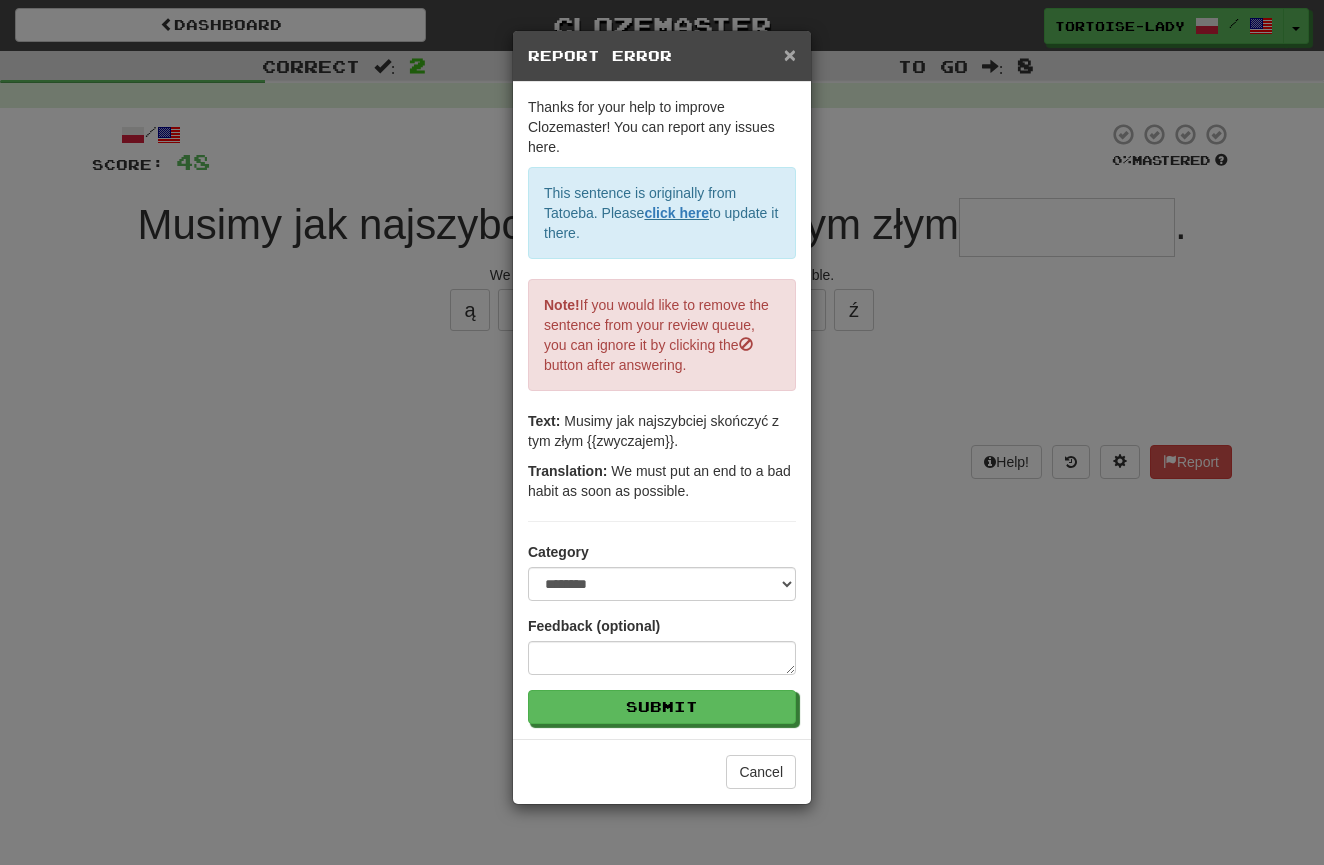 click on "×" at bounding box center [790, 54] 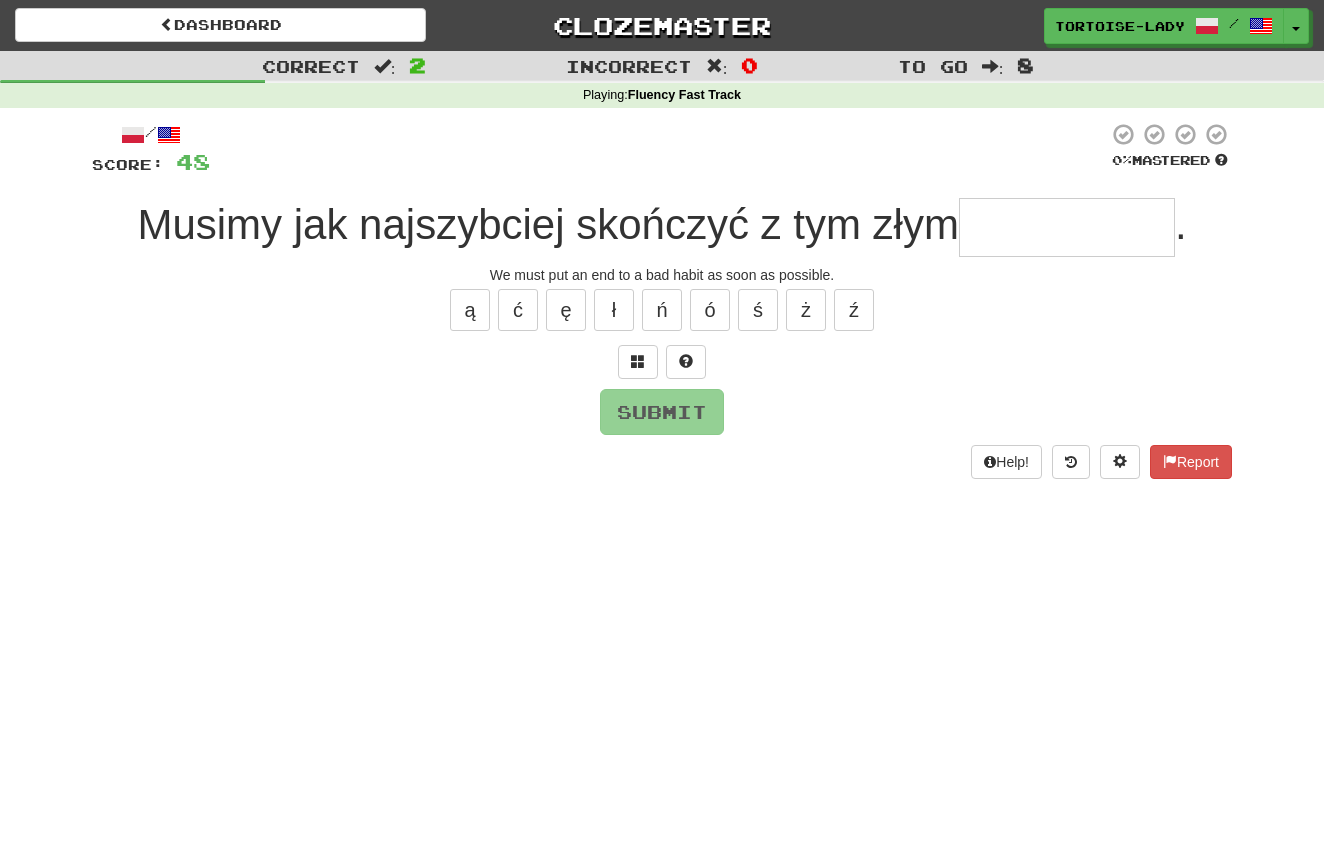 click at bounding box center (1067, 227) 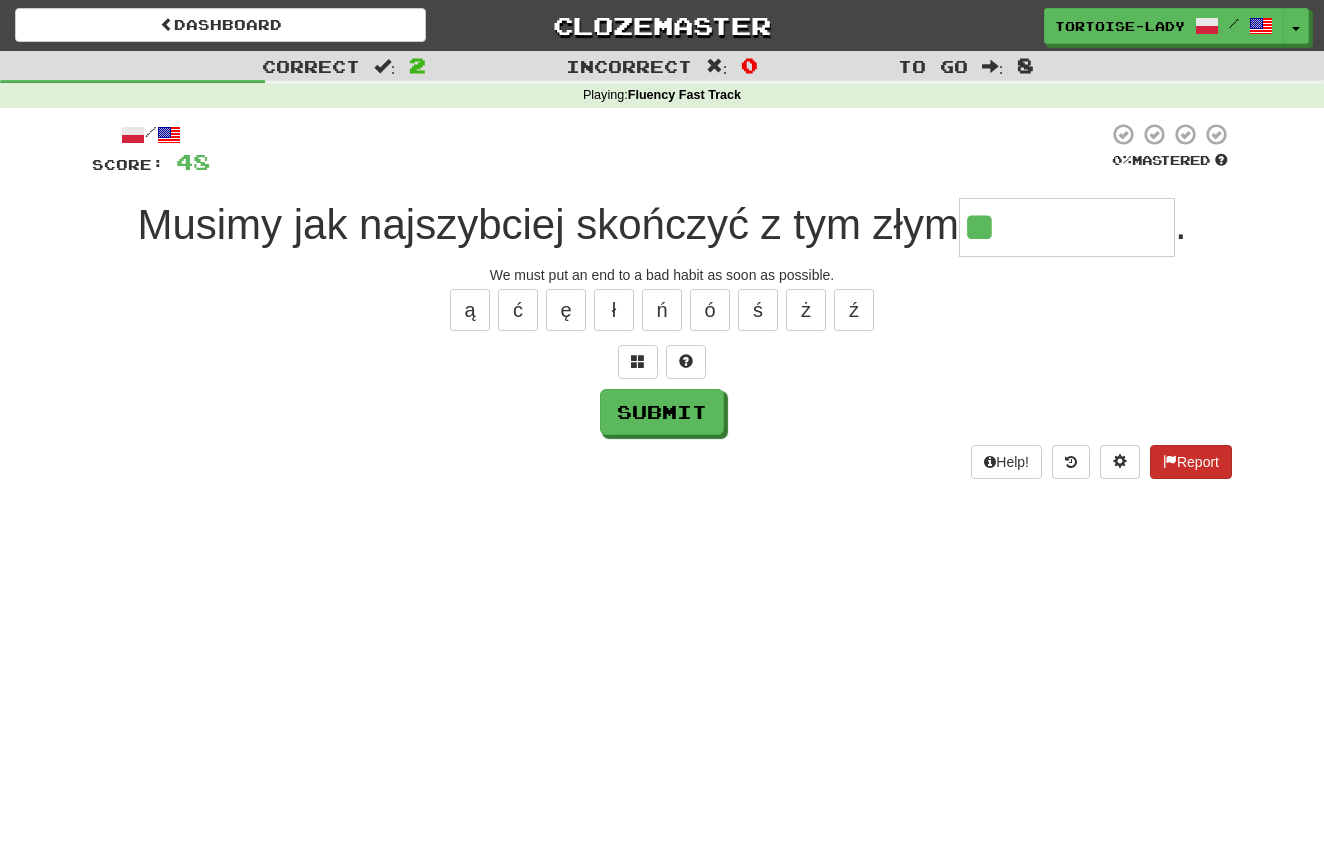 click on "Report" at bounding box center [1191, 462] 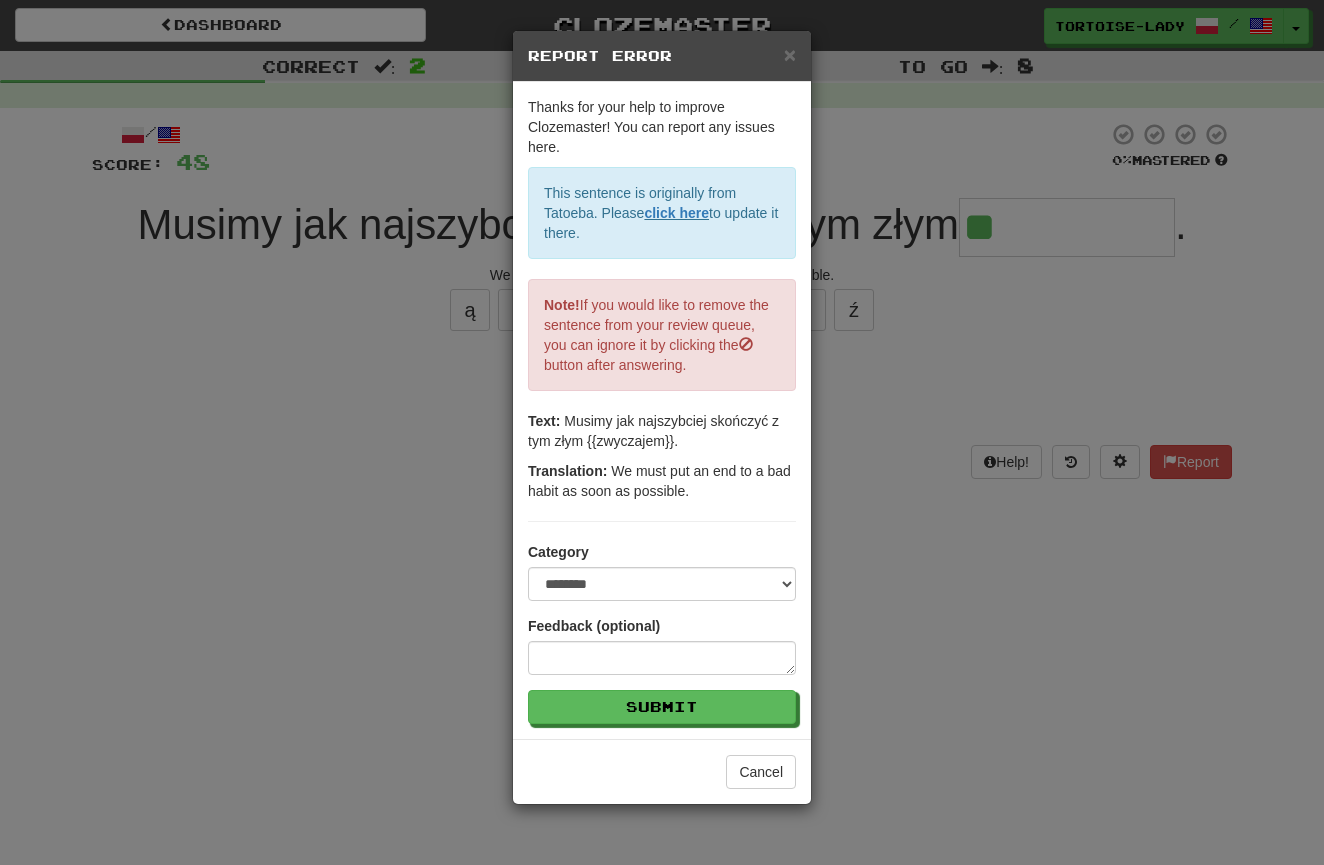 click on "Report Error" at bounding box center (662, 56) 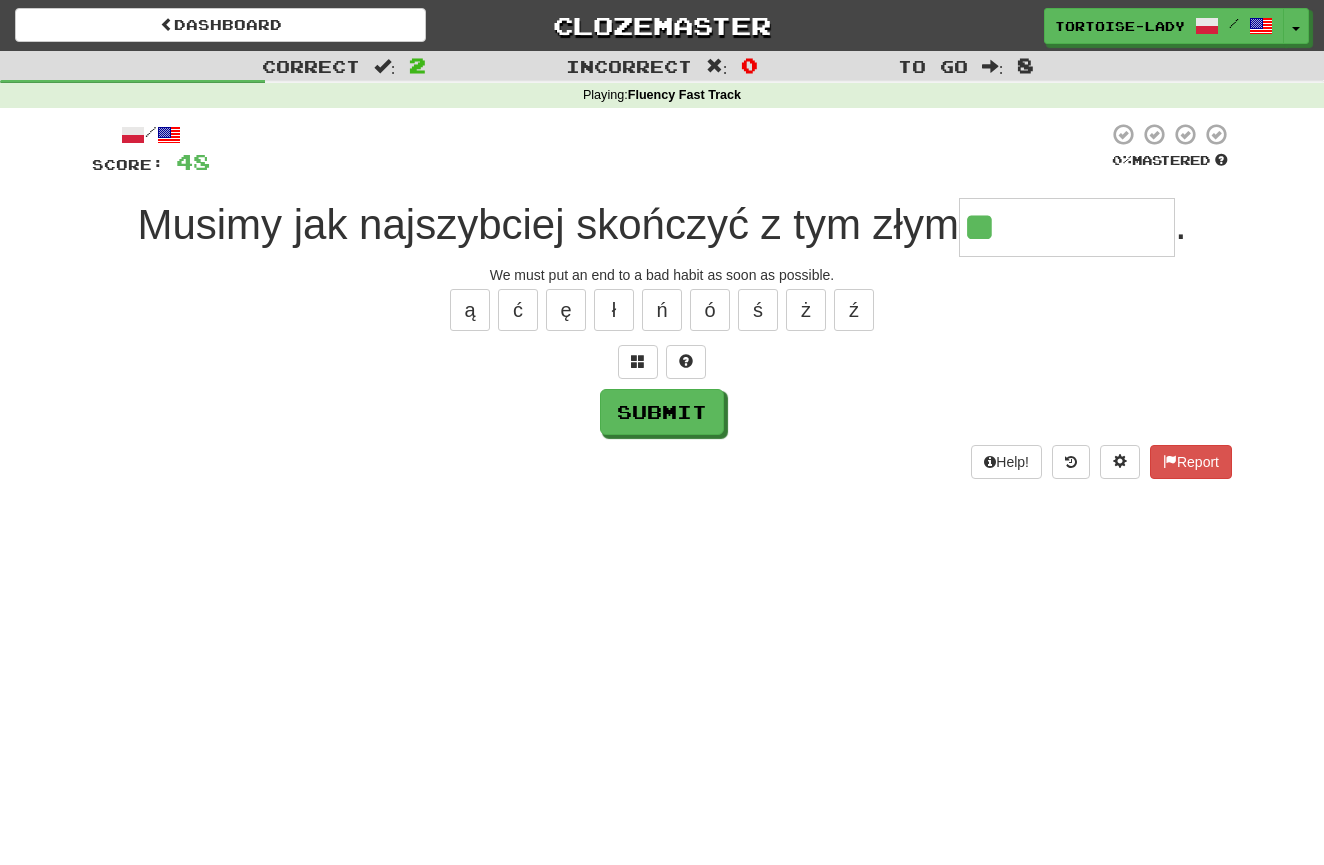 click on "**" at bounding box center (1067, 227) 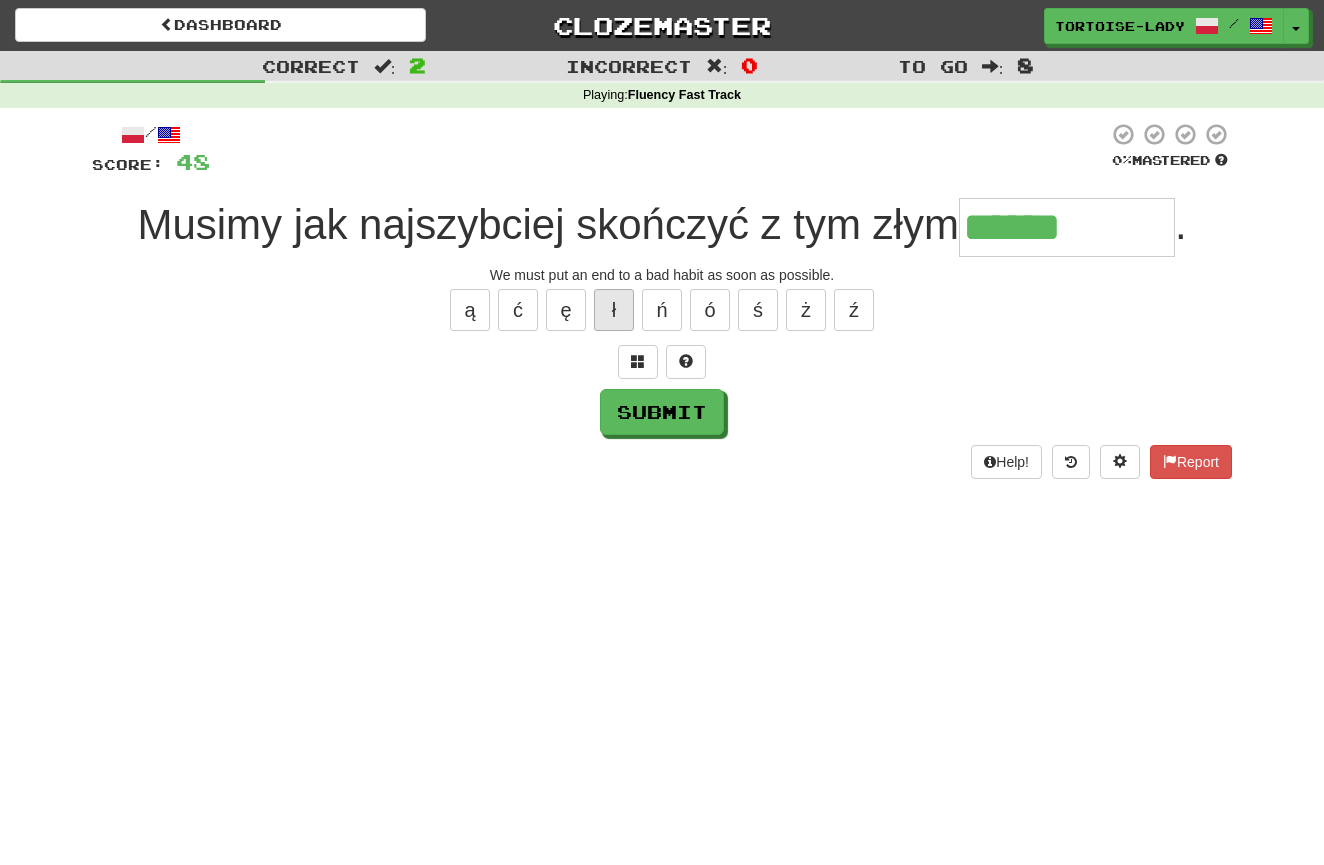 click on "ł" at bounding box center (614, 310) 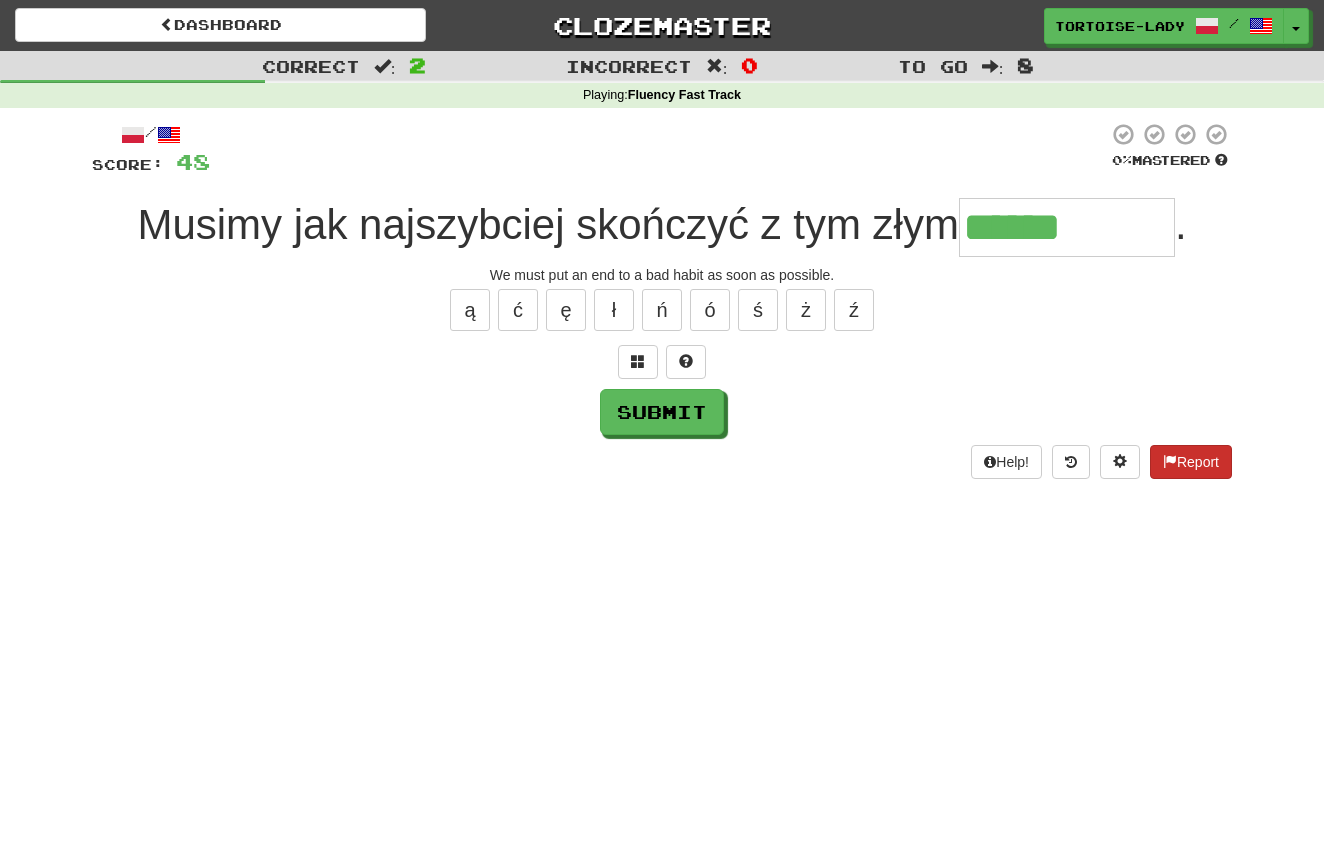 click at bounding box center (1170, 461) 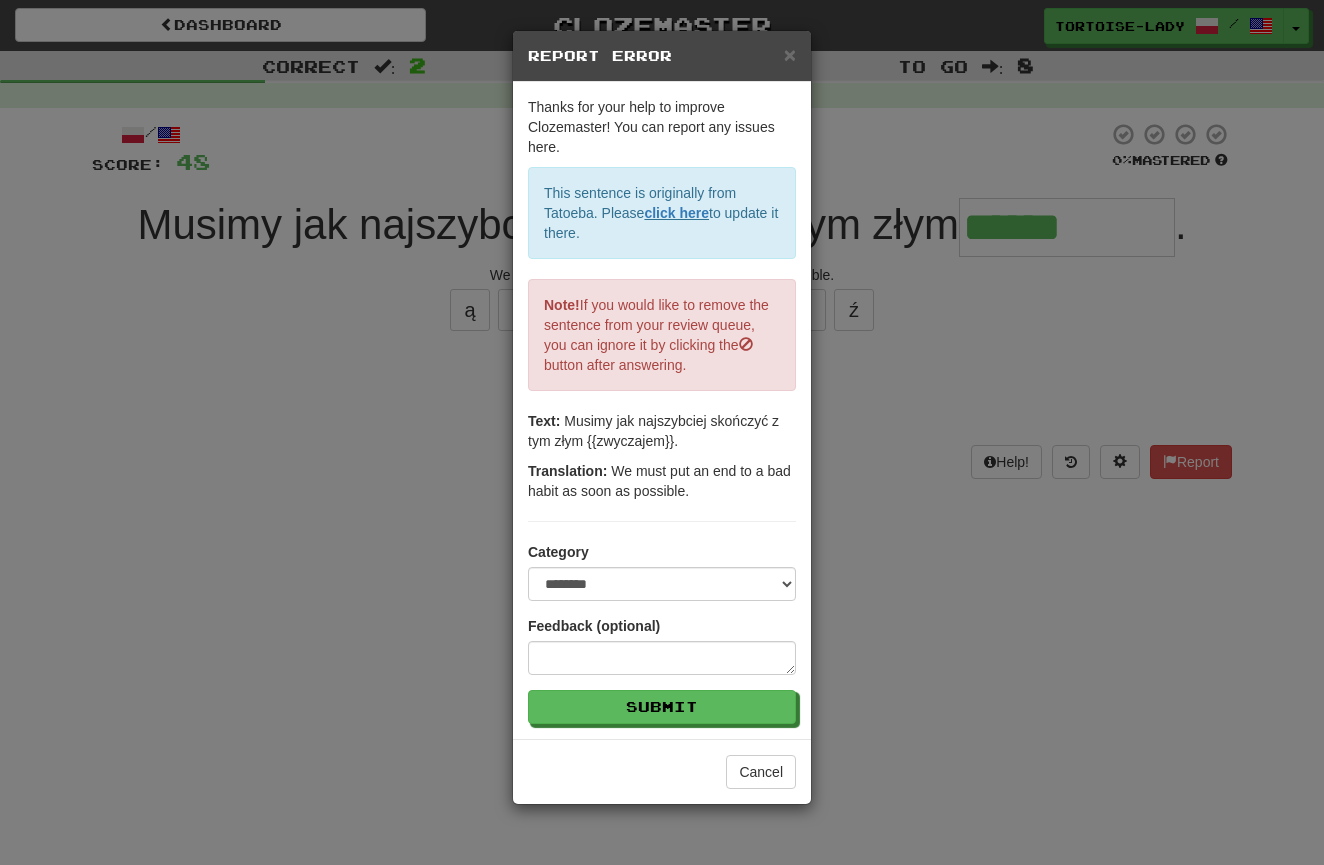 click on "×" at bounding box center (790, 54) 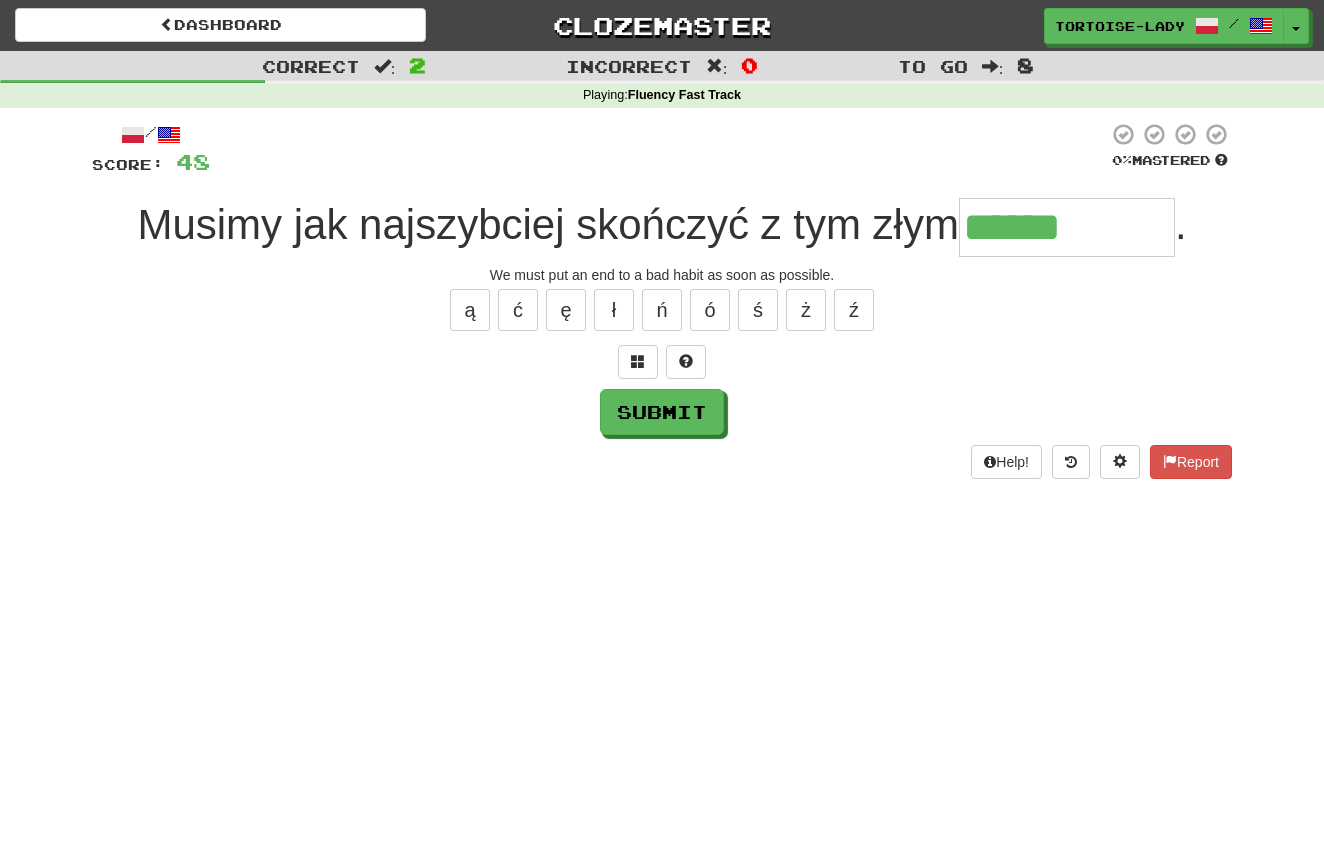 click on "******" at bounding box center (1067, 227) 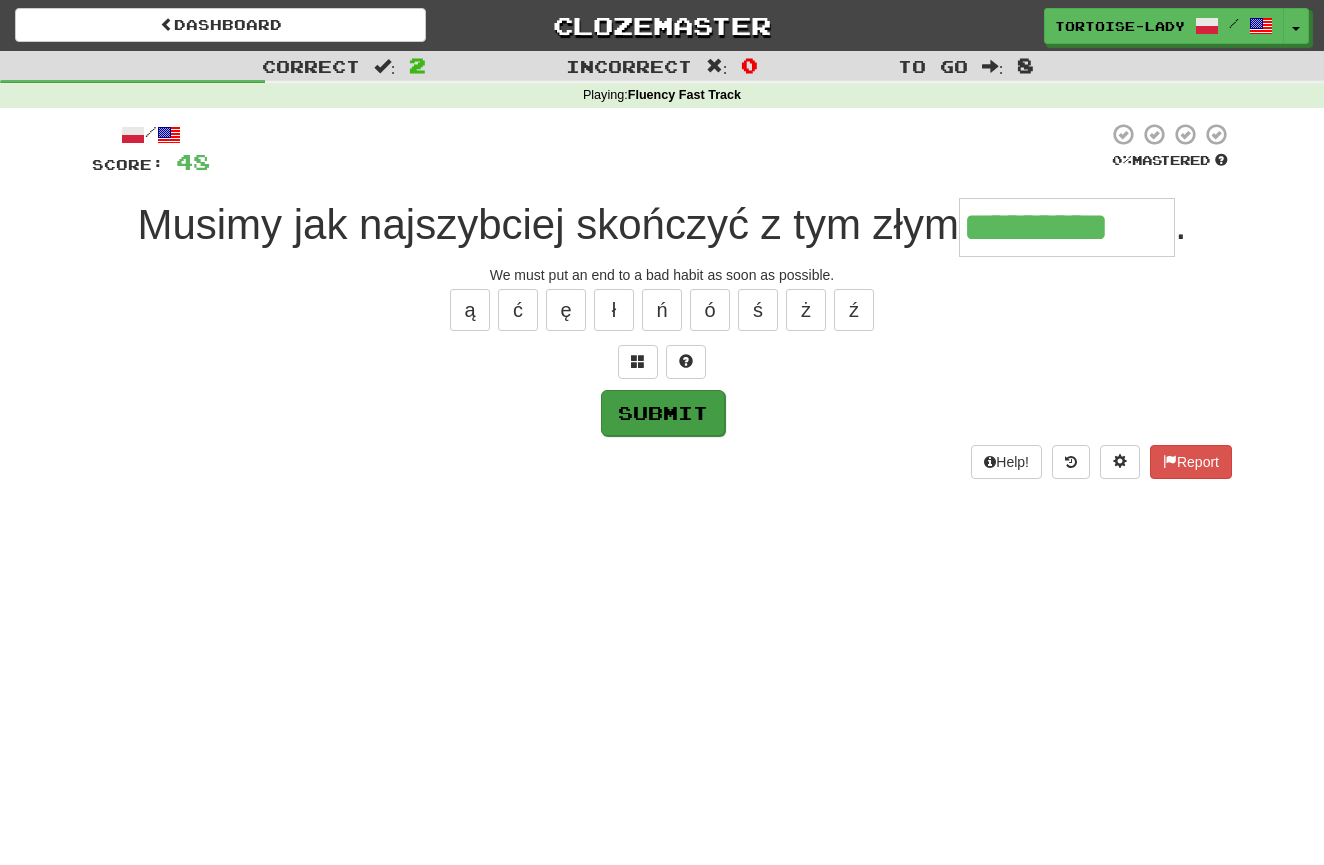 type on "*********" 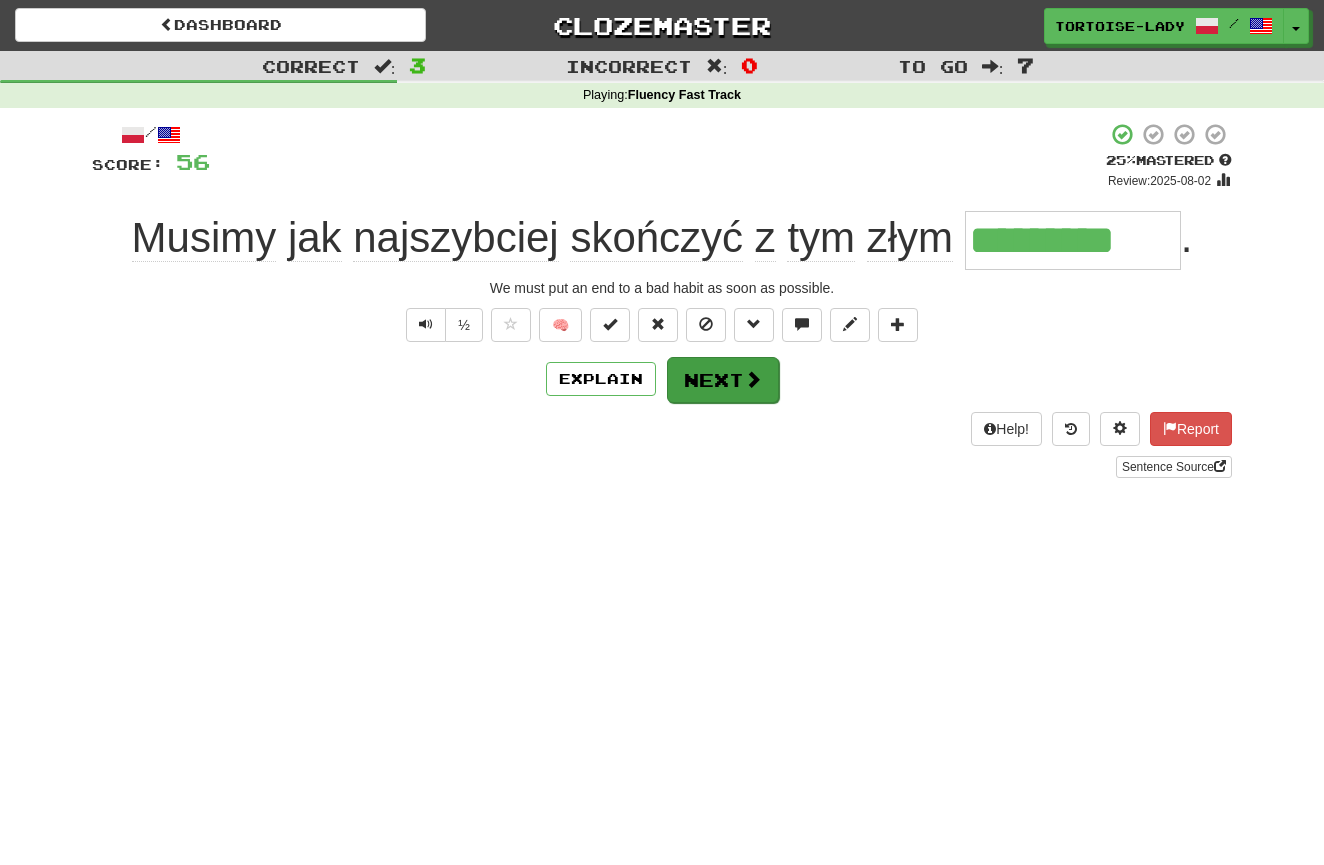 click on "Next" at bounding box center (723, 380) 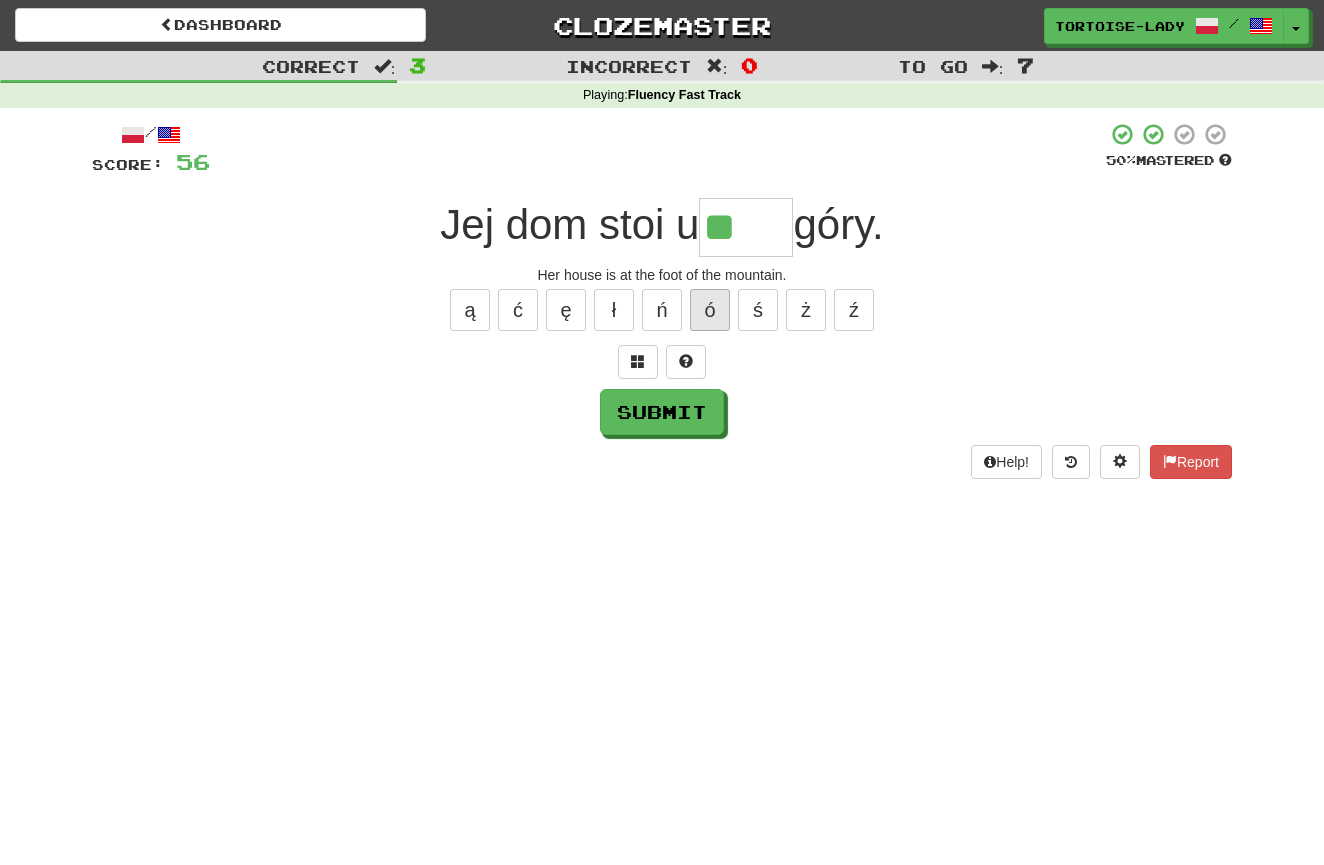 click on "ó" at bounding box center (710, 310) 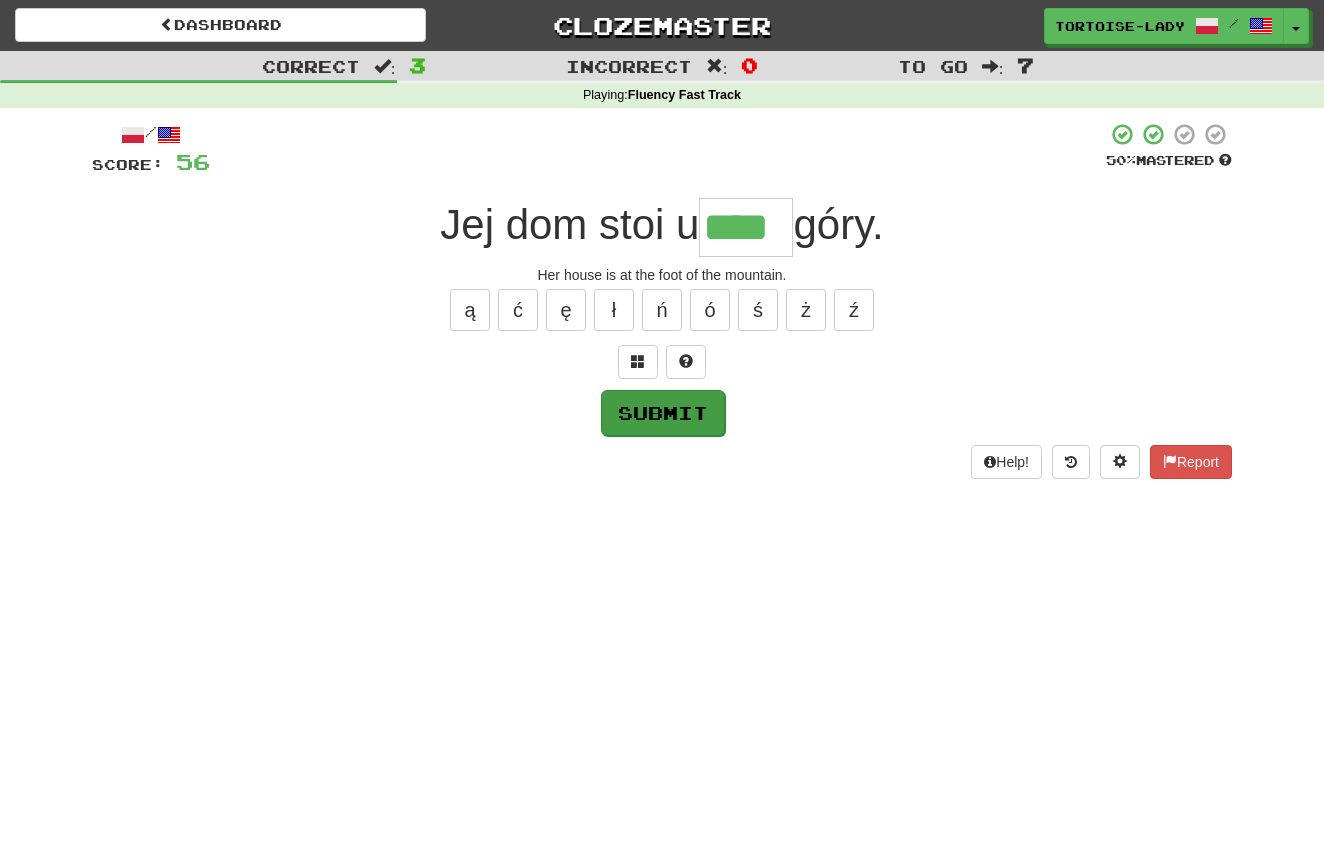type on "****" 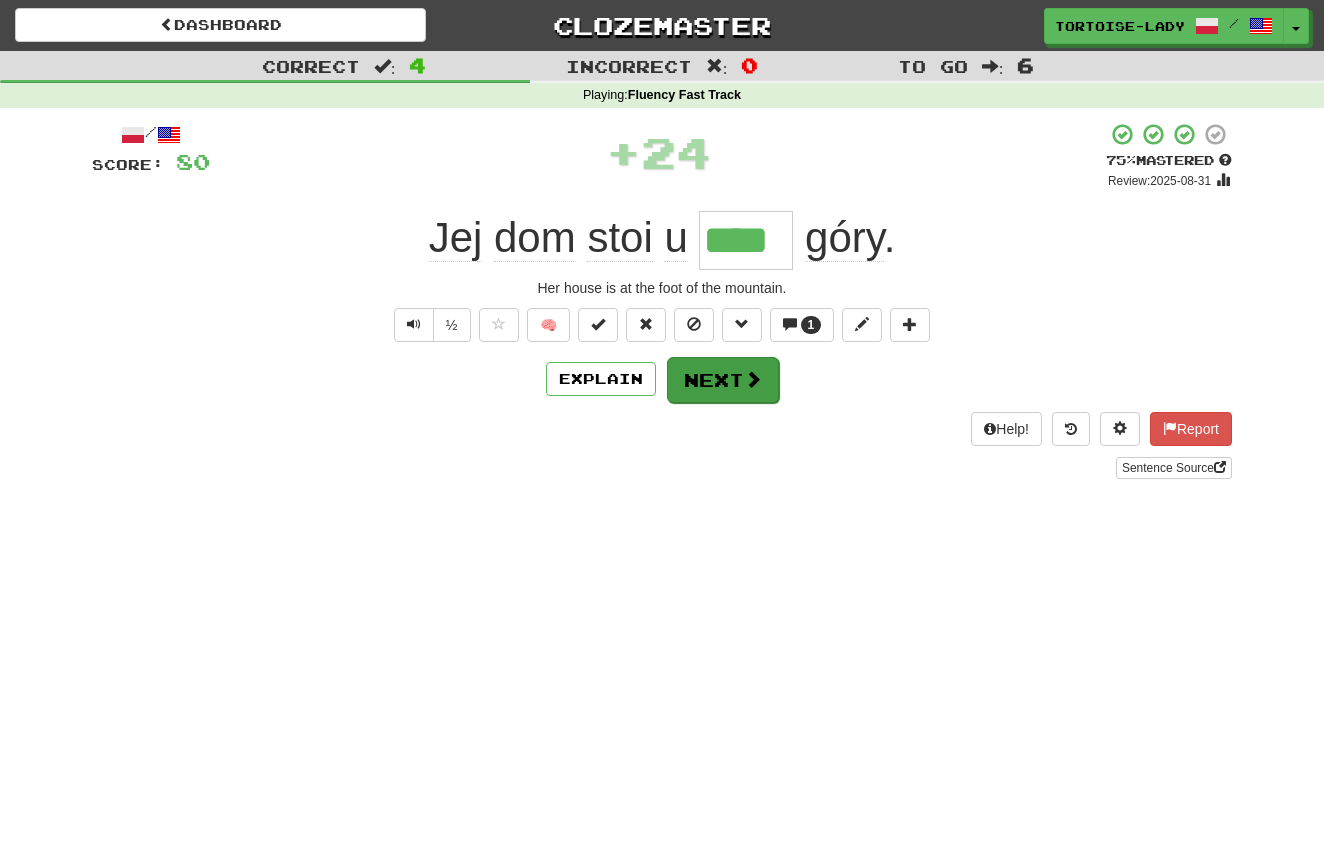 click on "Next" at bounding box center [723, 380] 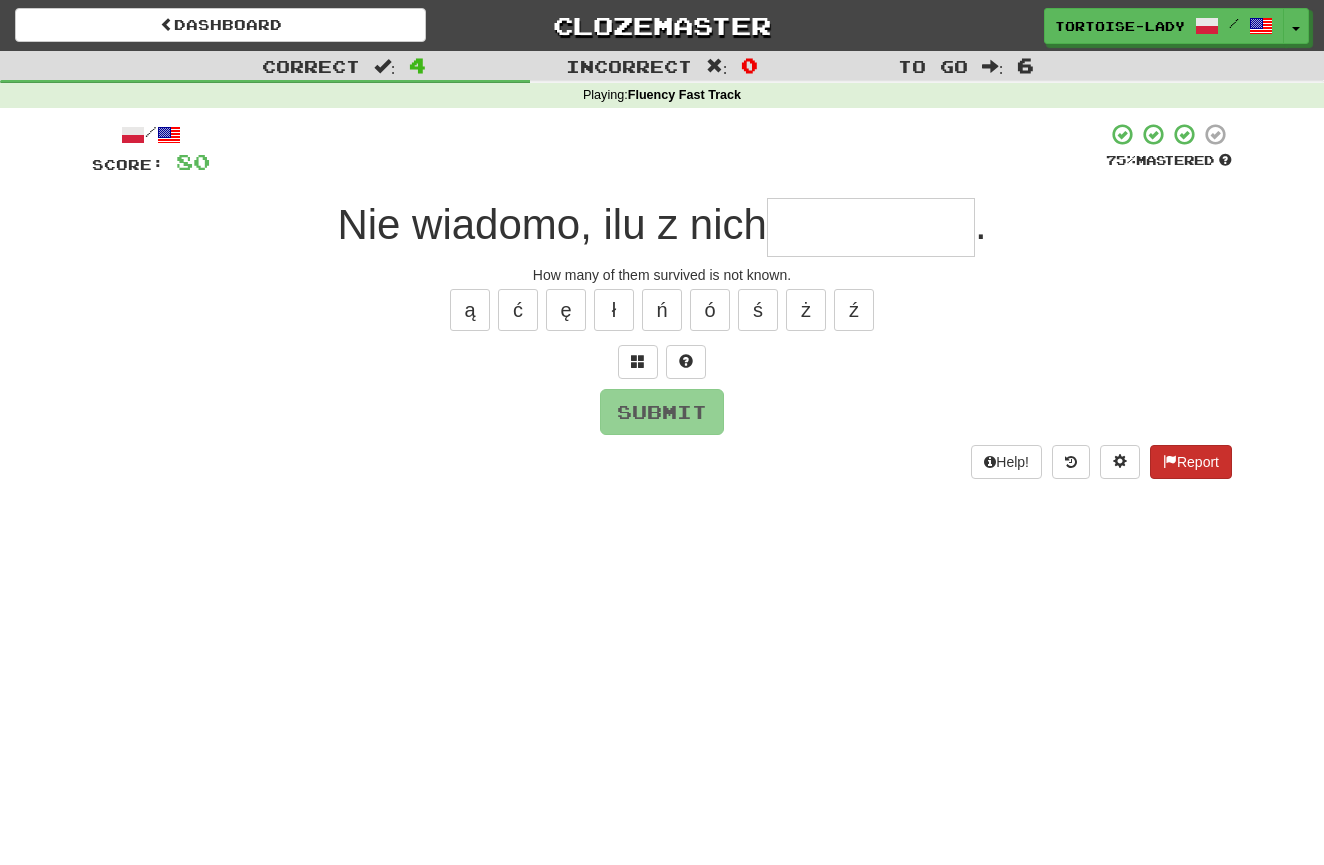 click at bounding box center (1170, 461) 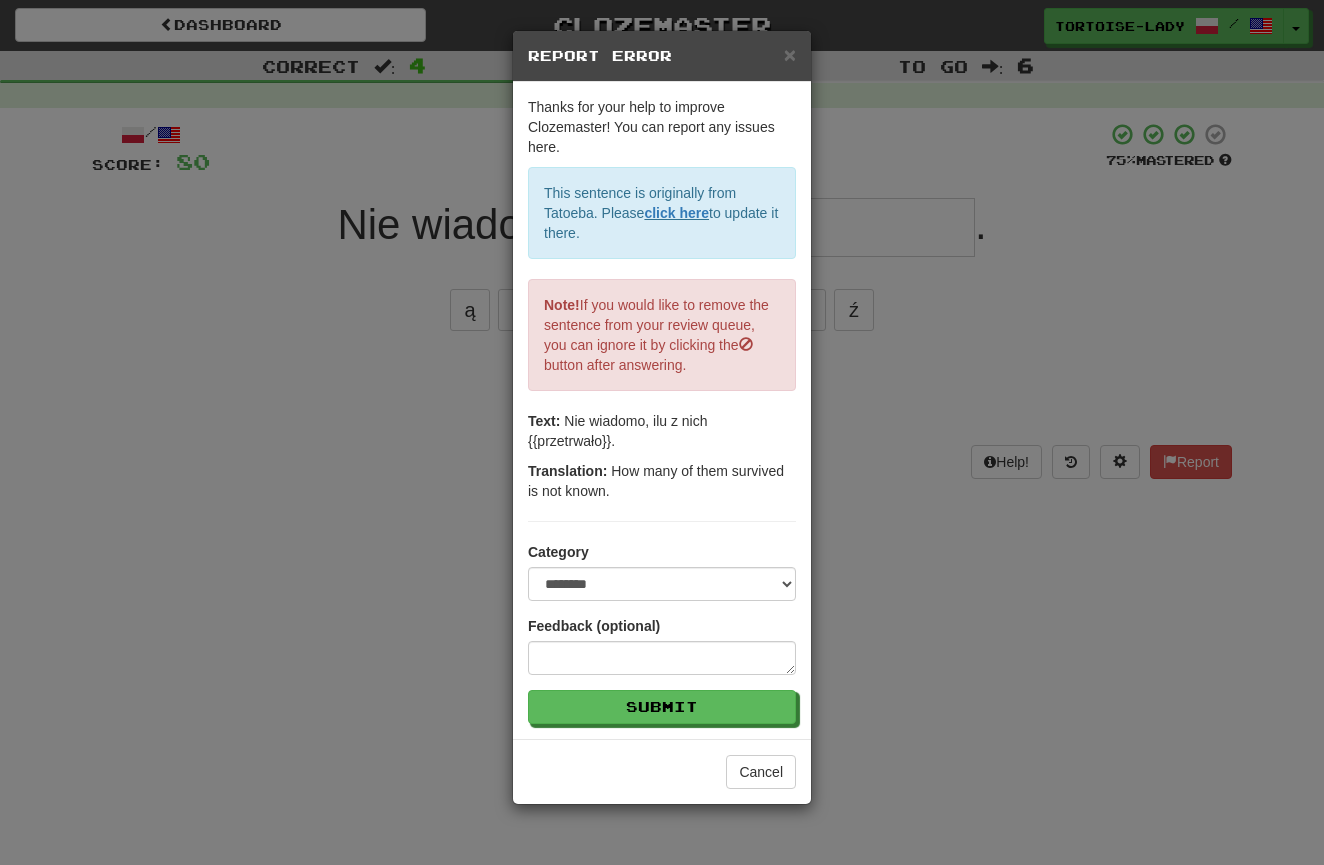 click on "×" at bounding box center (790, 54) 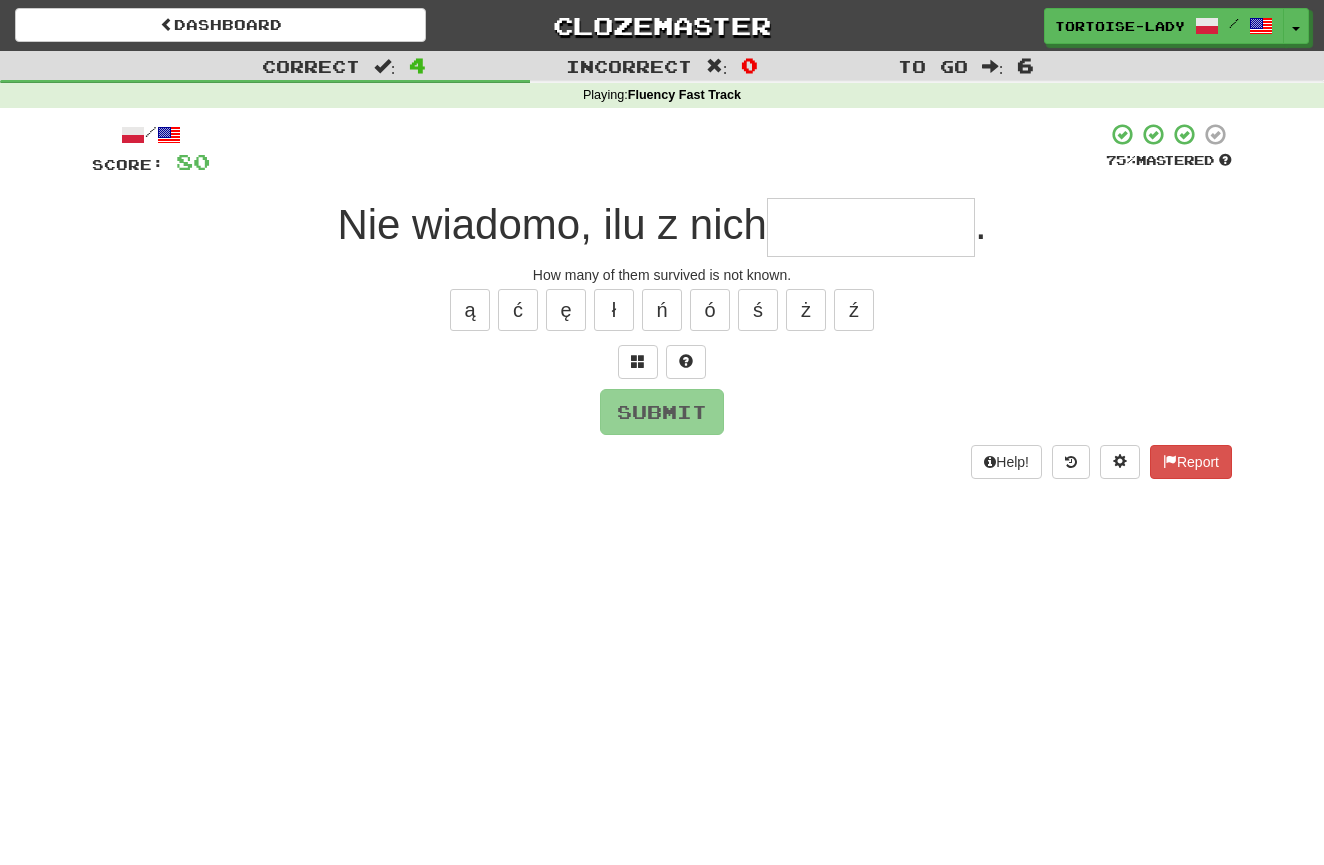 click at bounding box center [871, 227] 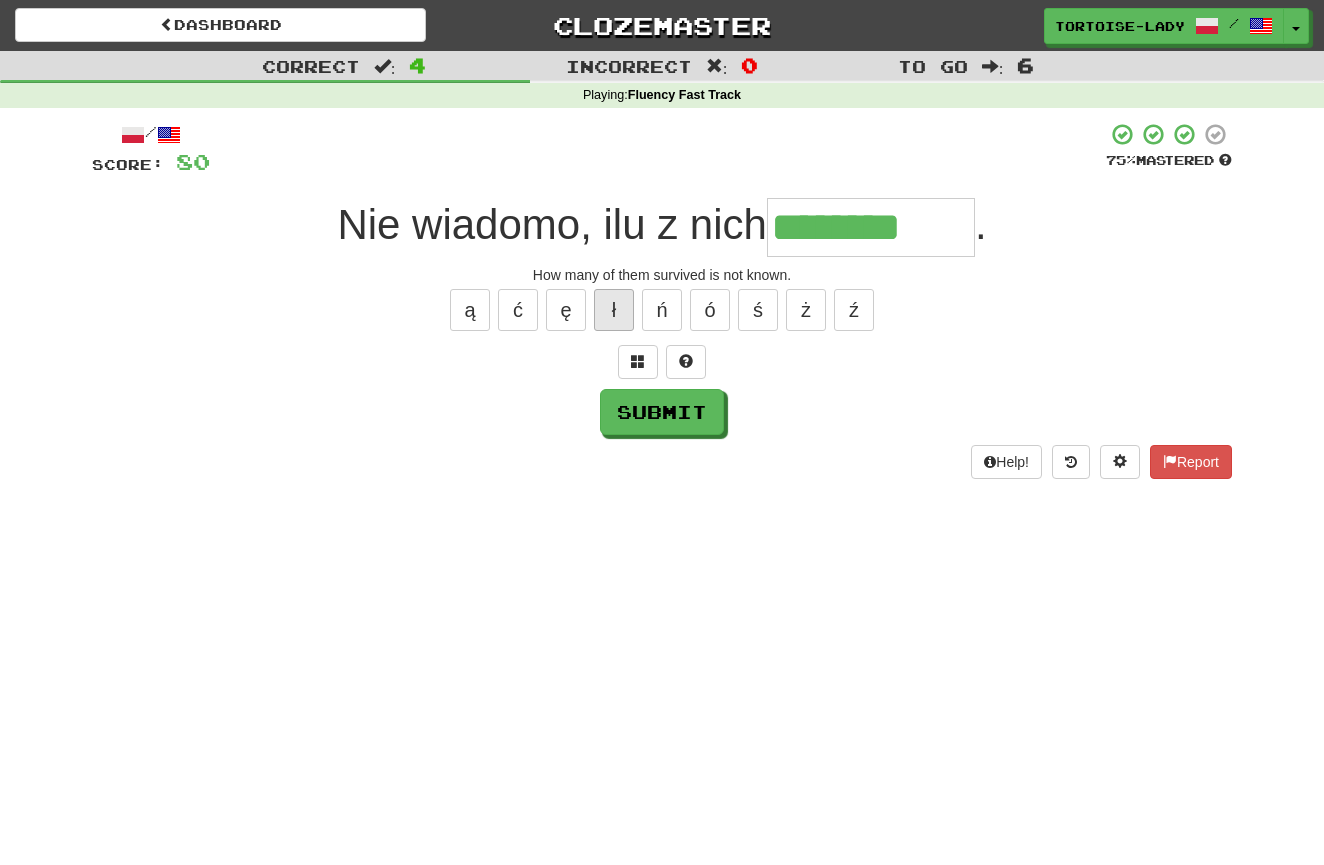 click on "ł" at bounding box center (614, 310) 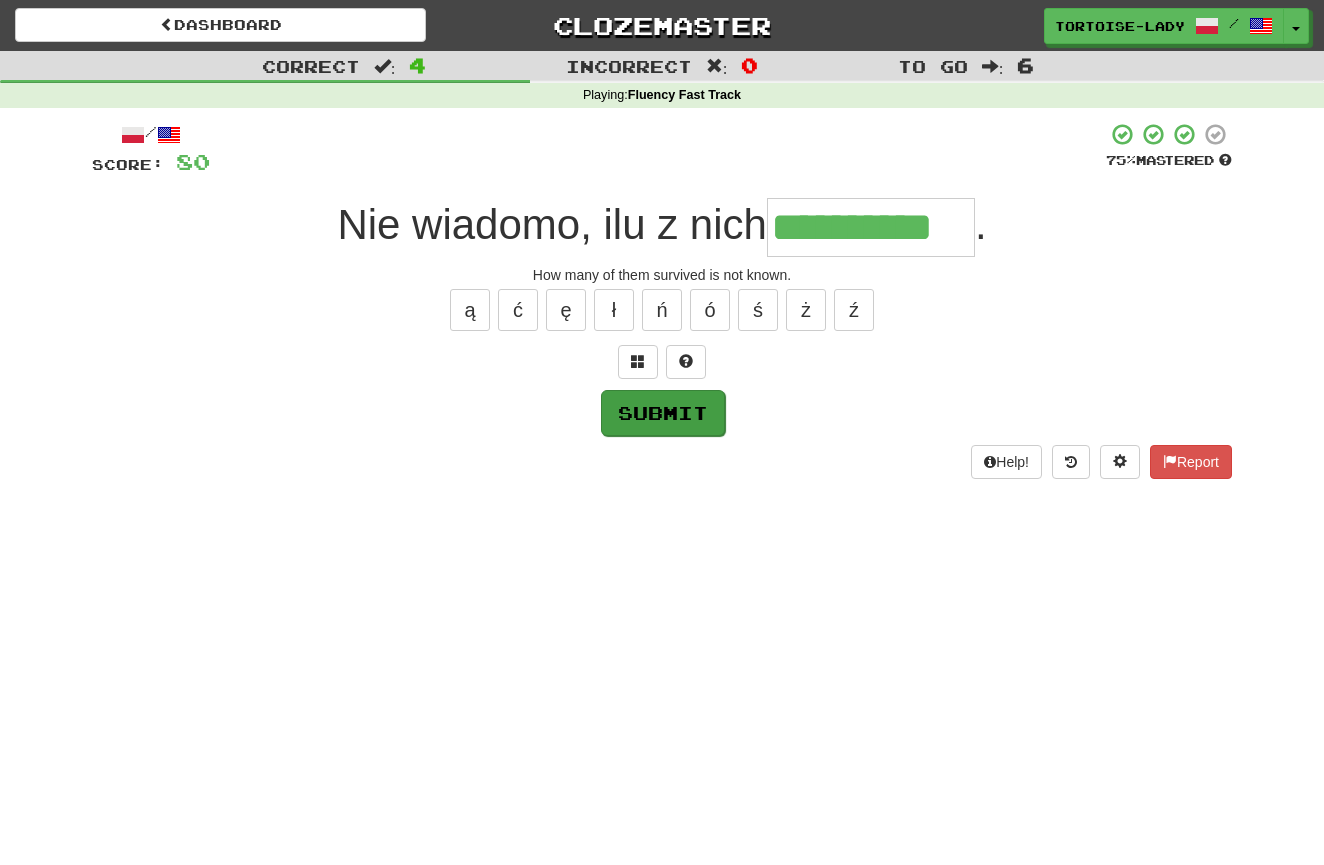 type on "**********" 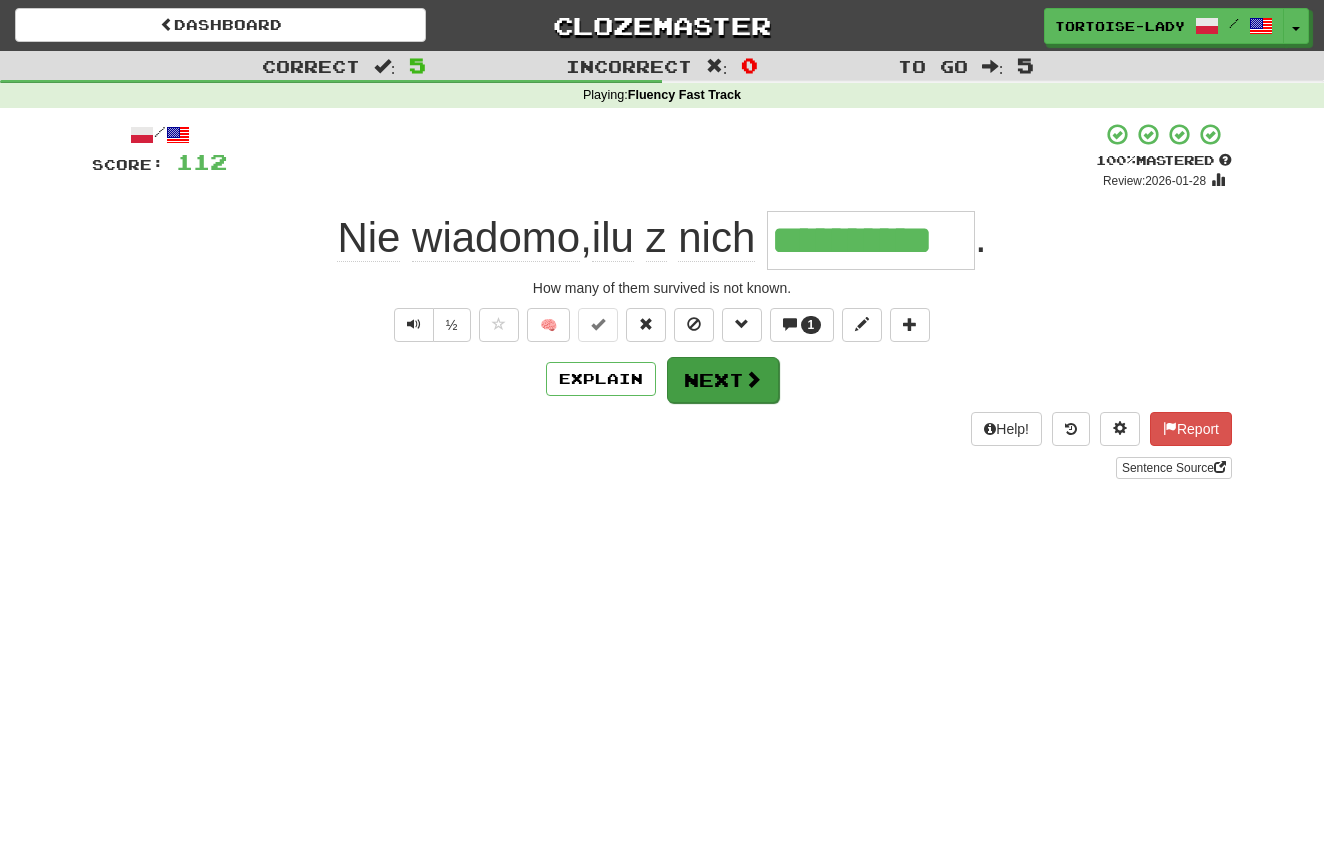 click on "Next" at bounding box center [723, 380] 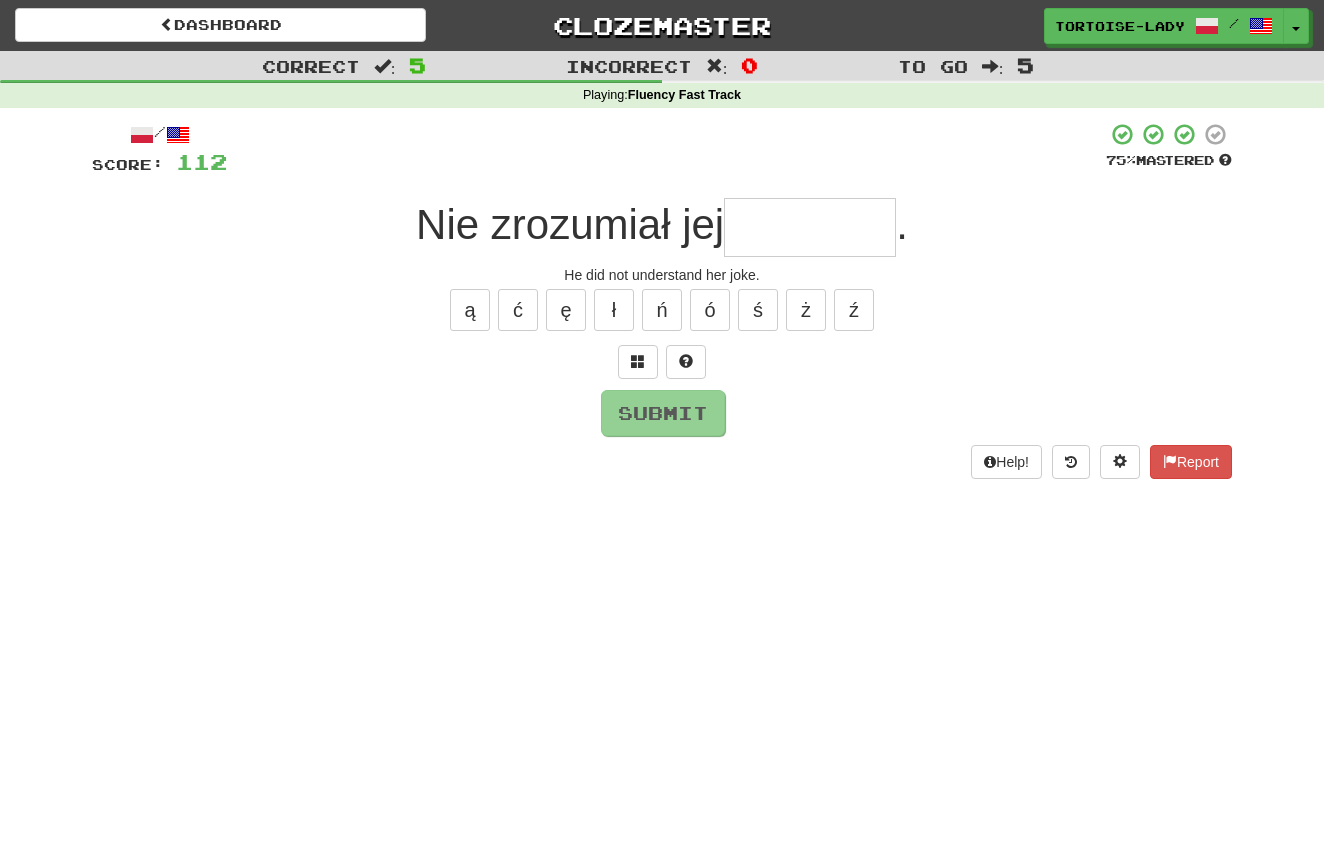 type on "*" 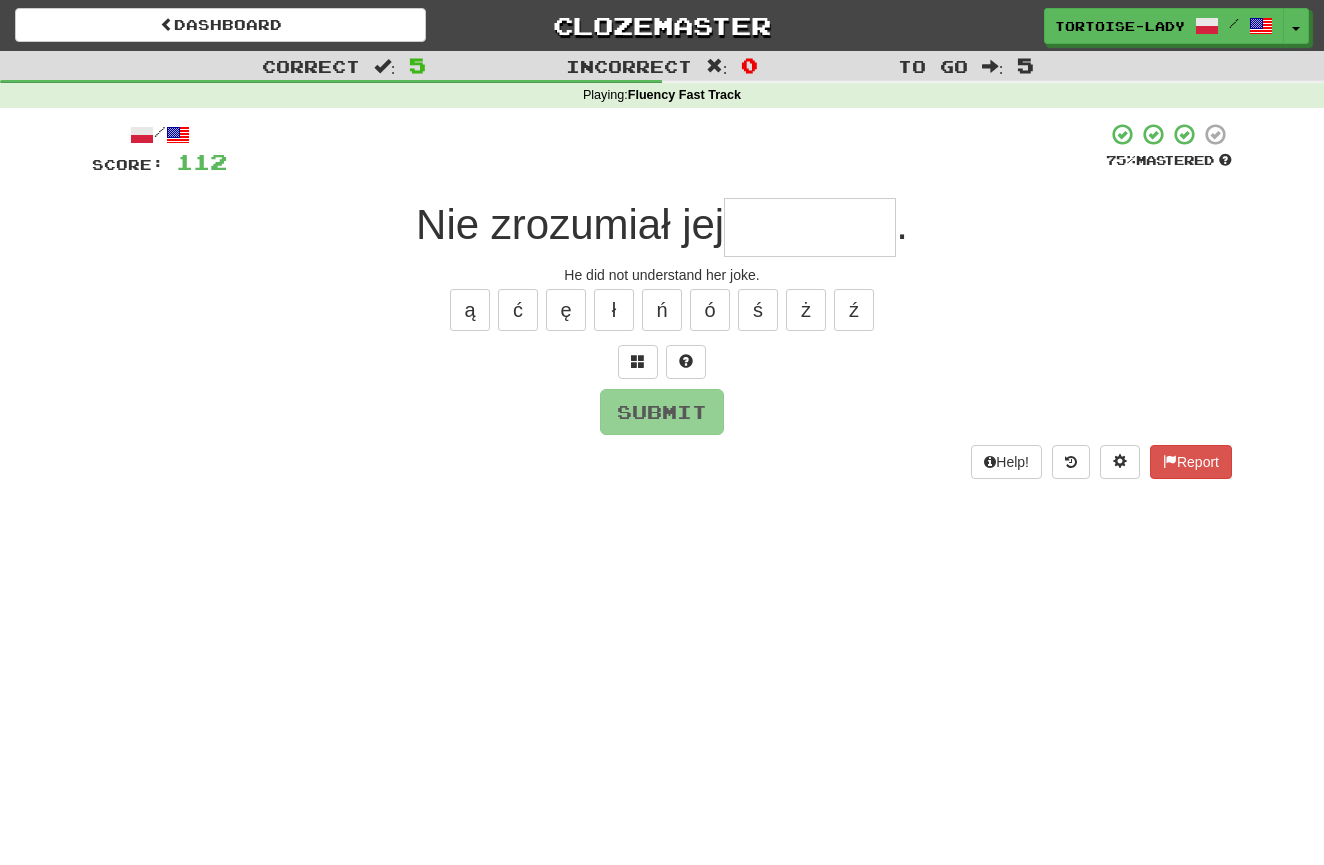 scroll, scrollTop: 47, scrollLeft: 0, axis: vertical 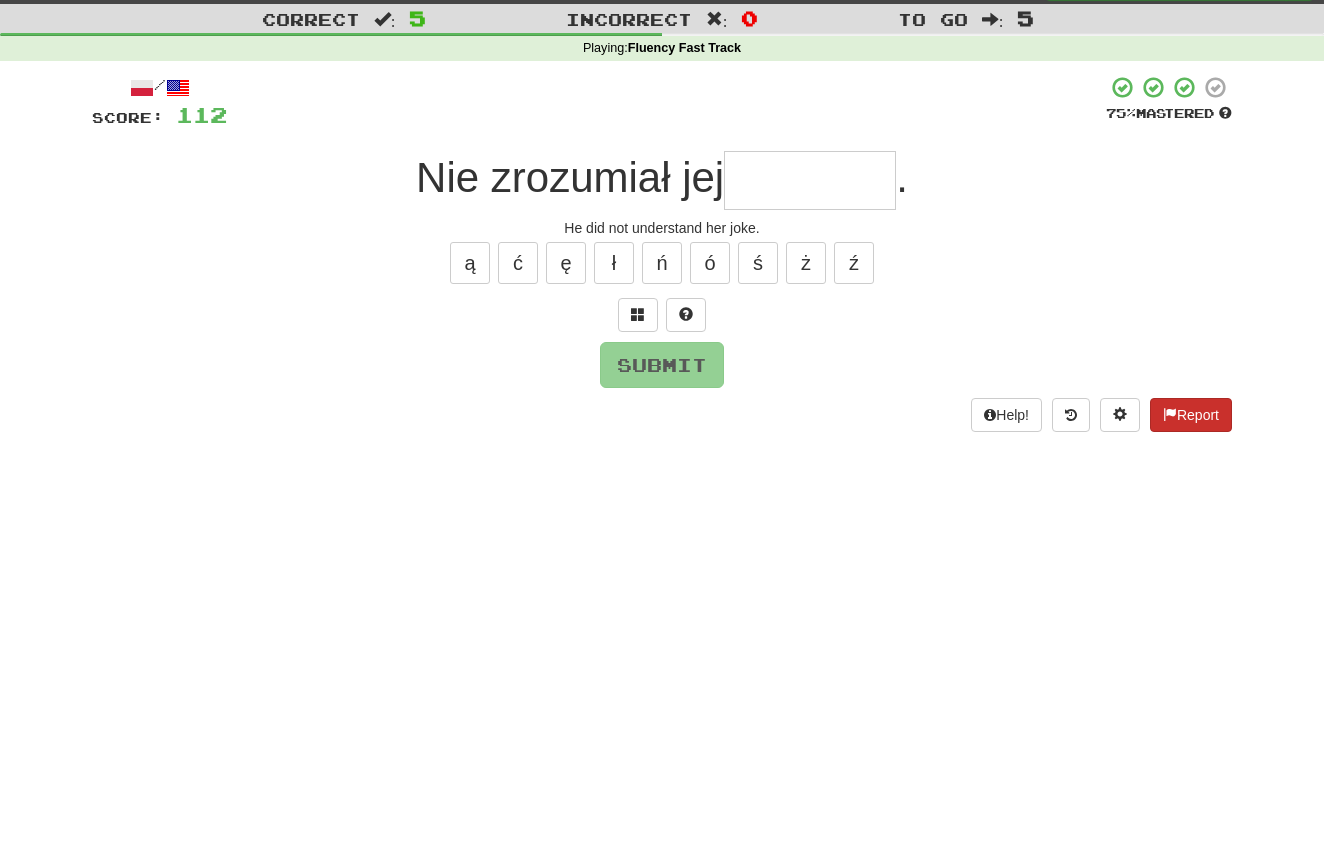 click on "Report" at bounding box center [1191, 415] 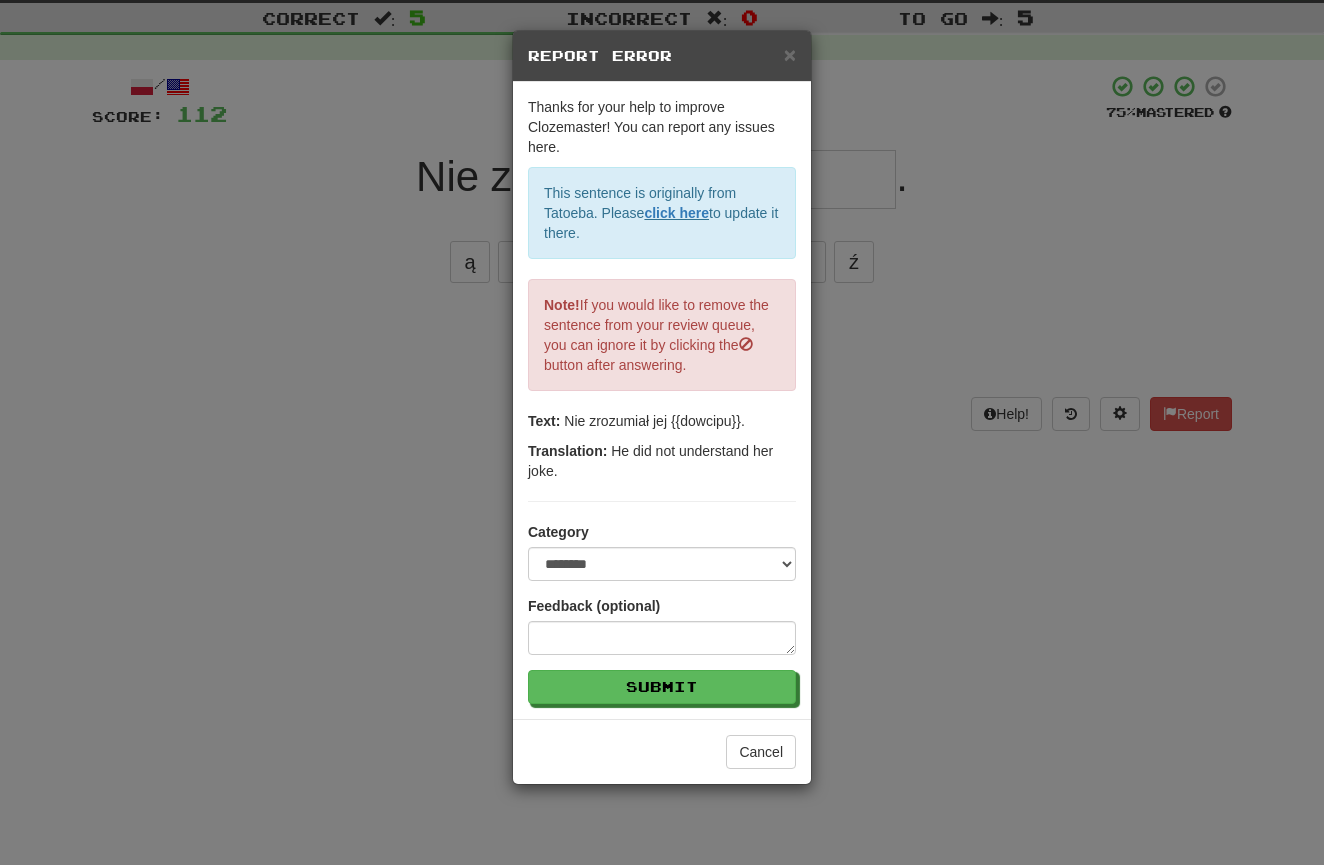 click on "×" at bounding box center [790, 54] 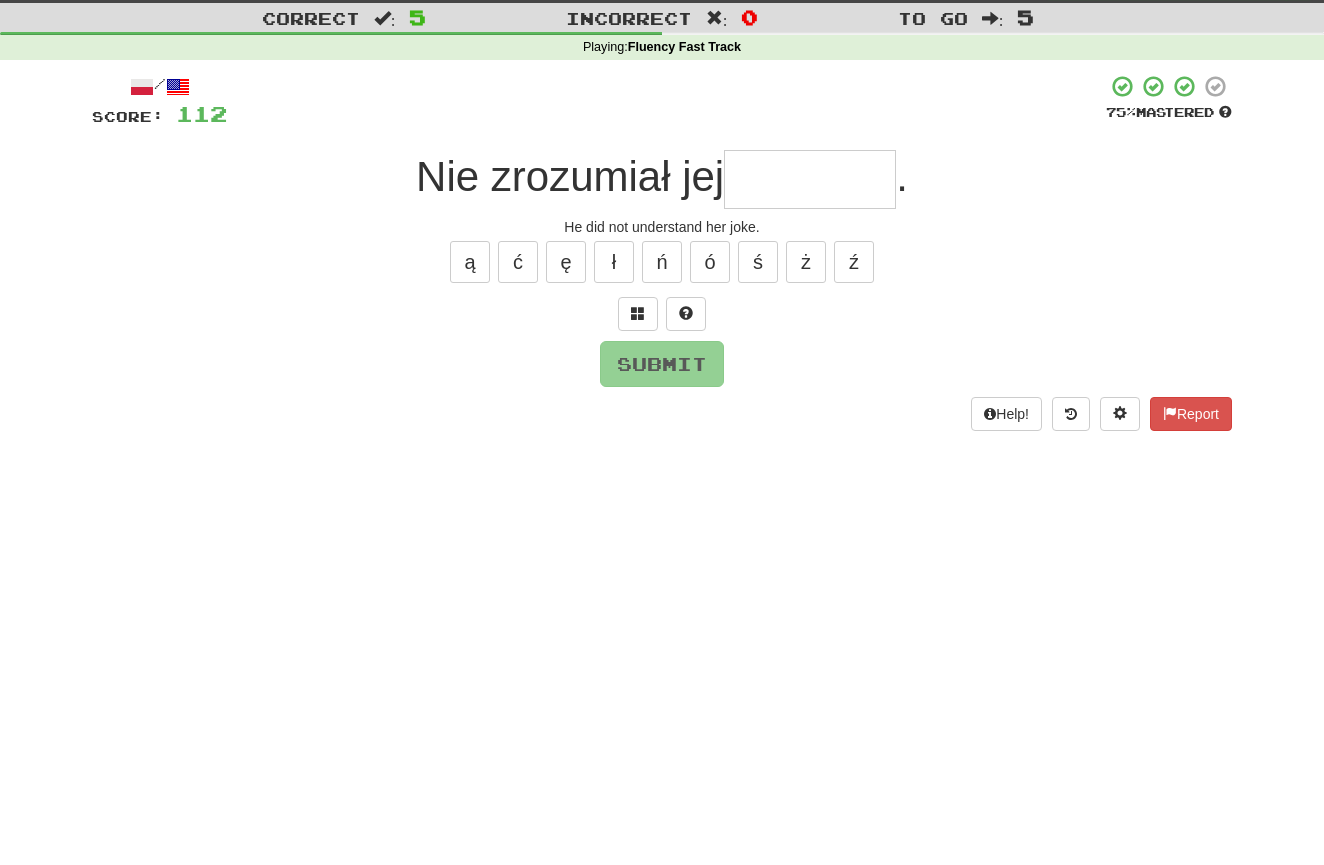 click at bounding box center [810, 179] 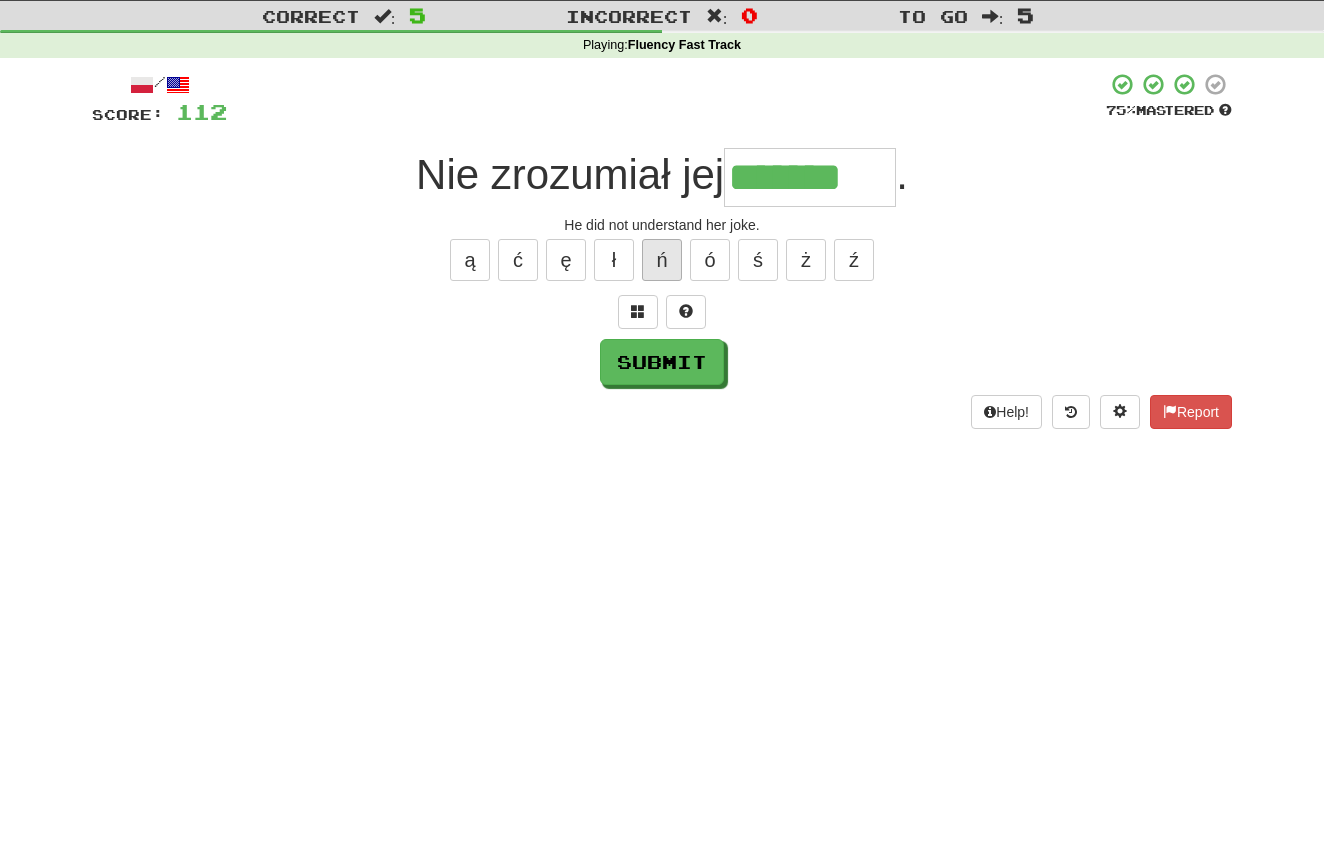 scroll, scrollTop: 47, scrollLeft: 0, axis: vertical 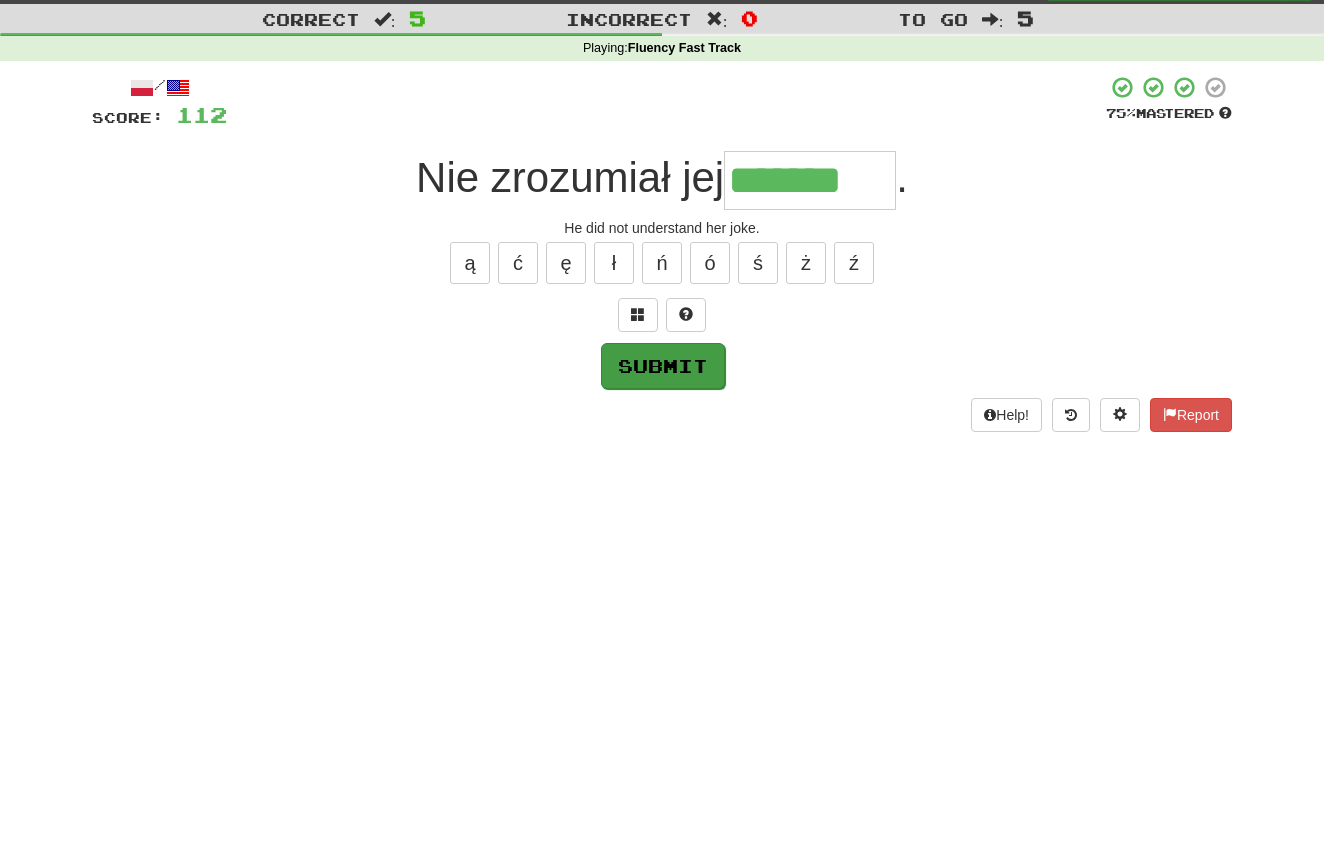 type on "*******" 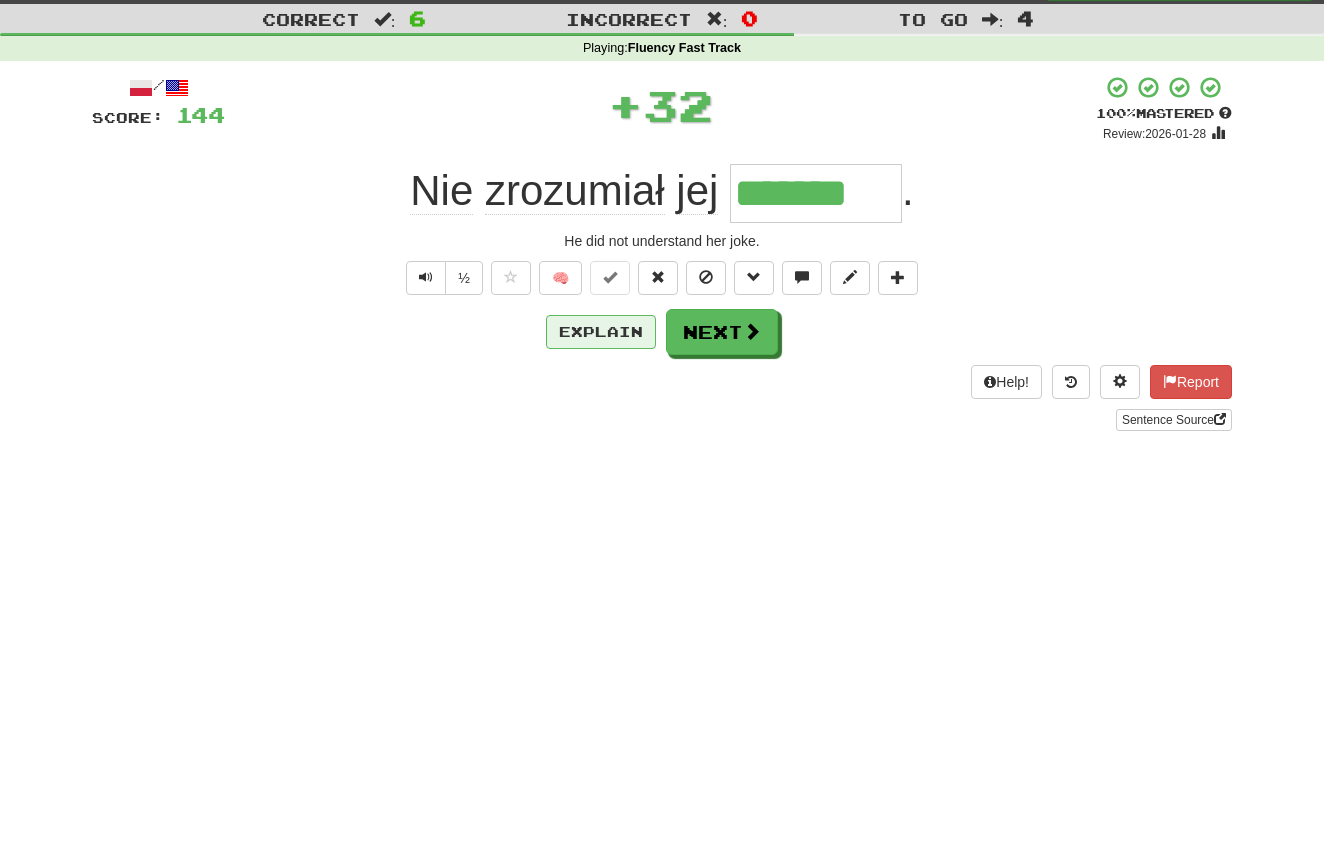 click on "Explain" at bounding box center (601, 332) 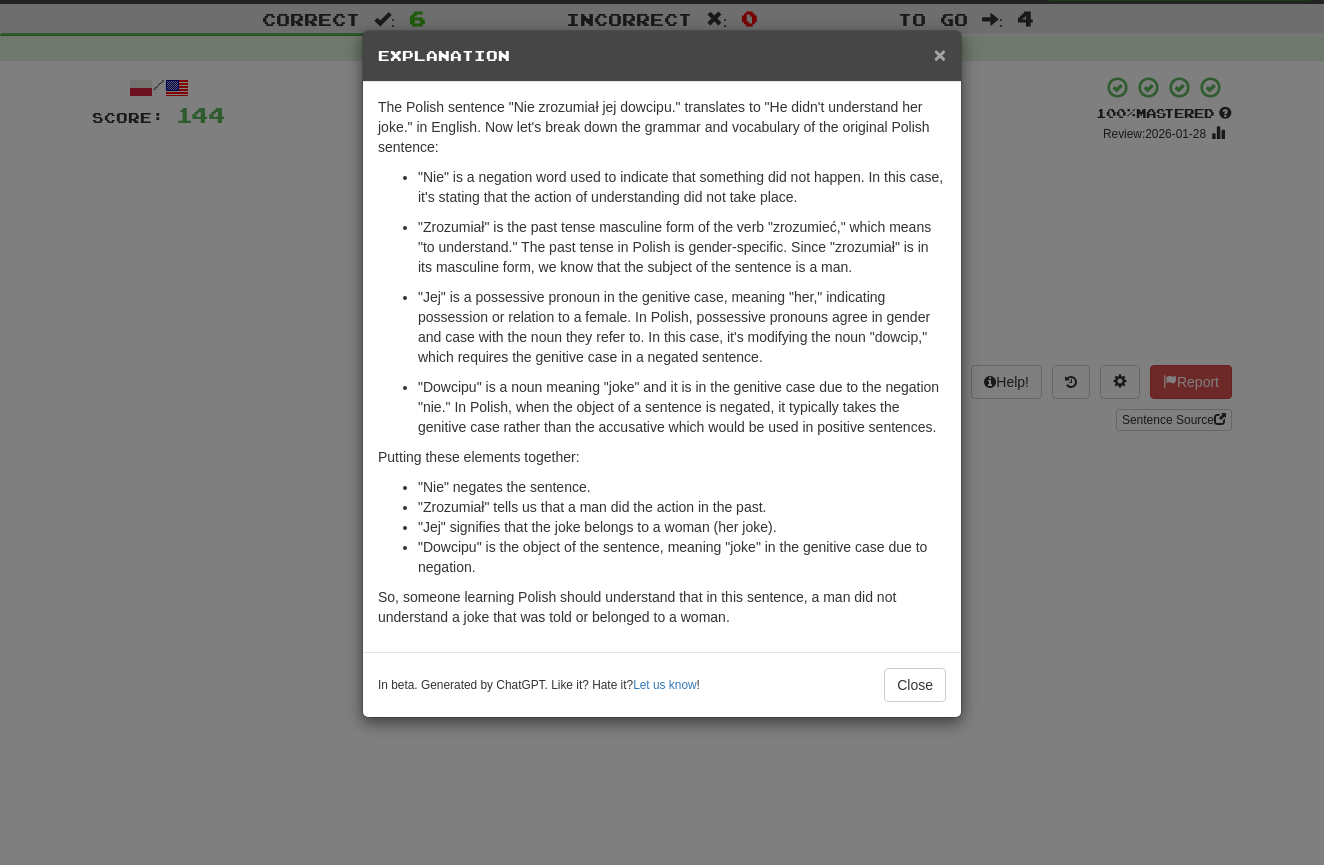 click on "×" at bounding box center [940, 54] 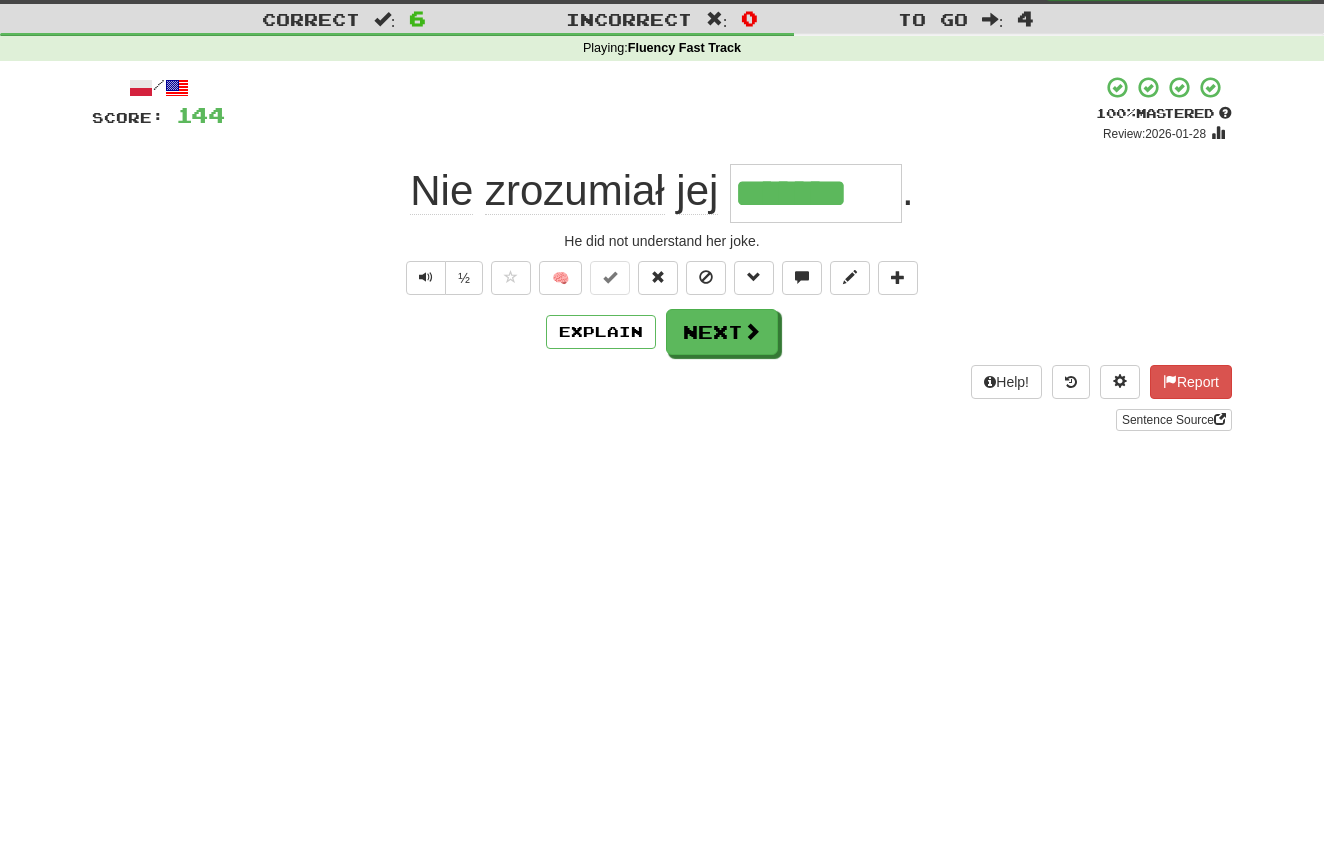 click on "Next" at bounding box center (722, 332) 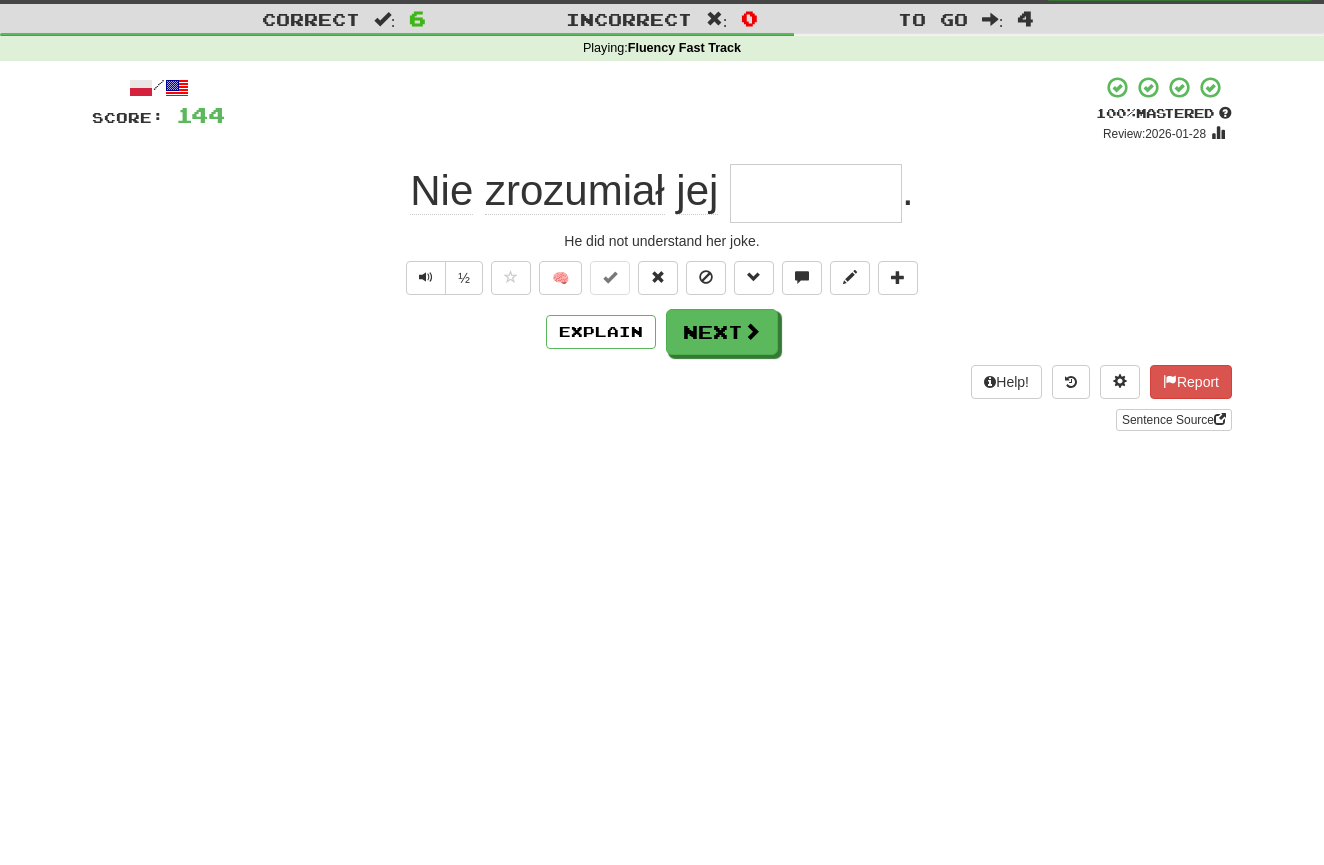scroll, scrollTop: 42, scrollLeft: 0, axis: vertical 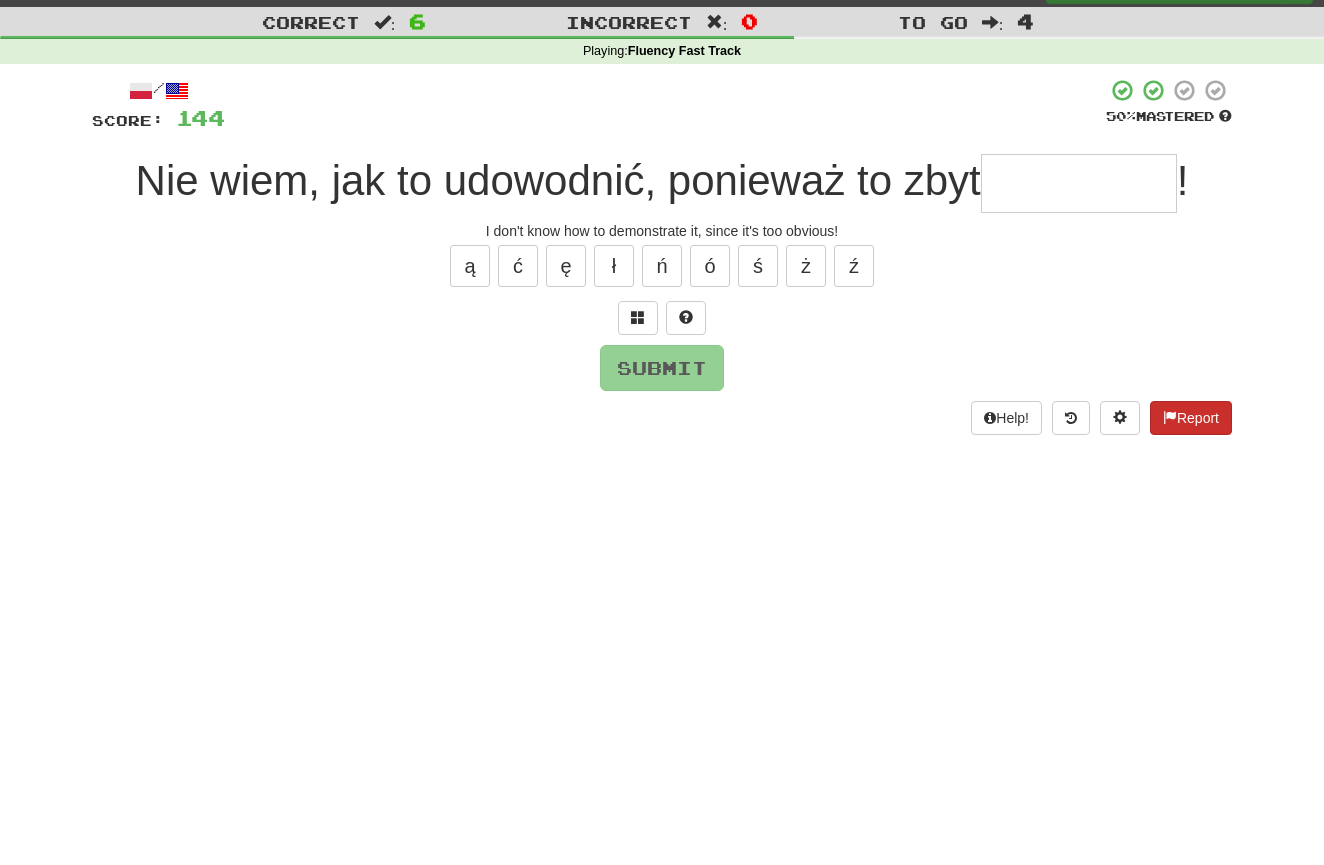 click on "Report" at bounding box center (1191, 418) 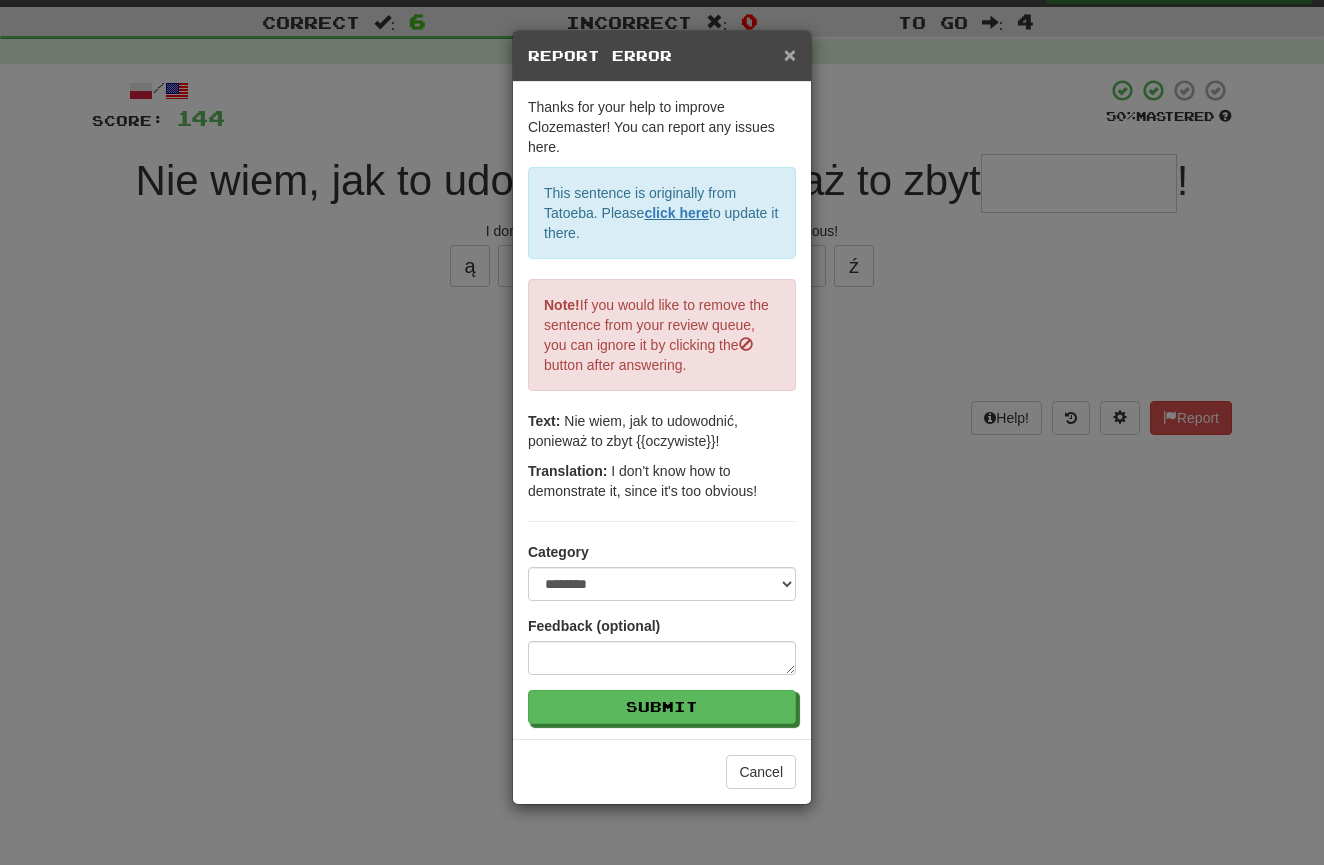 click on "×" at bounding box center [790, 54] 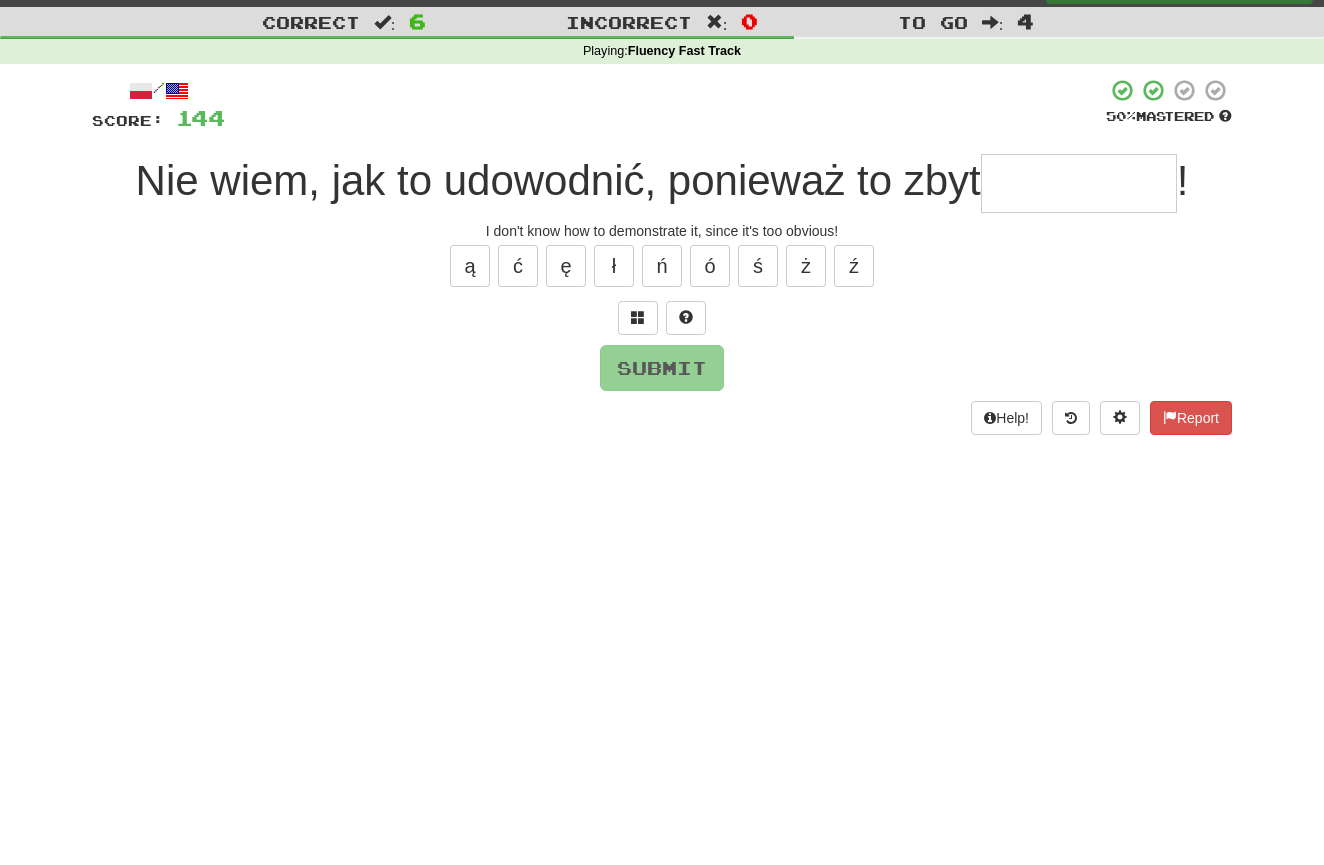 click at bounding box center (1079, 183) 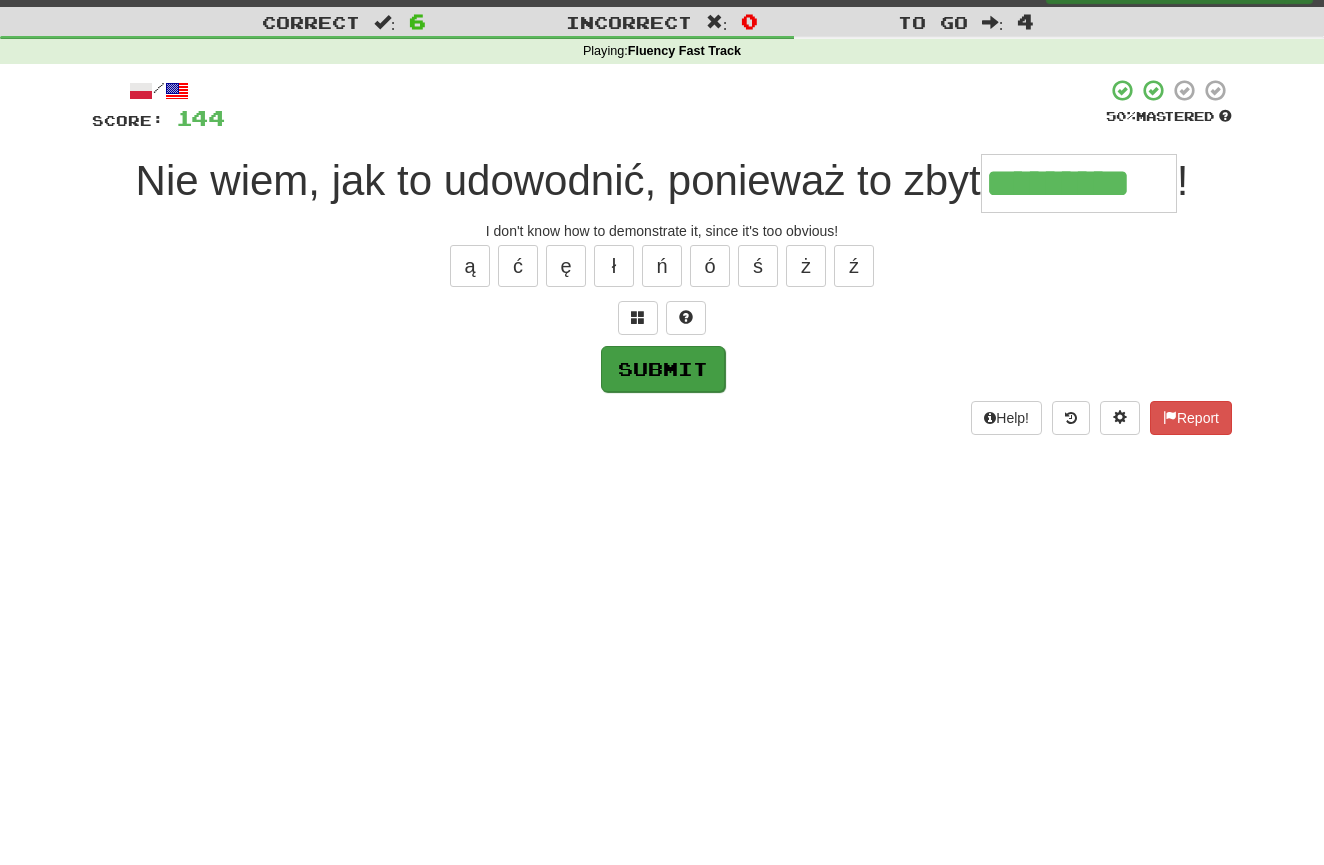 type on "*********" 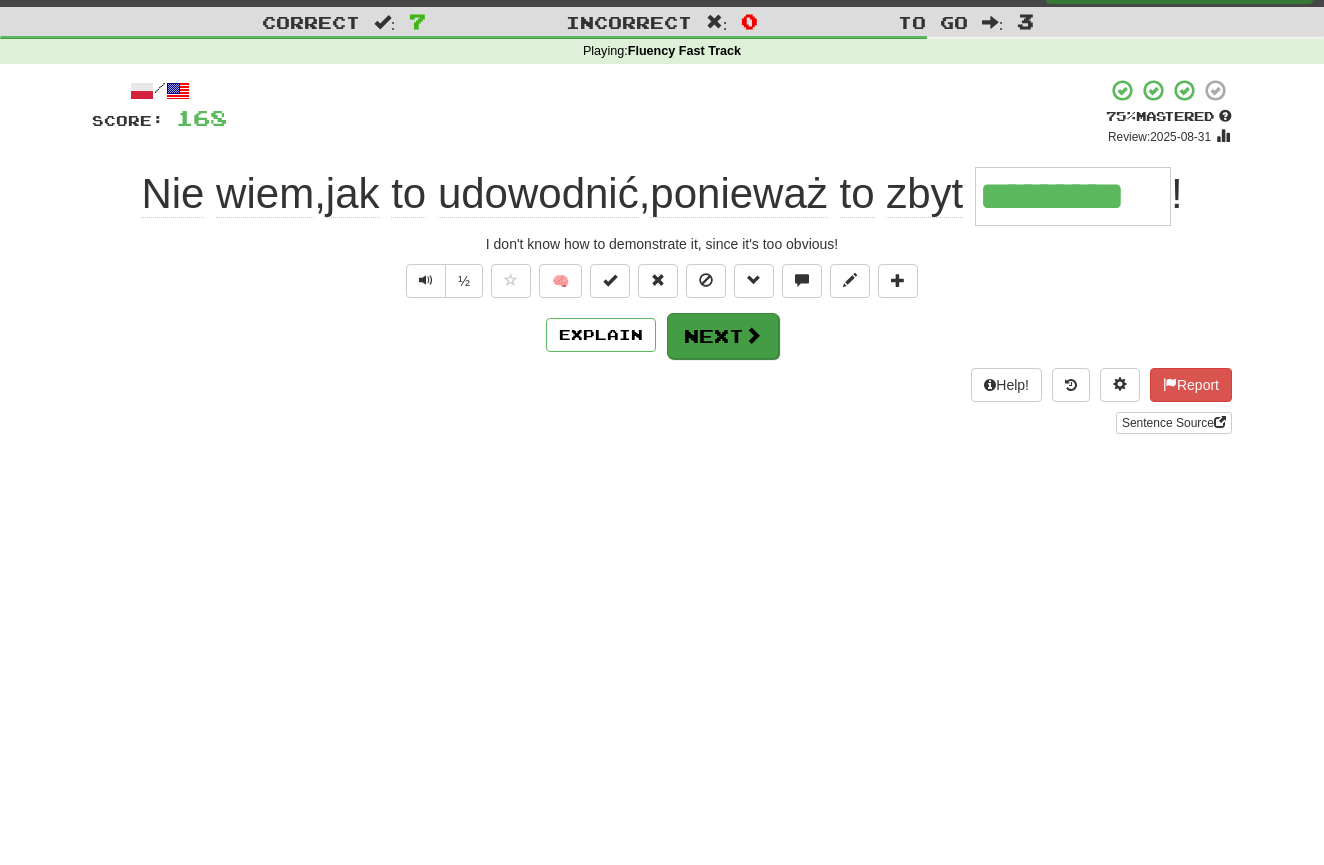 click on "Next" at bounding box center [723, 336] 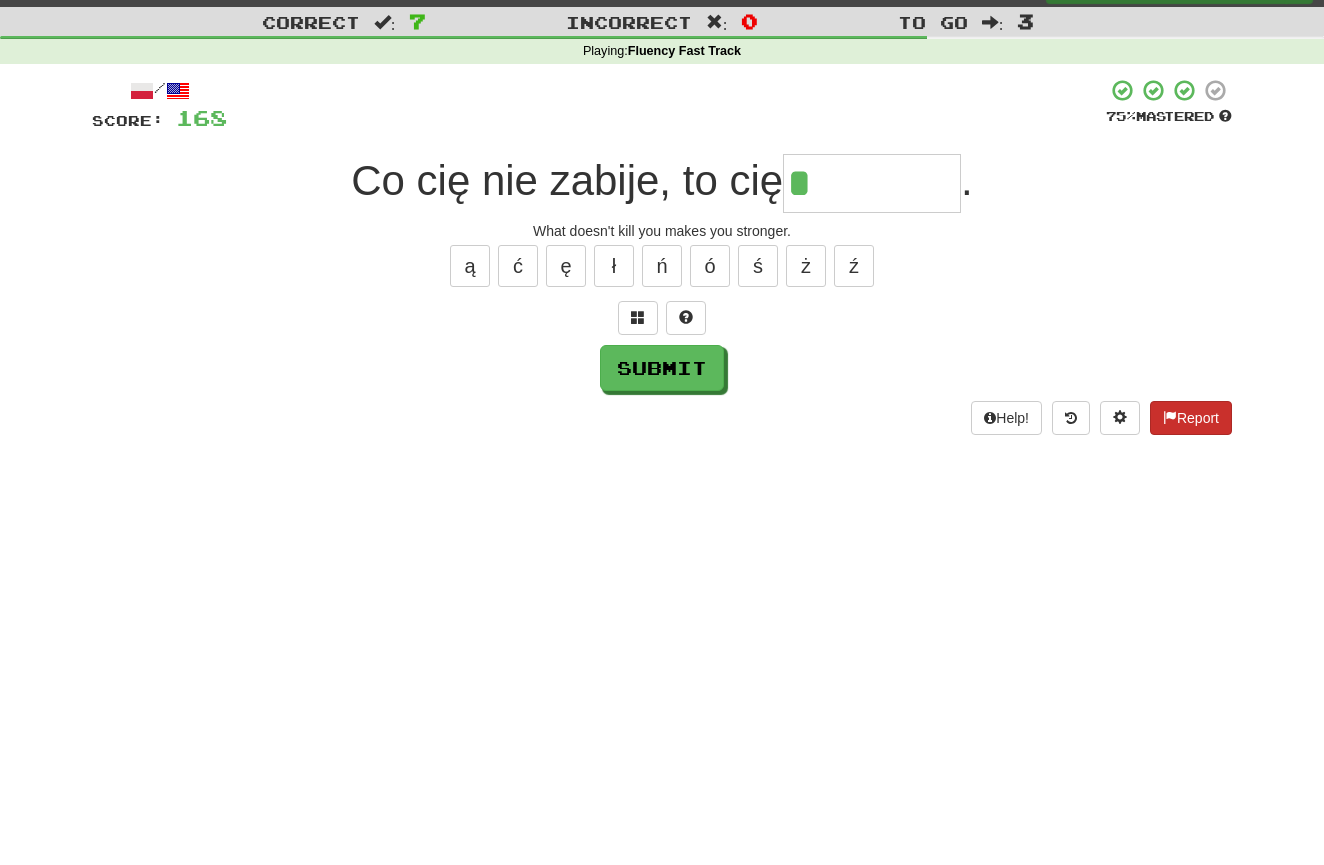 click on "Report" at bounding box center (1191, 418) 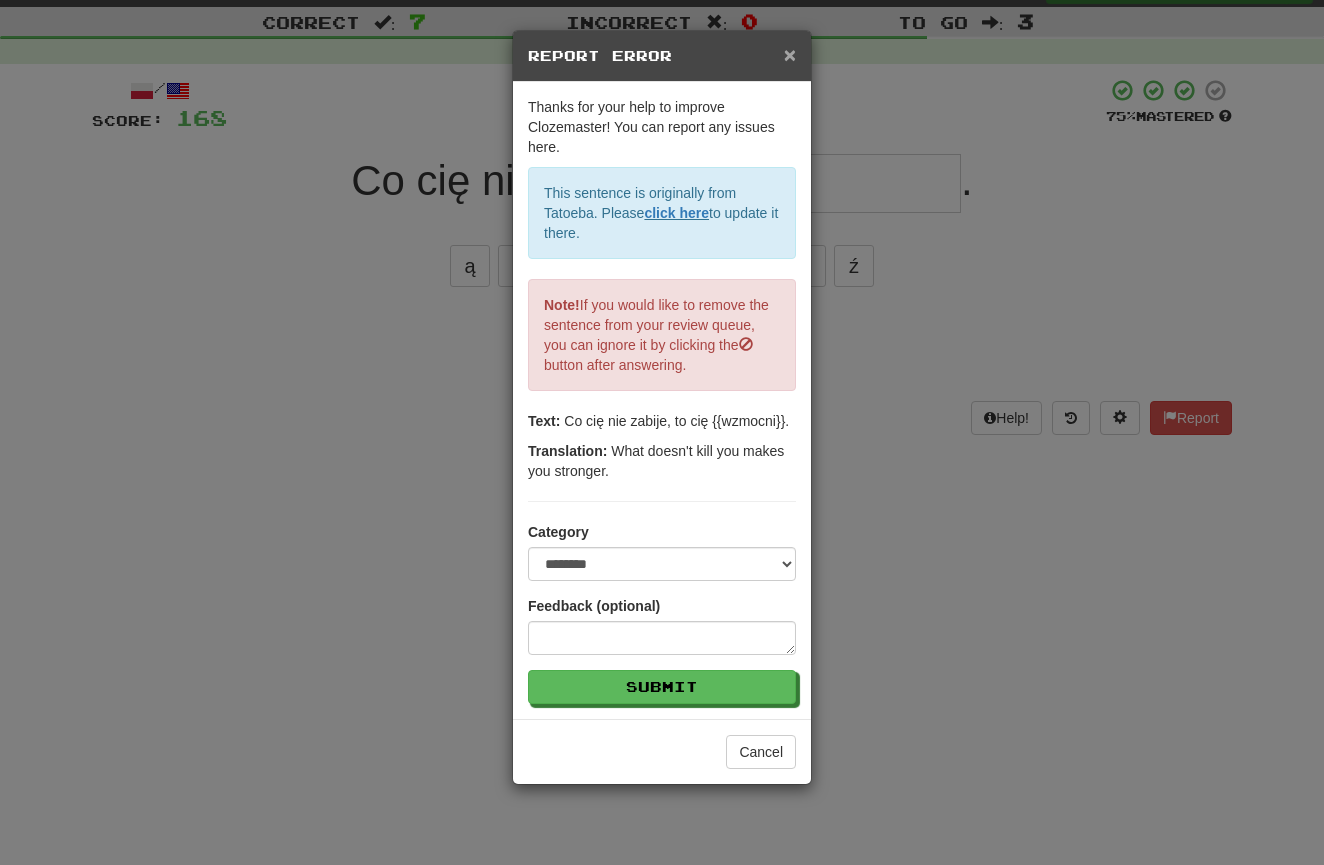 click on "×" at bounding box center [790, 54] 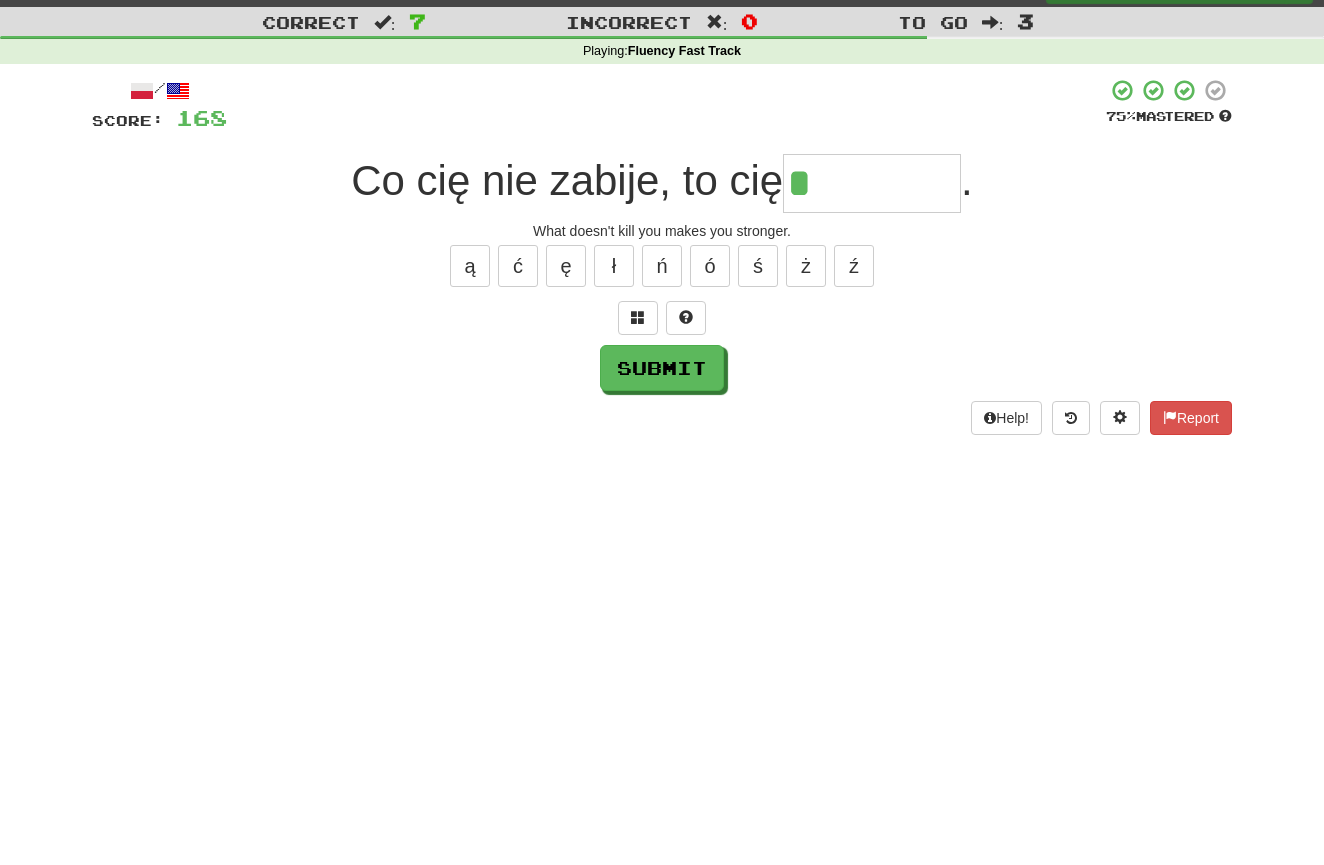 click on "*" at bounding box center (872, 183) 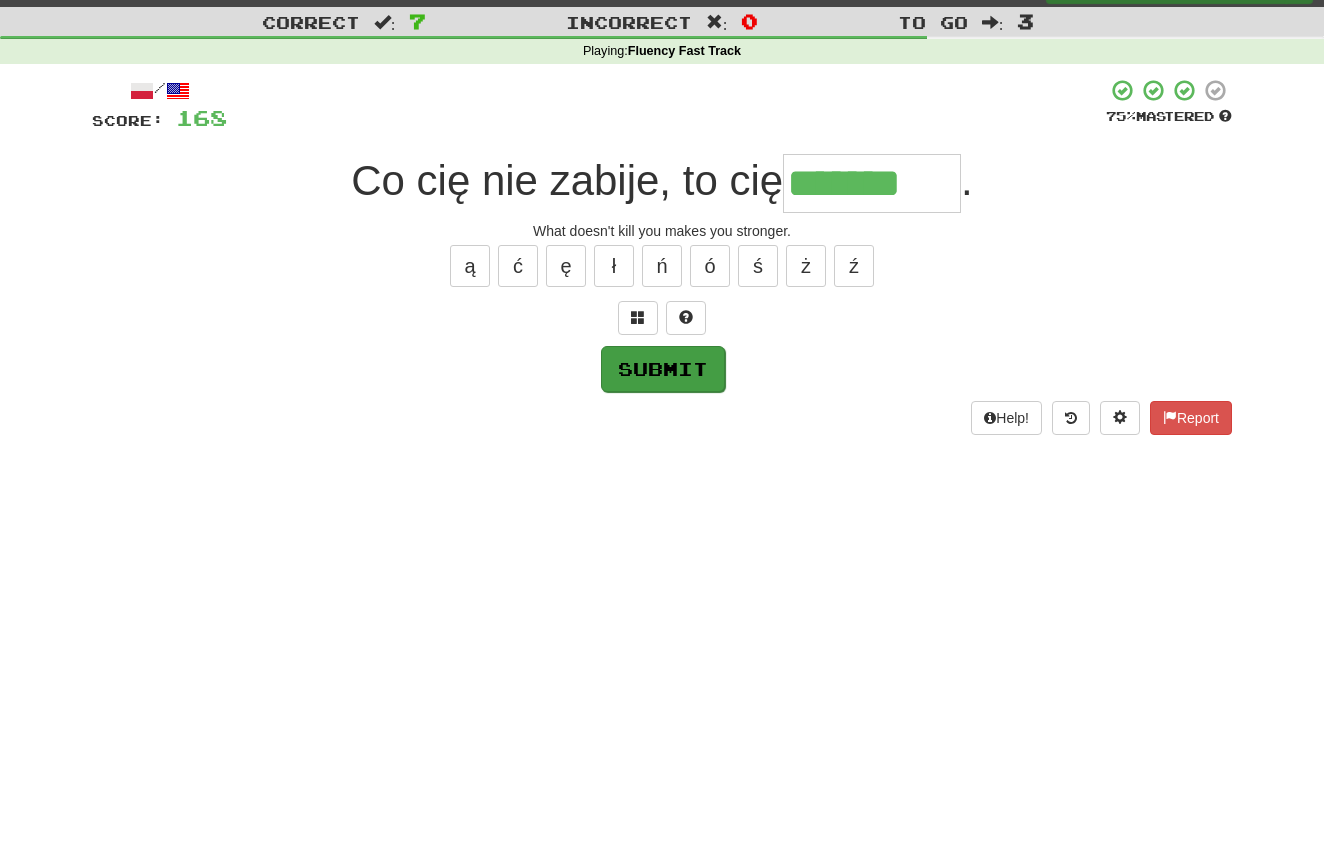 type on "*******" 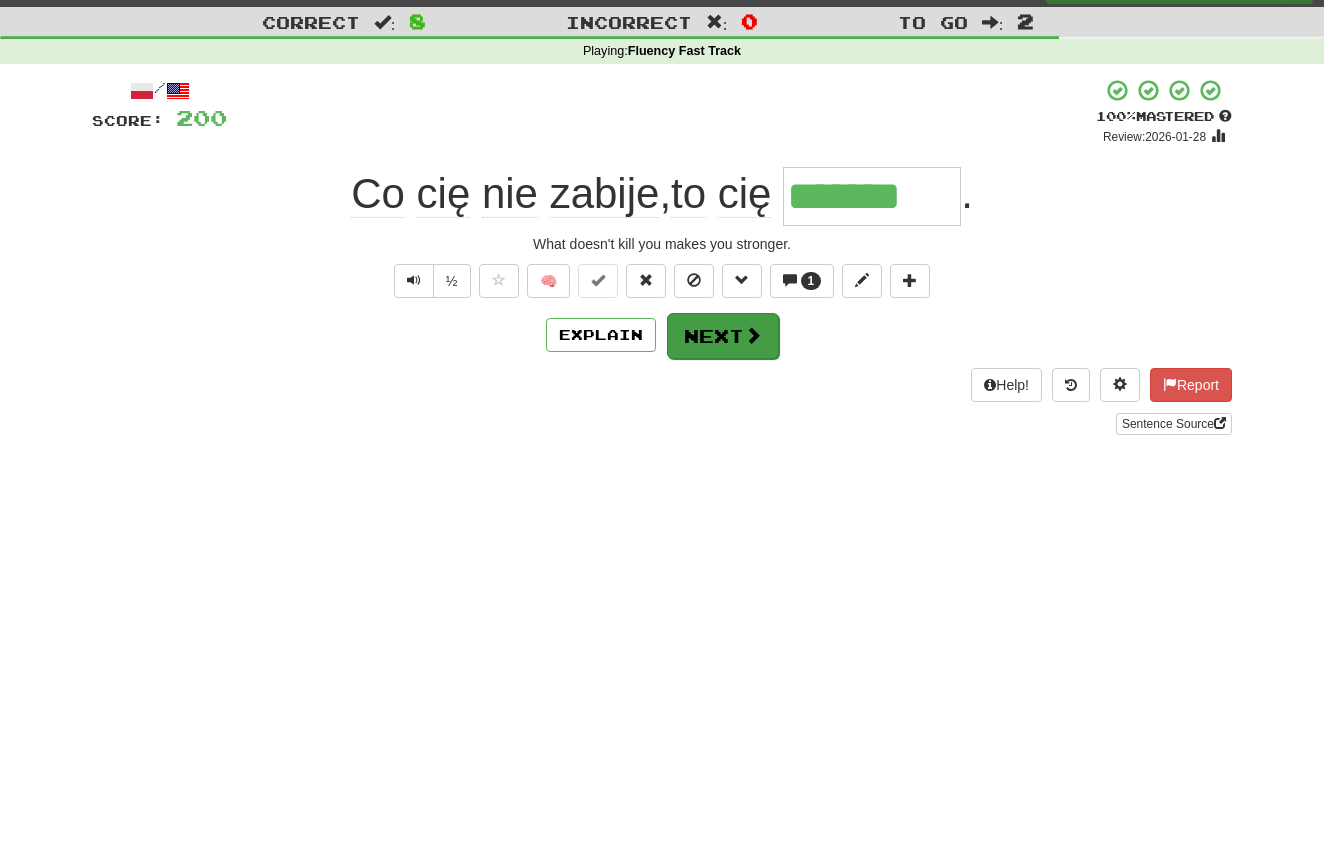 click on "Next" at bounding box center [723, 336] 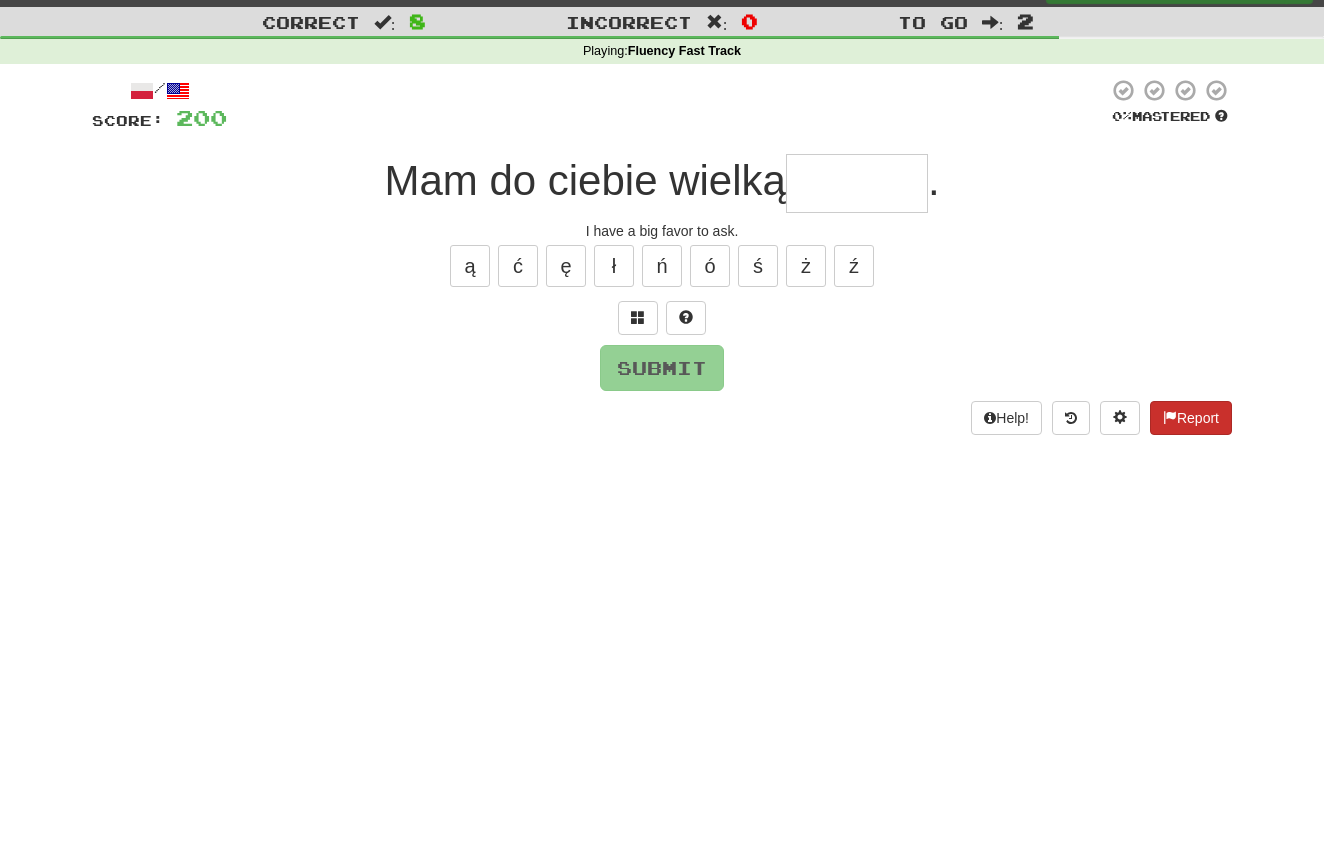 click on "Report" at bounding box center (1191, 418) 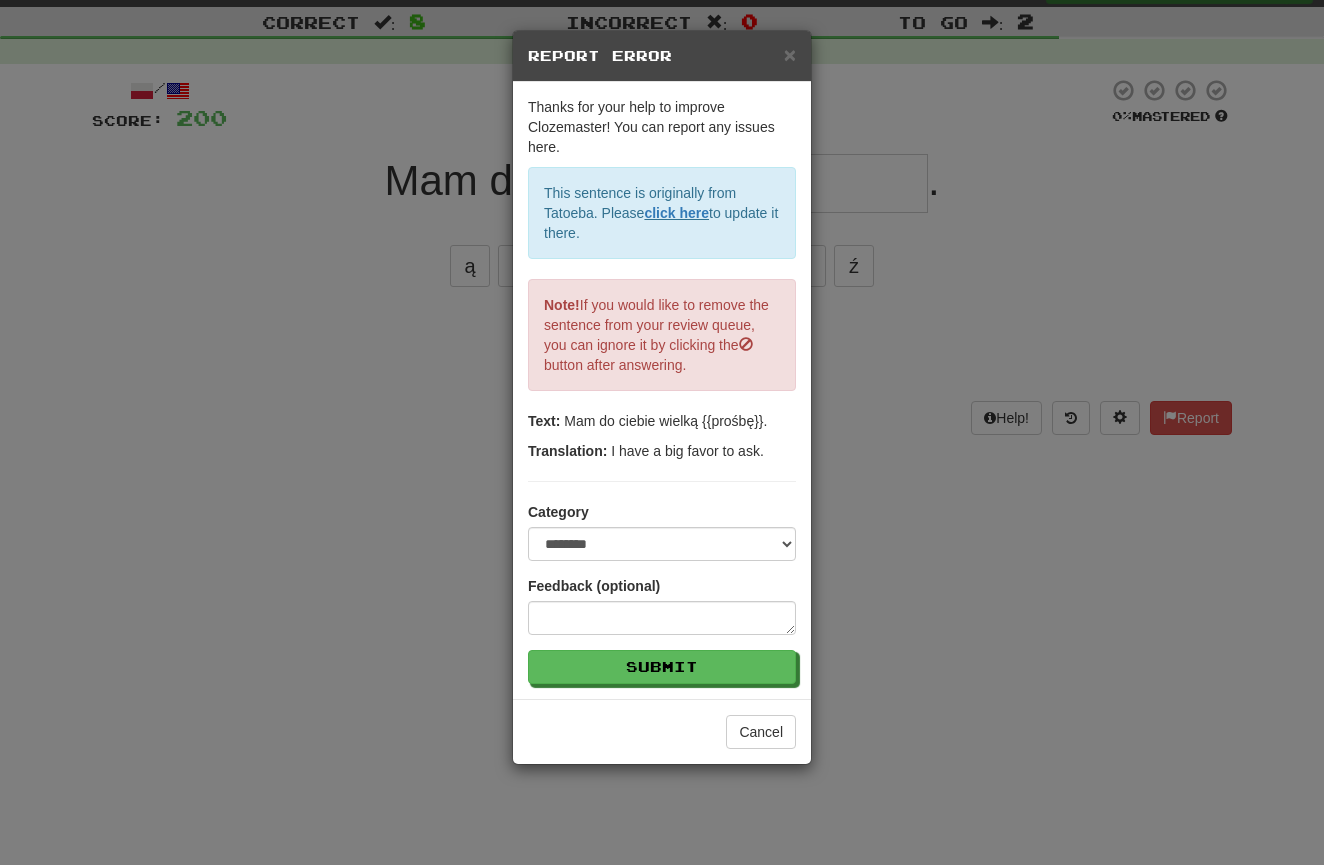drag, startPoint x: 790, startPoint y: 54, endPoint x: 816, endPoint y: 114, distance: 65.39113 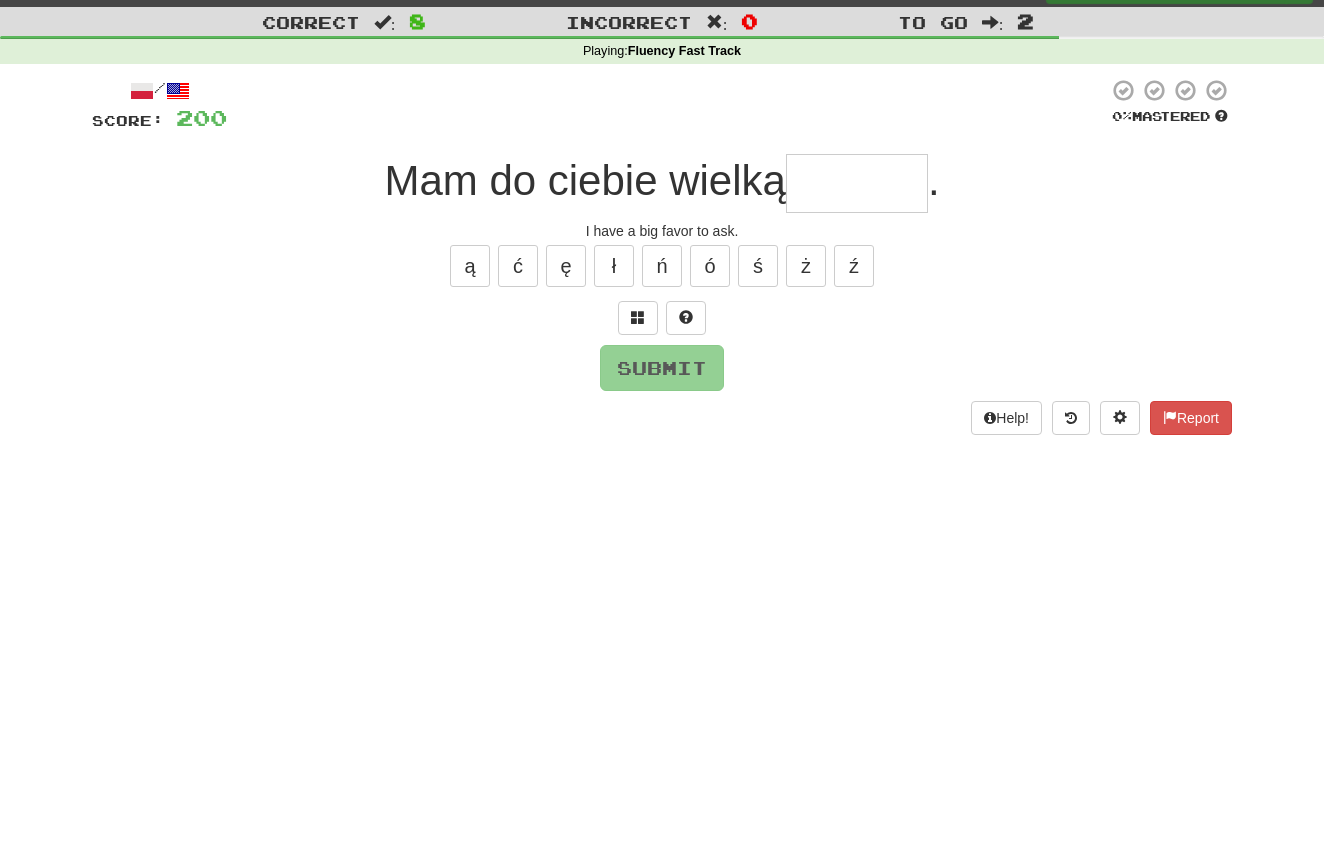 click at bounding box center (857, 183) 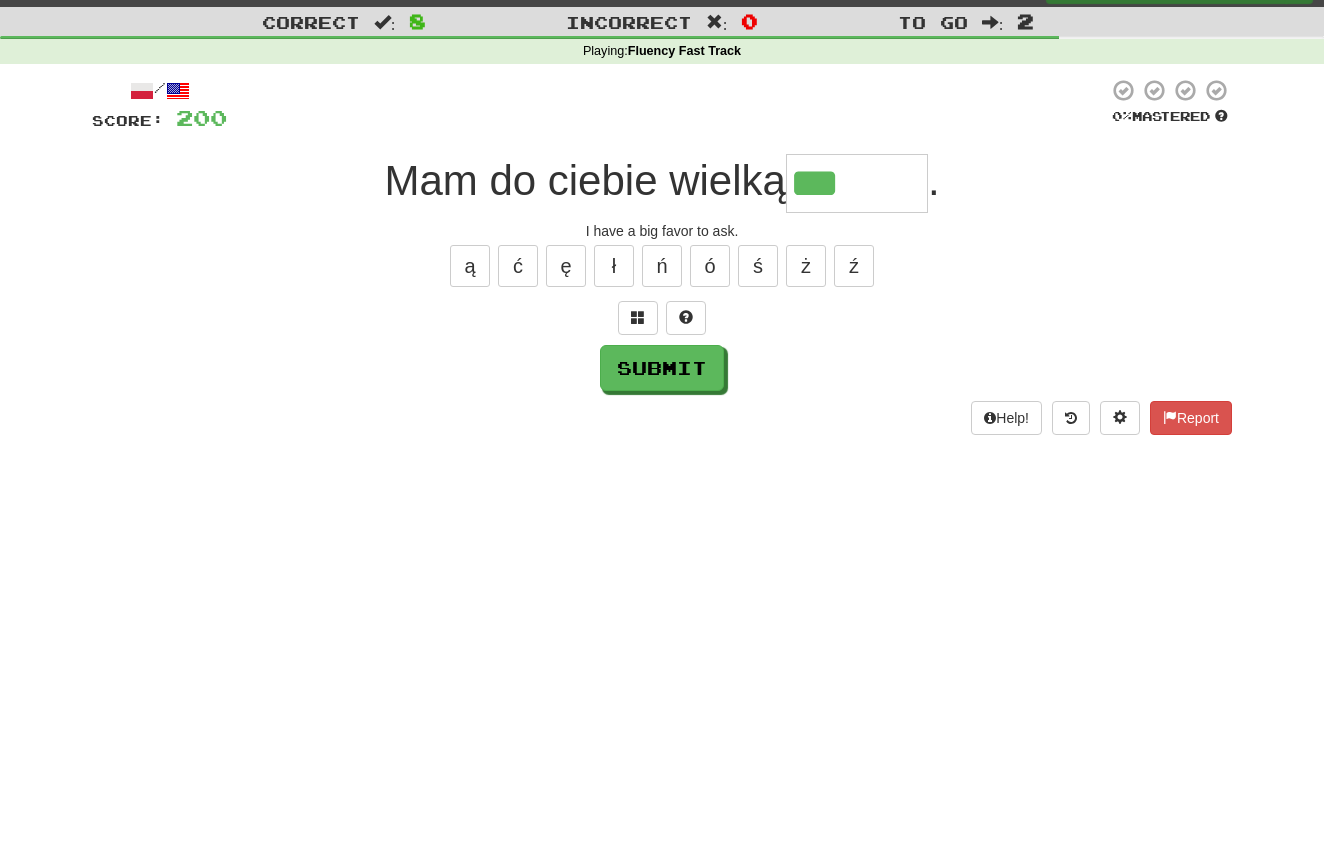 scroll, scrollTop: 151, scrollLeft: 0, axis: vertical 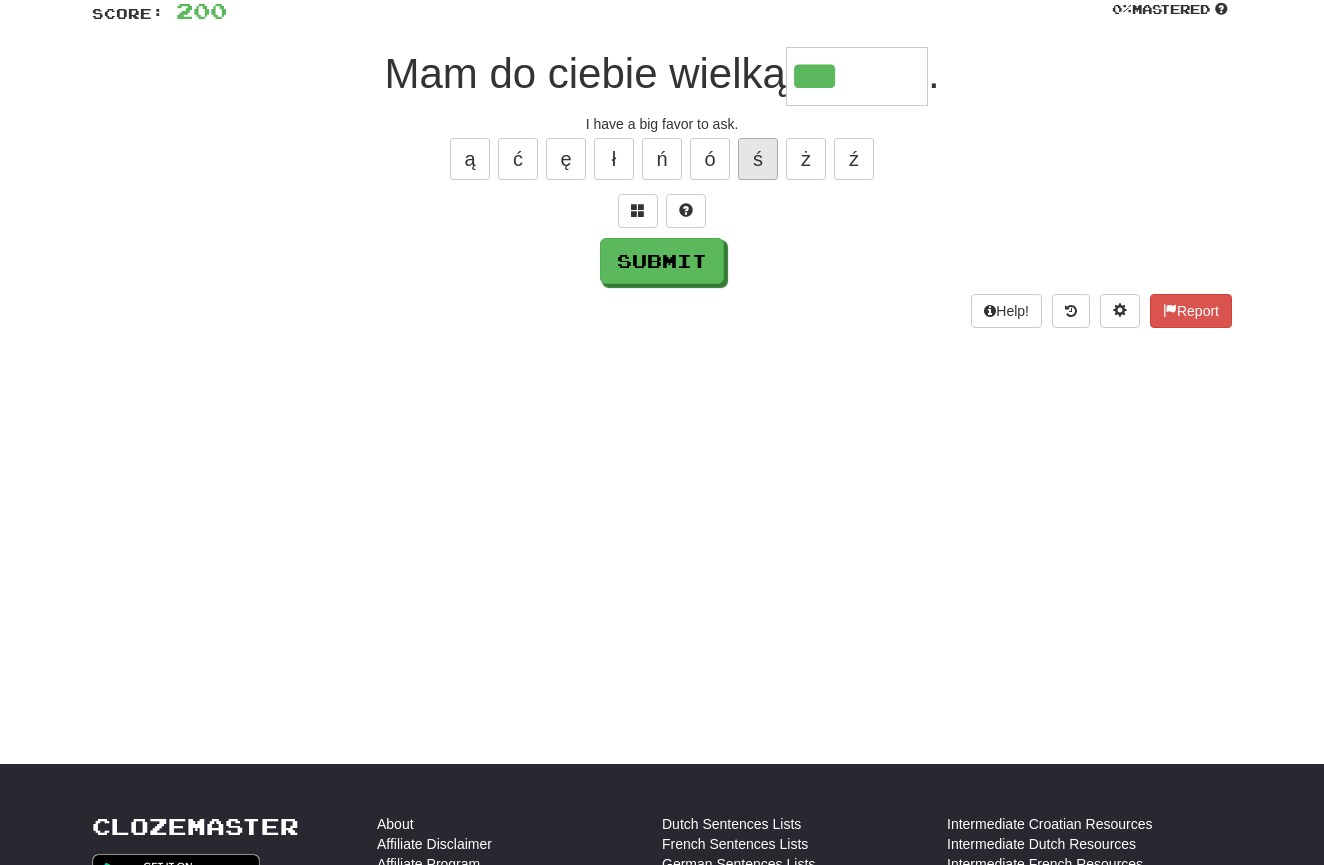 click on "ś" at bounding box center (758, 159) 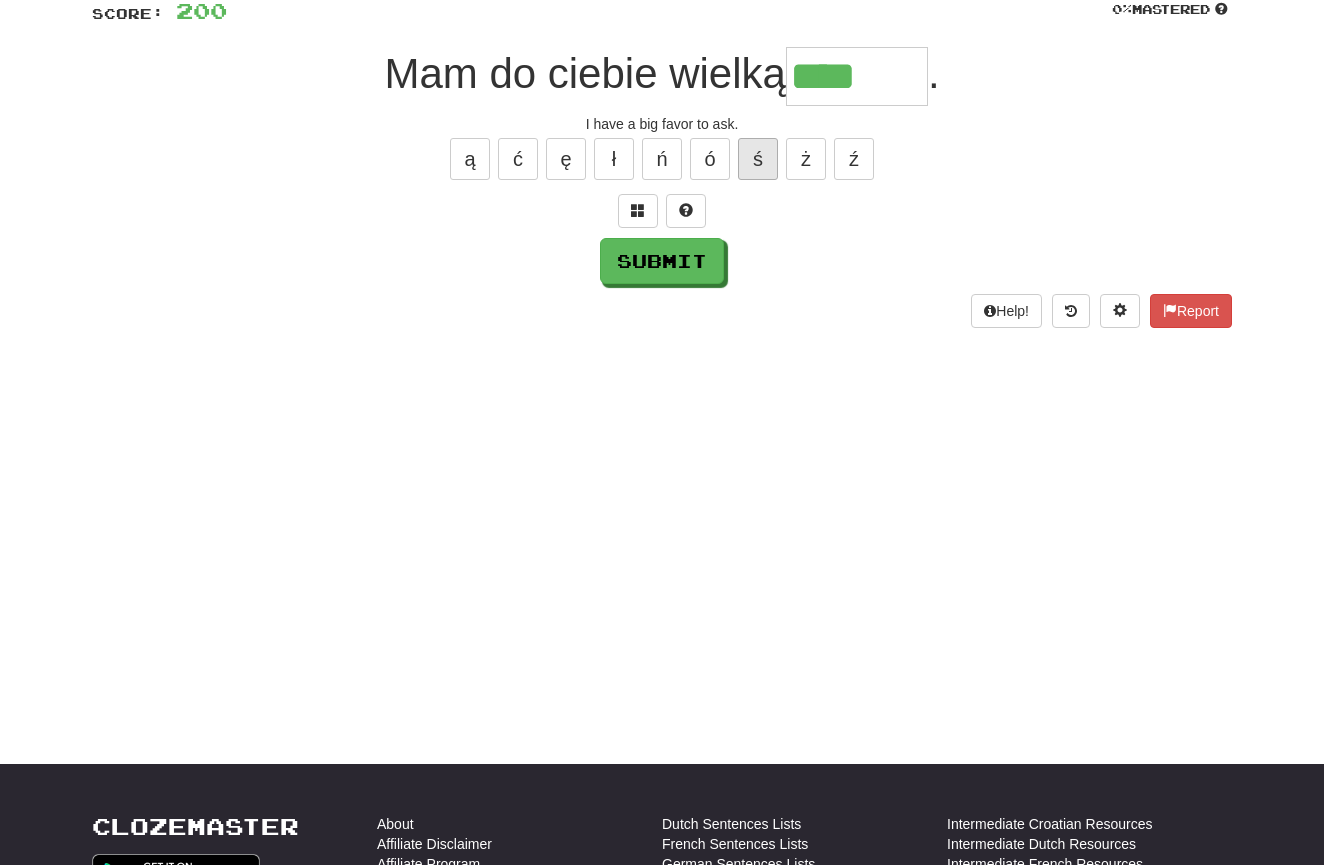 scroll, scrollTop: 149, scrollLeft: 0, axis: vertical 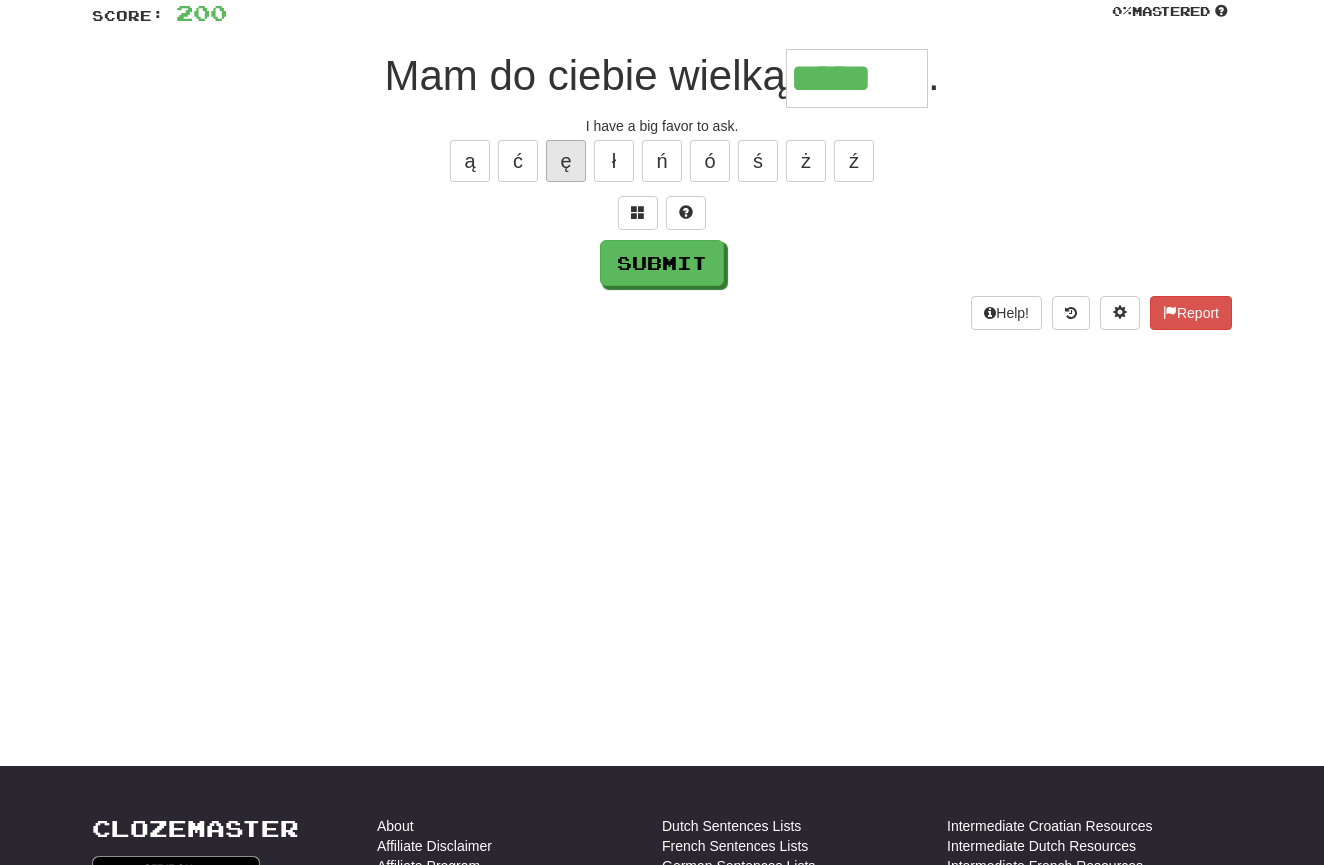 click on "ę" at bounding box center (566, 161) 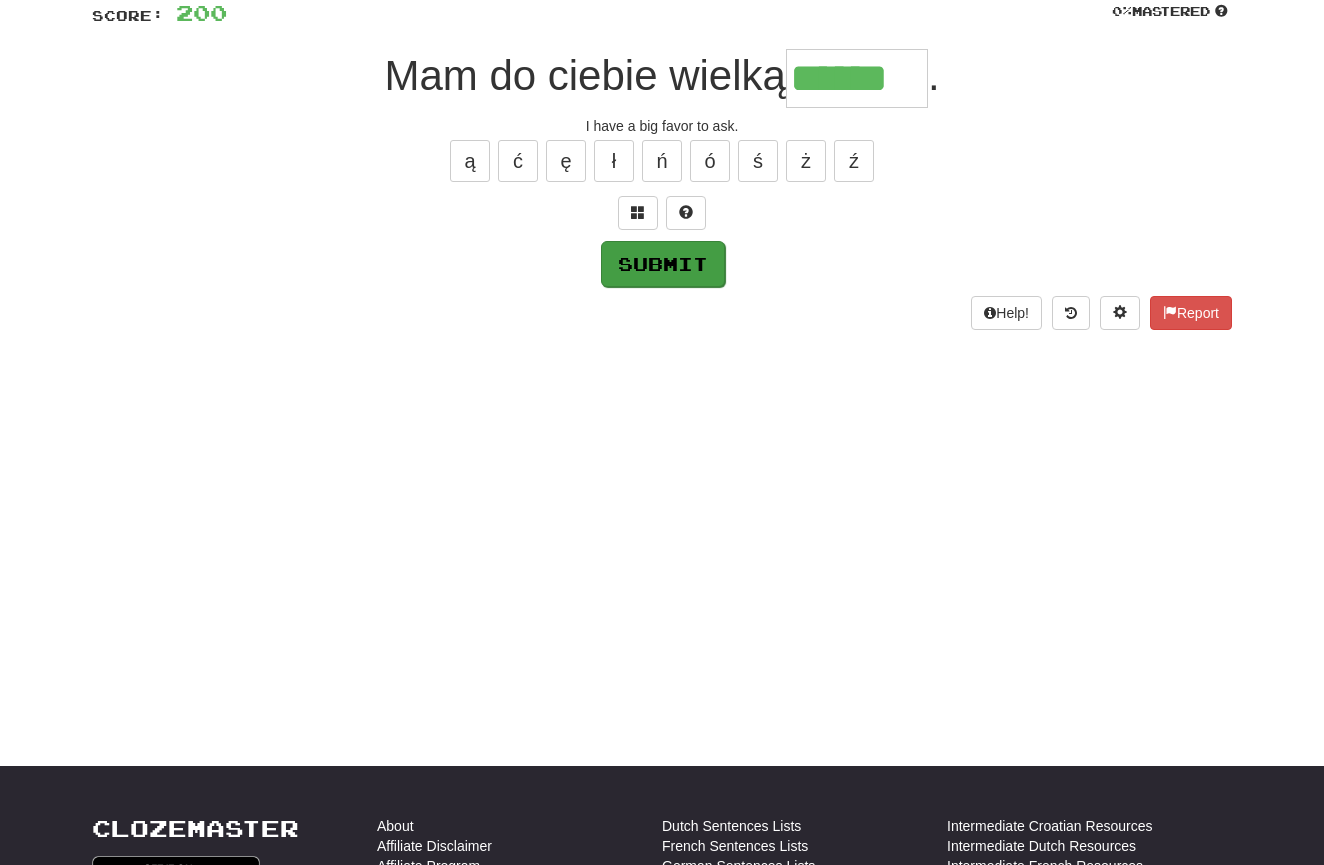 click on "Submit" at bounding box center [663, 264] 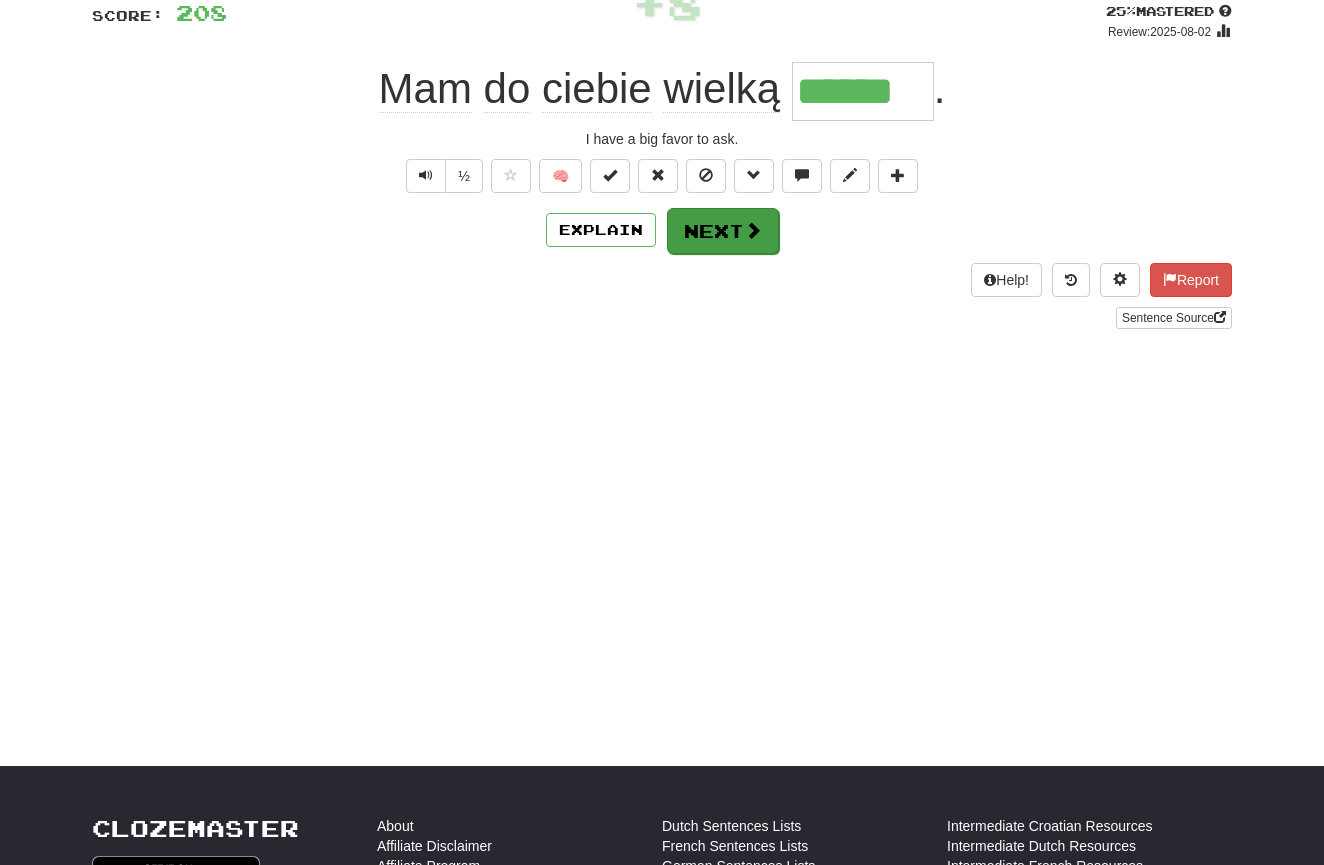 click on "Next" at bounding box center [723, 231] 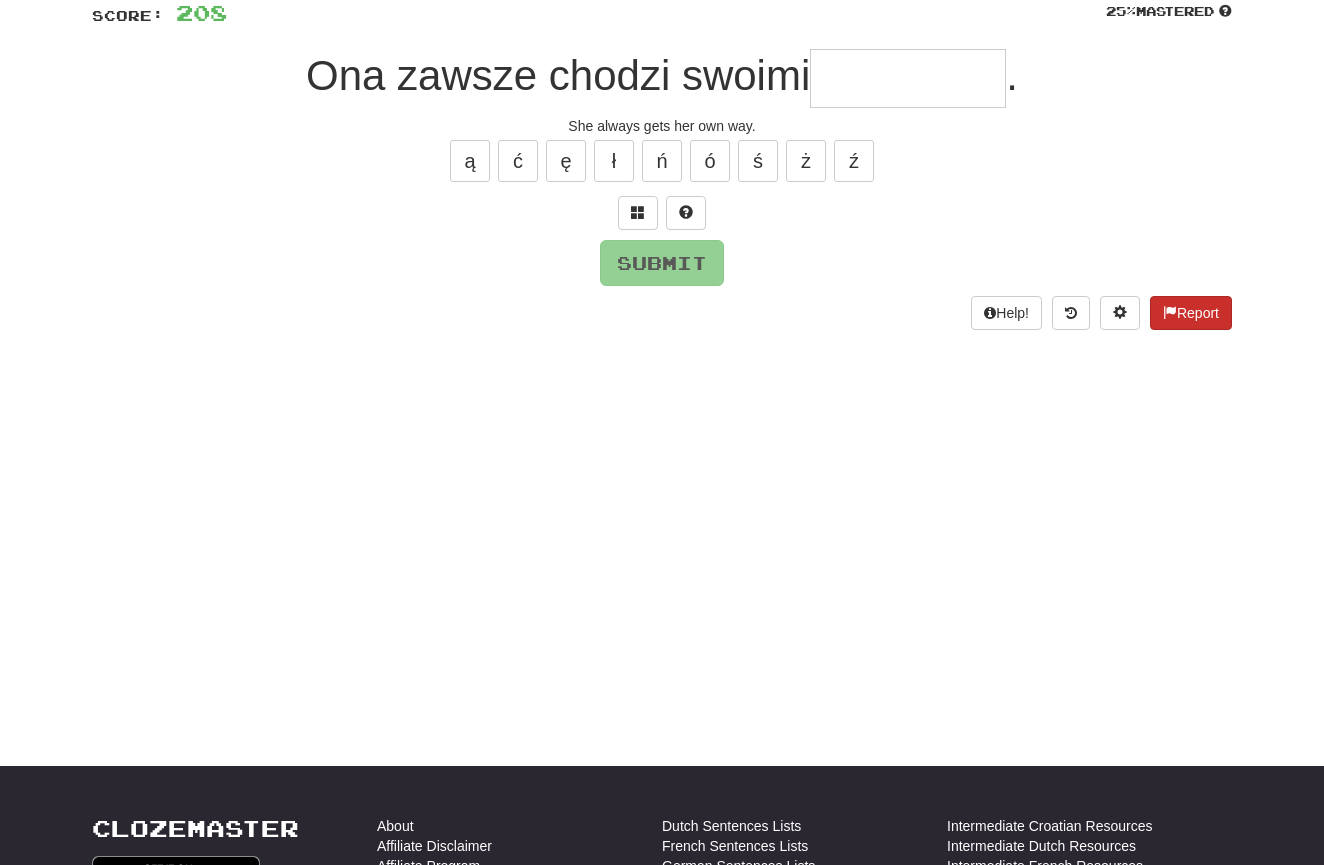 click on "Report" at bounding box center [1191, 313] 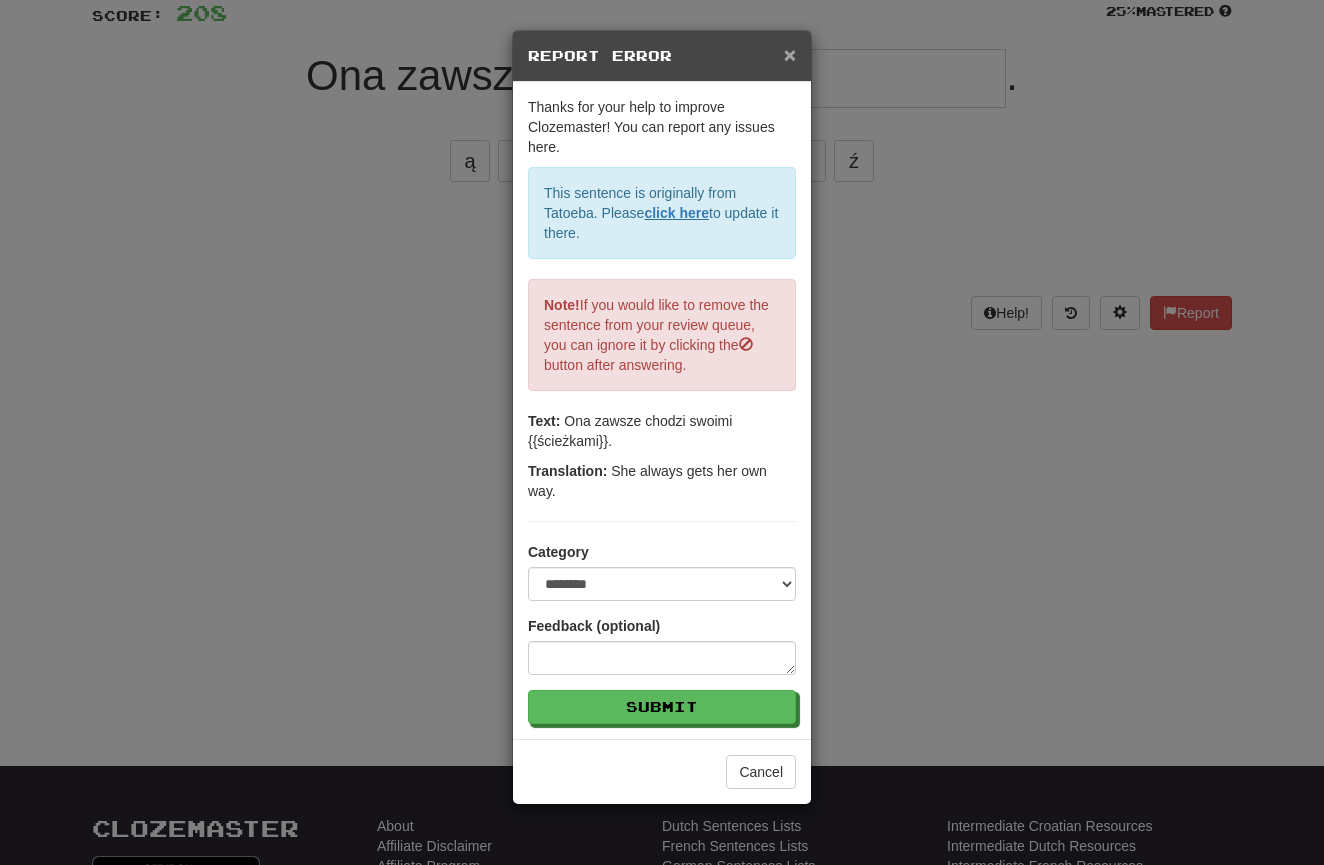 click on "×" at bounding box center (790, 54) 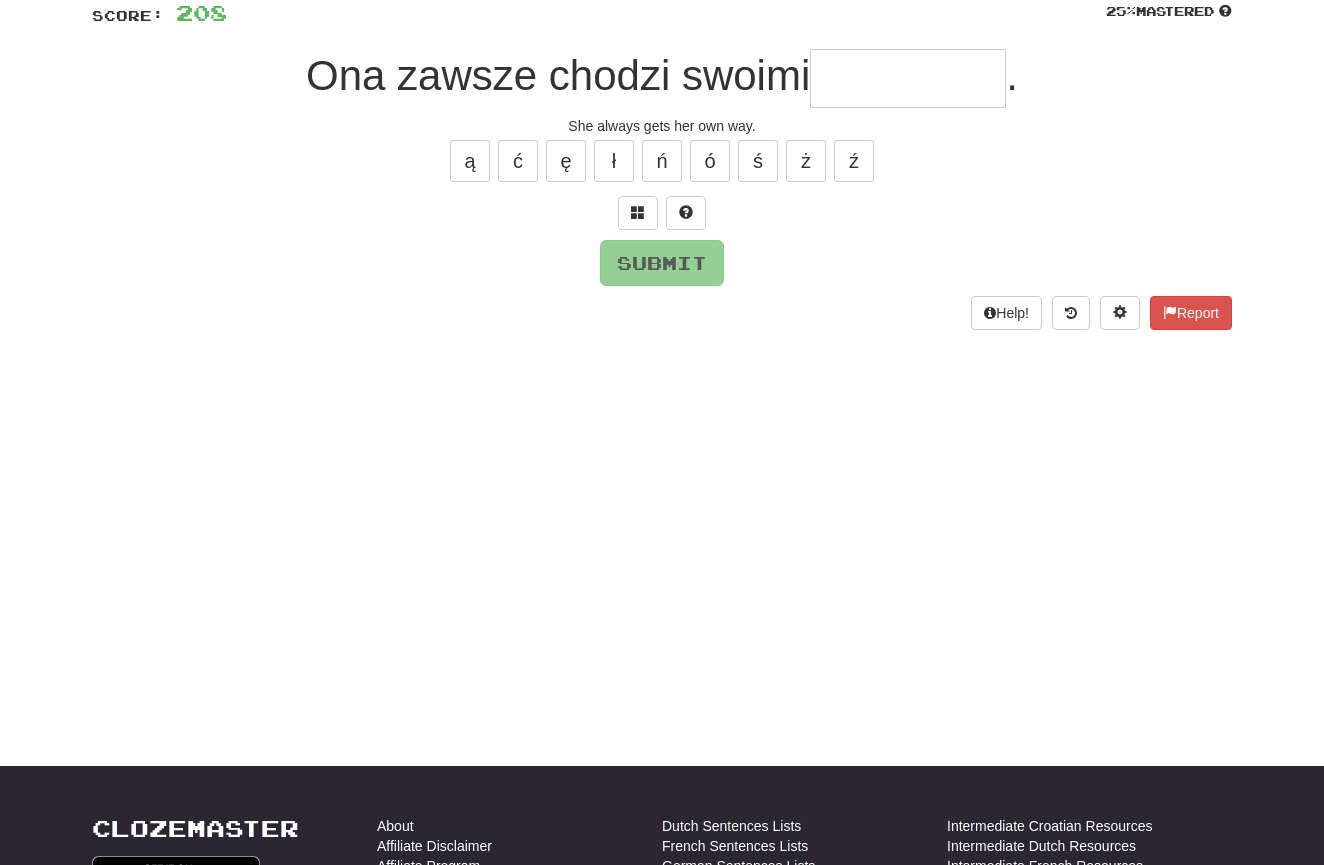 click at bounding box center (908, 78) 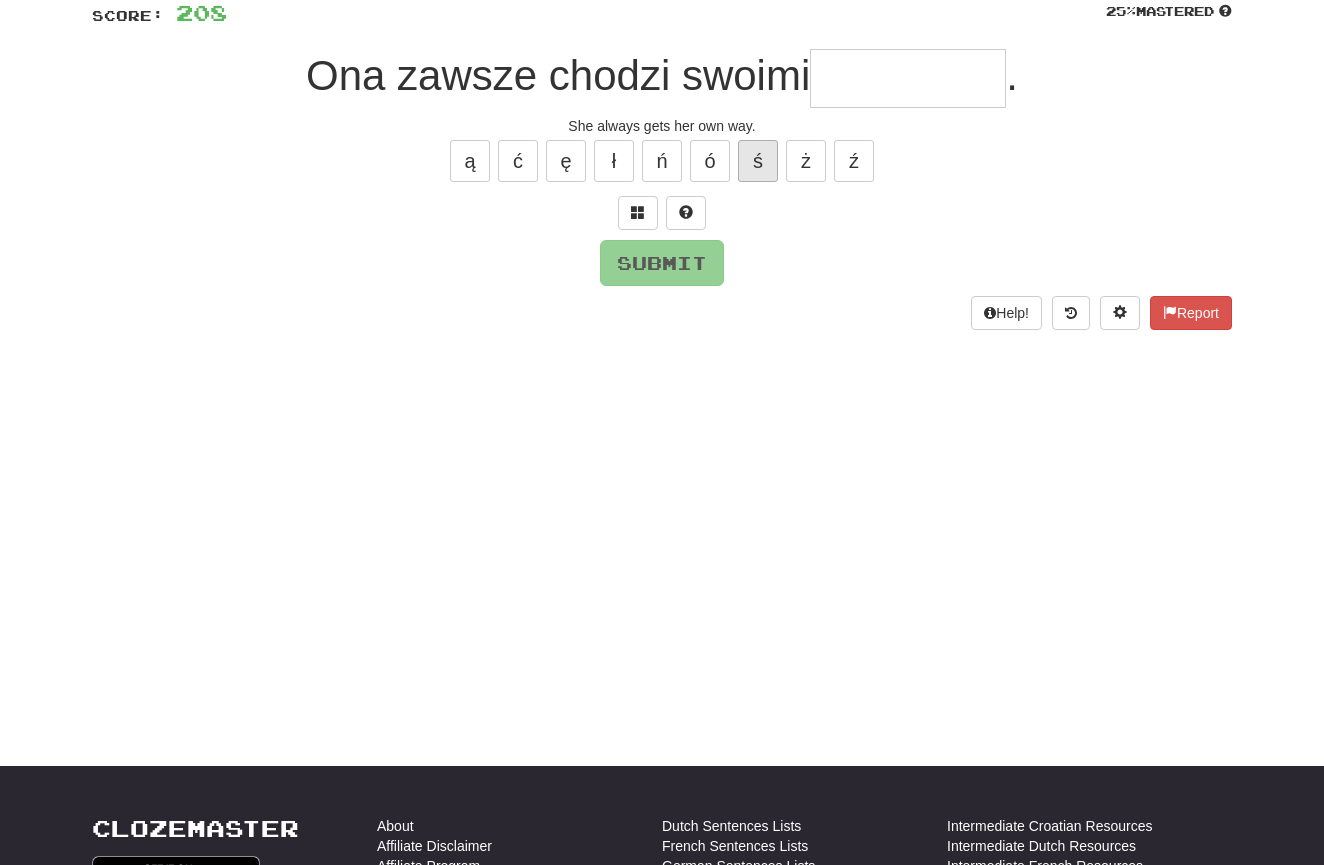 click on "ś" at bounding box center (758, 161) 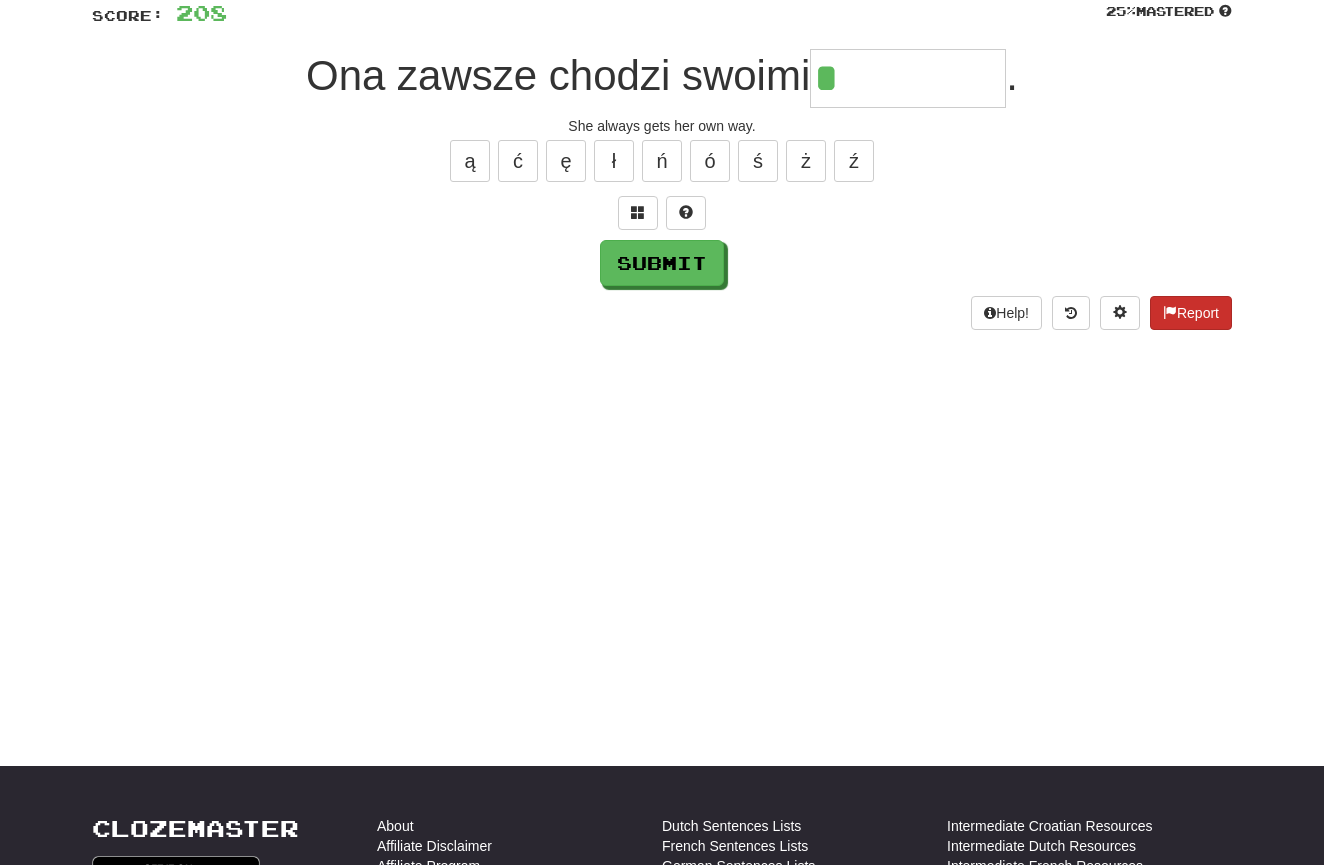 click on "Report" at bounding box center [1191, 313] 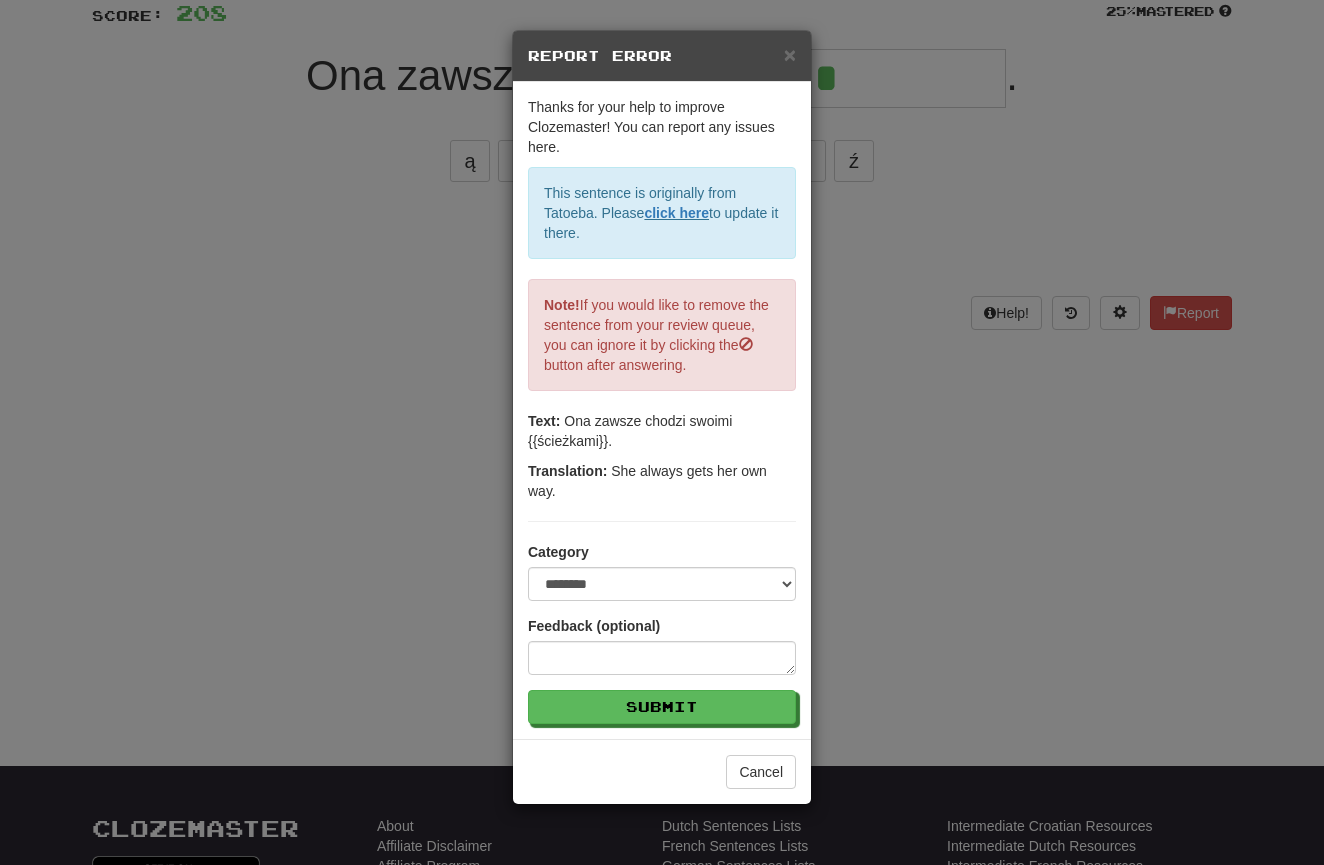 drag, startPoint x: 789, startPoint y: 54, endPoint x: 803, endPoint y: 76, distance: 26.076809 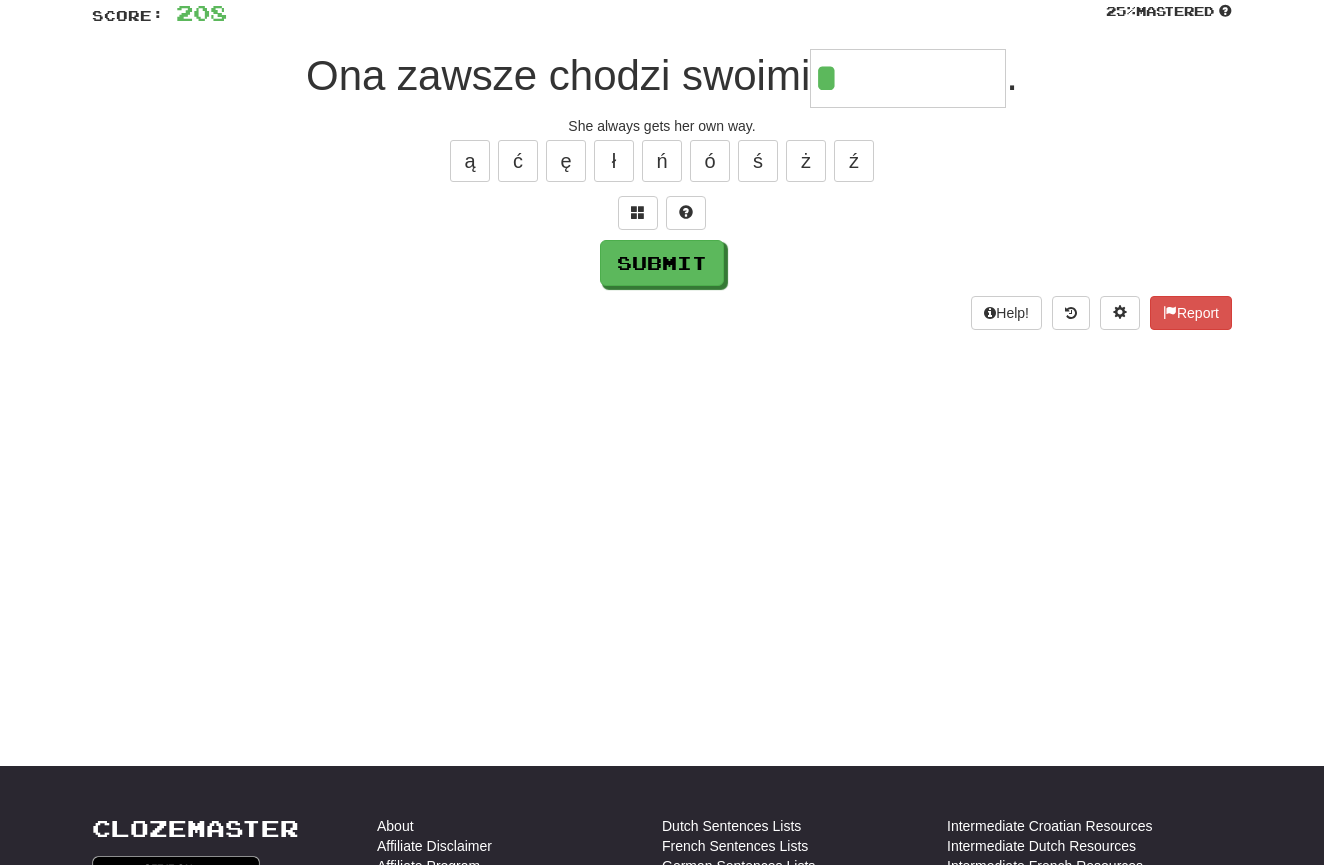 click on "*" at bounding box center [908, 78] 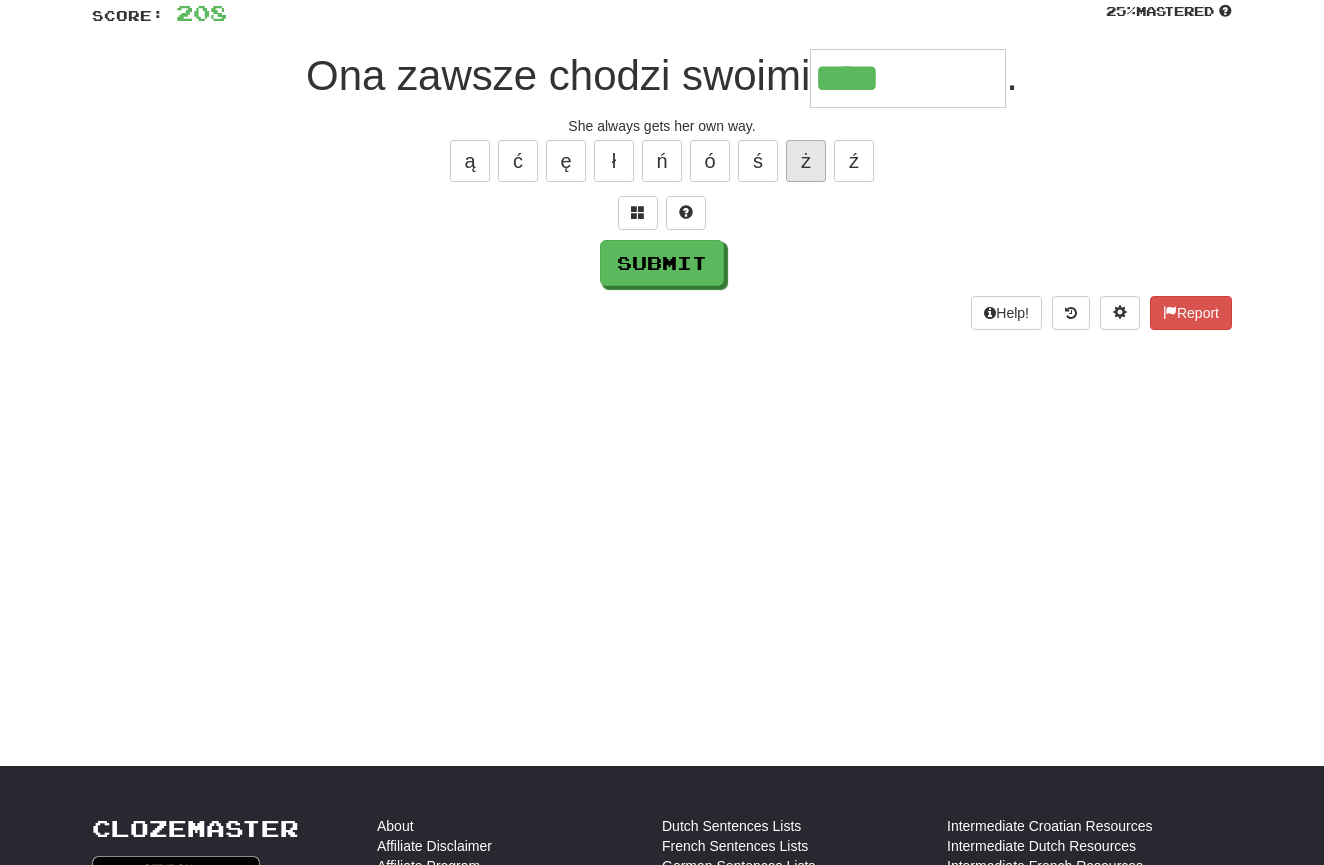 click on "ż" at bounding box center (806, 161) 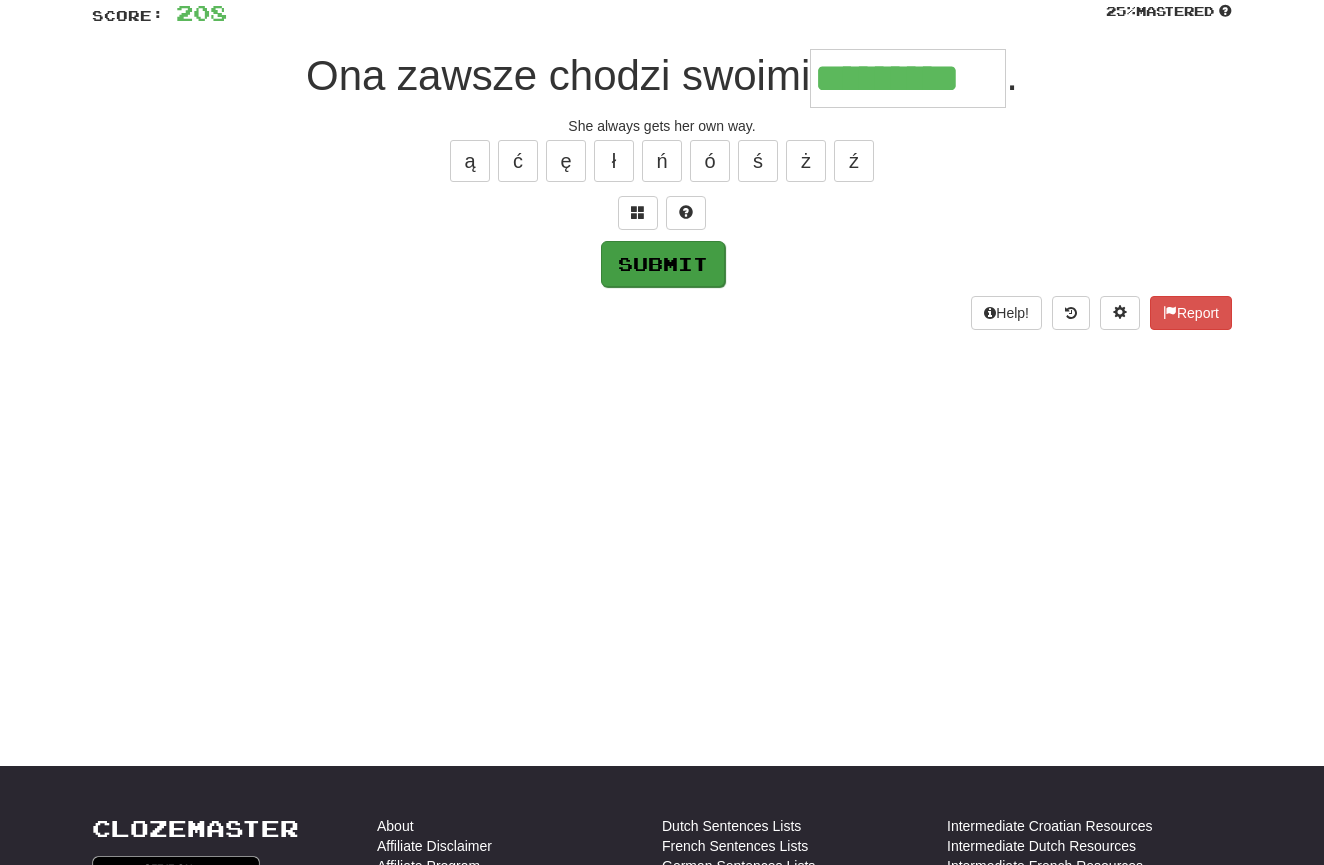 type on "*********" 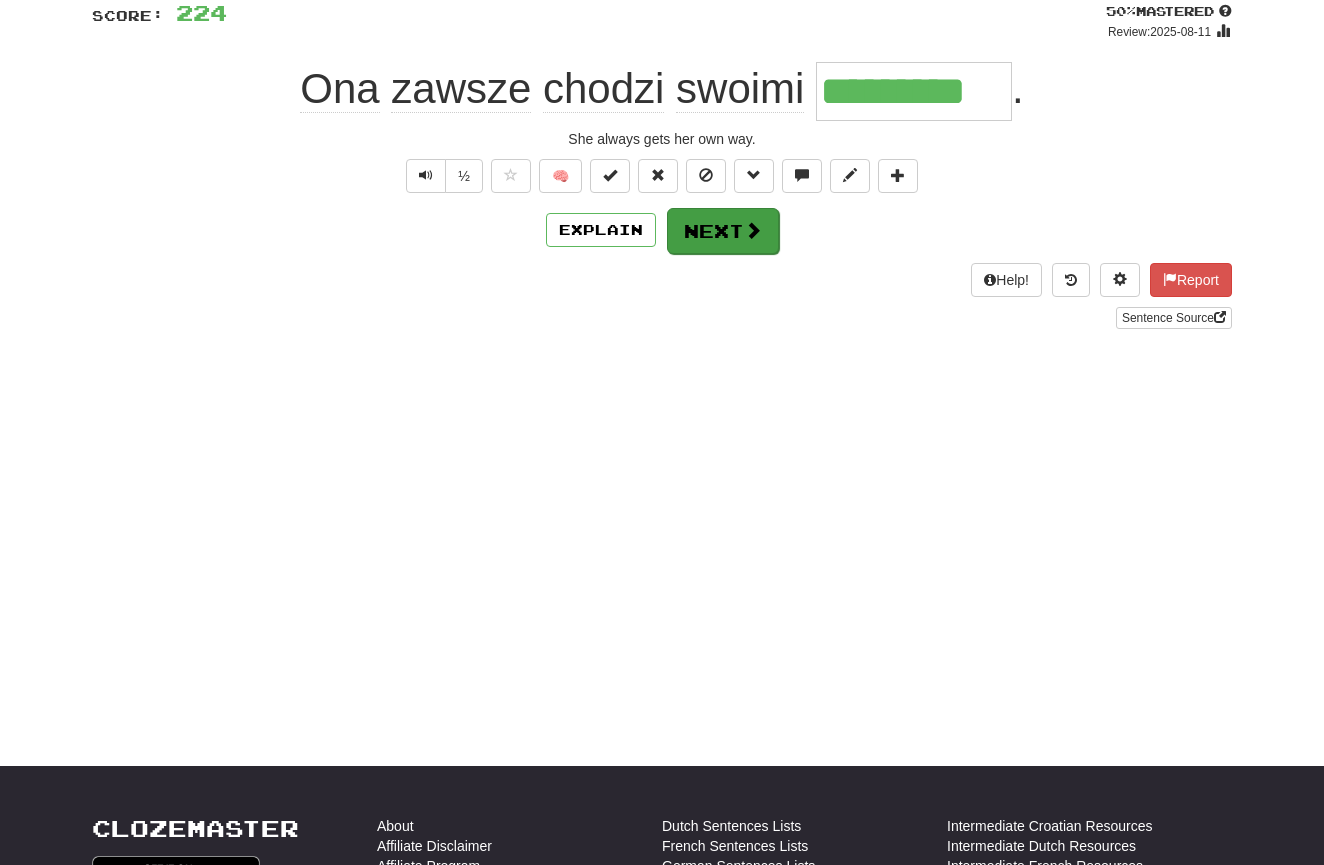 click on "Next" at bounding box center (723, 231) 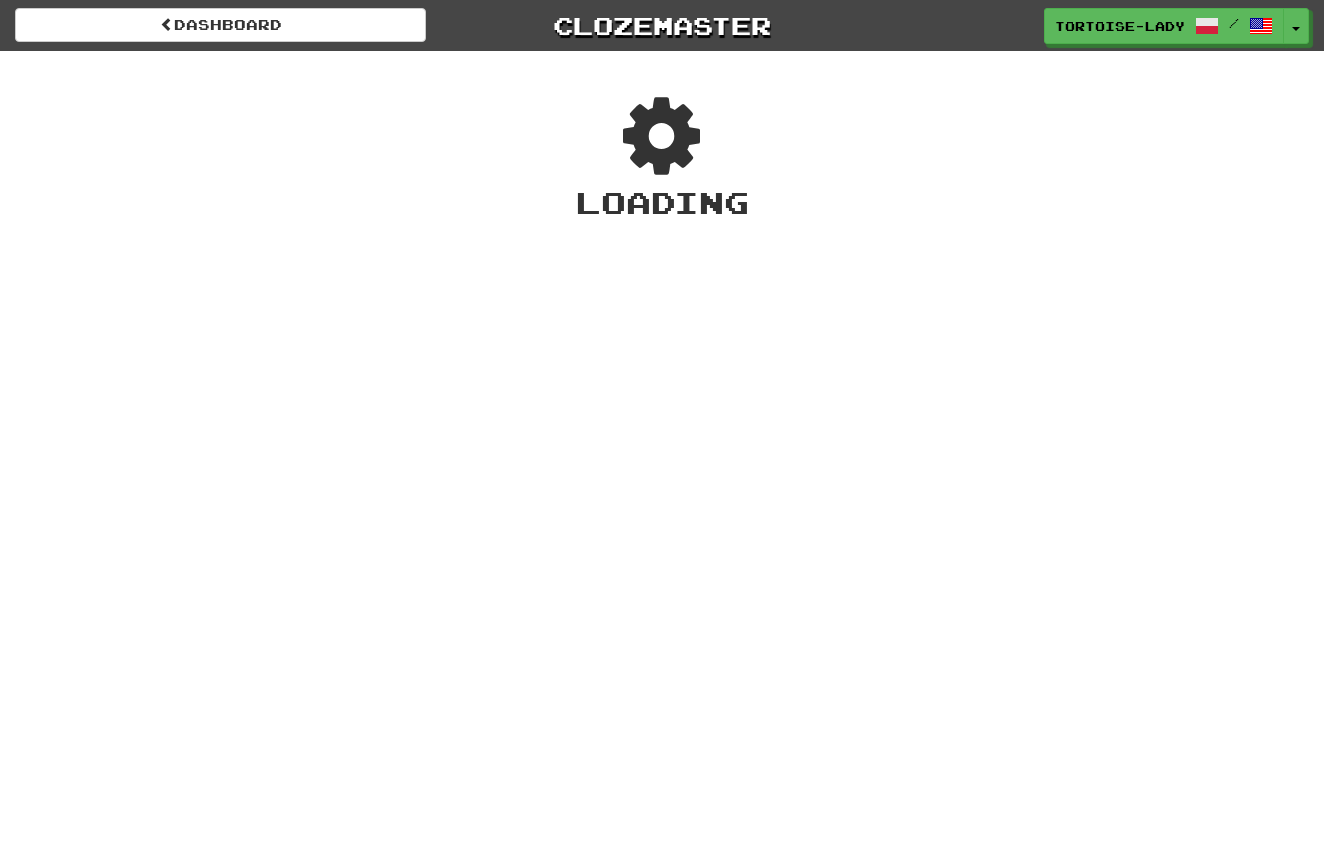 scroll, scrollTop: 0, scrollLeft: 0, axis: both 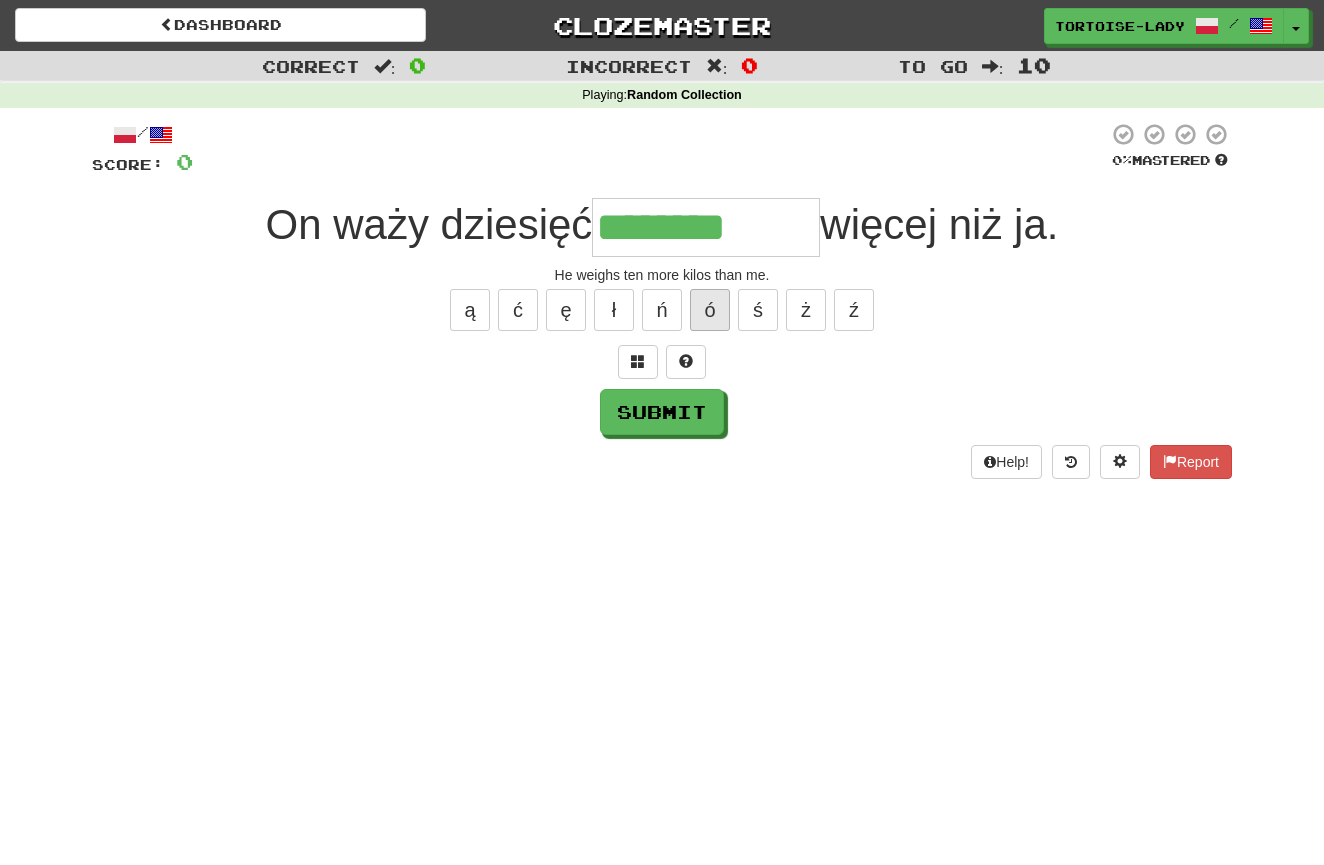click on "ó" at bounding box center (710, 310) 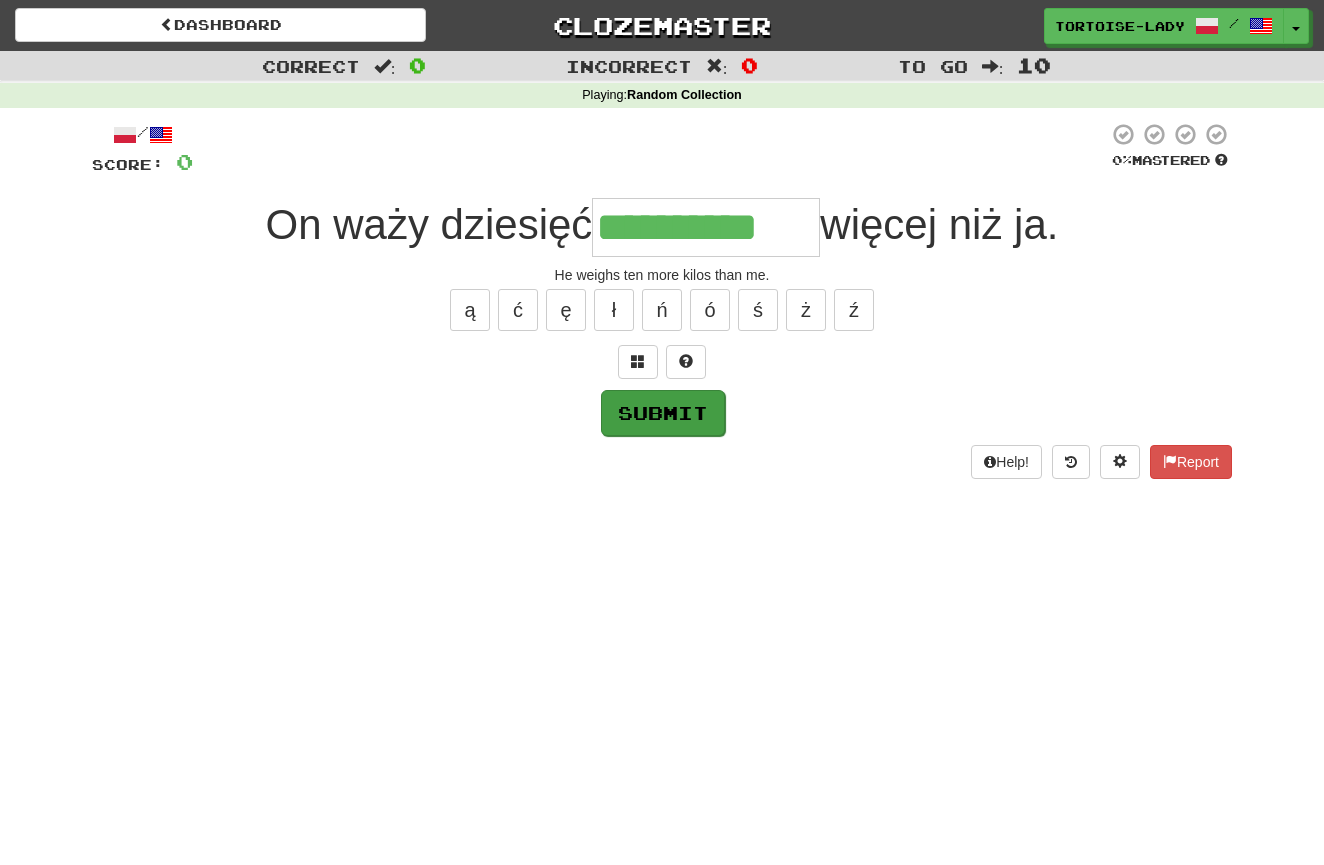 type on "**********" 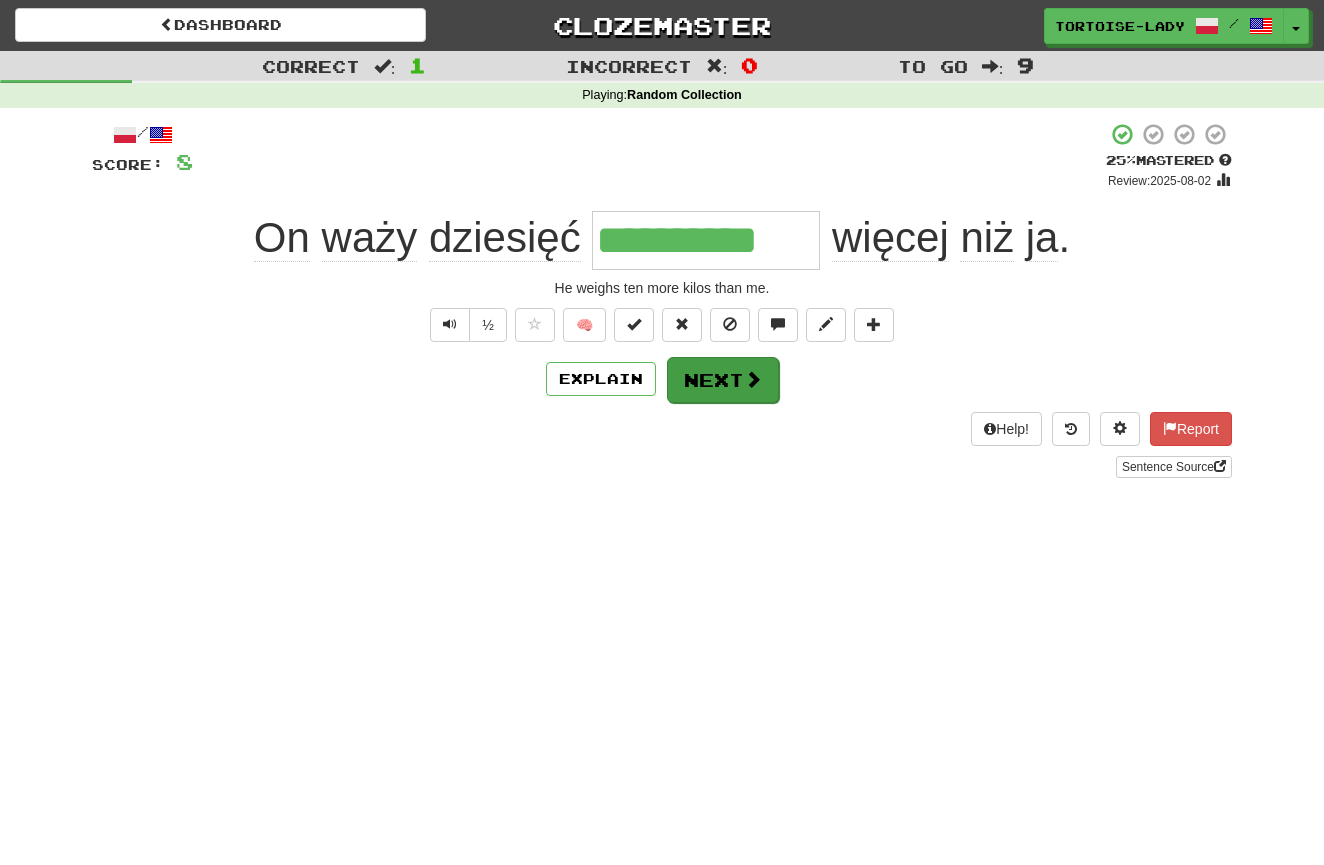 click on "Next" at bounding box center (723, 380) 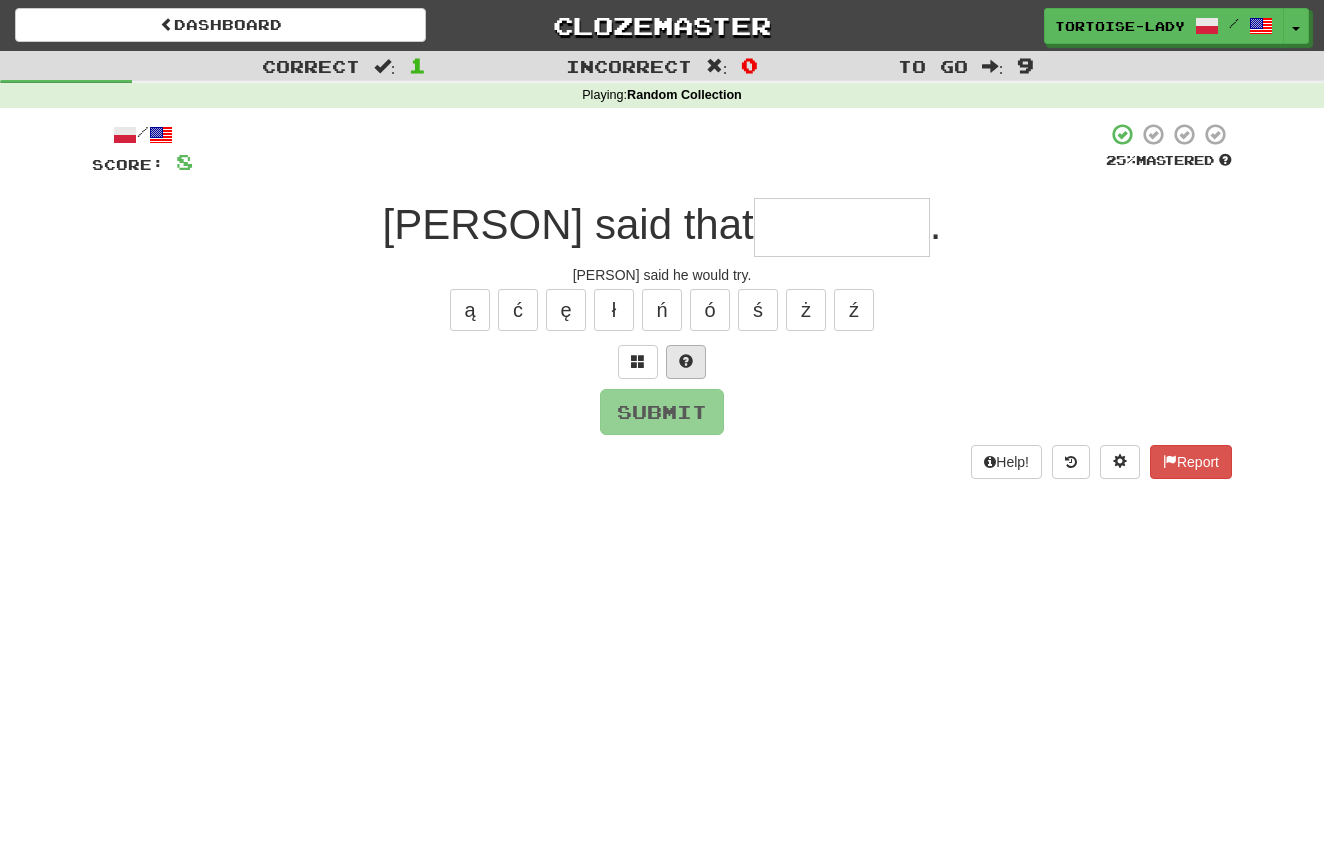 type on "*" 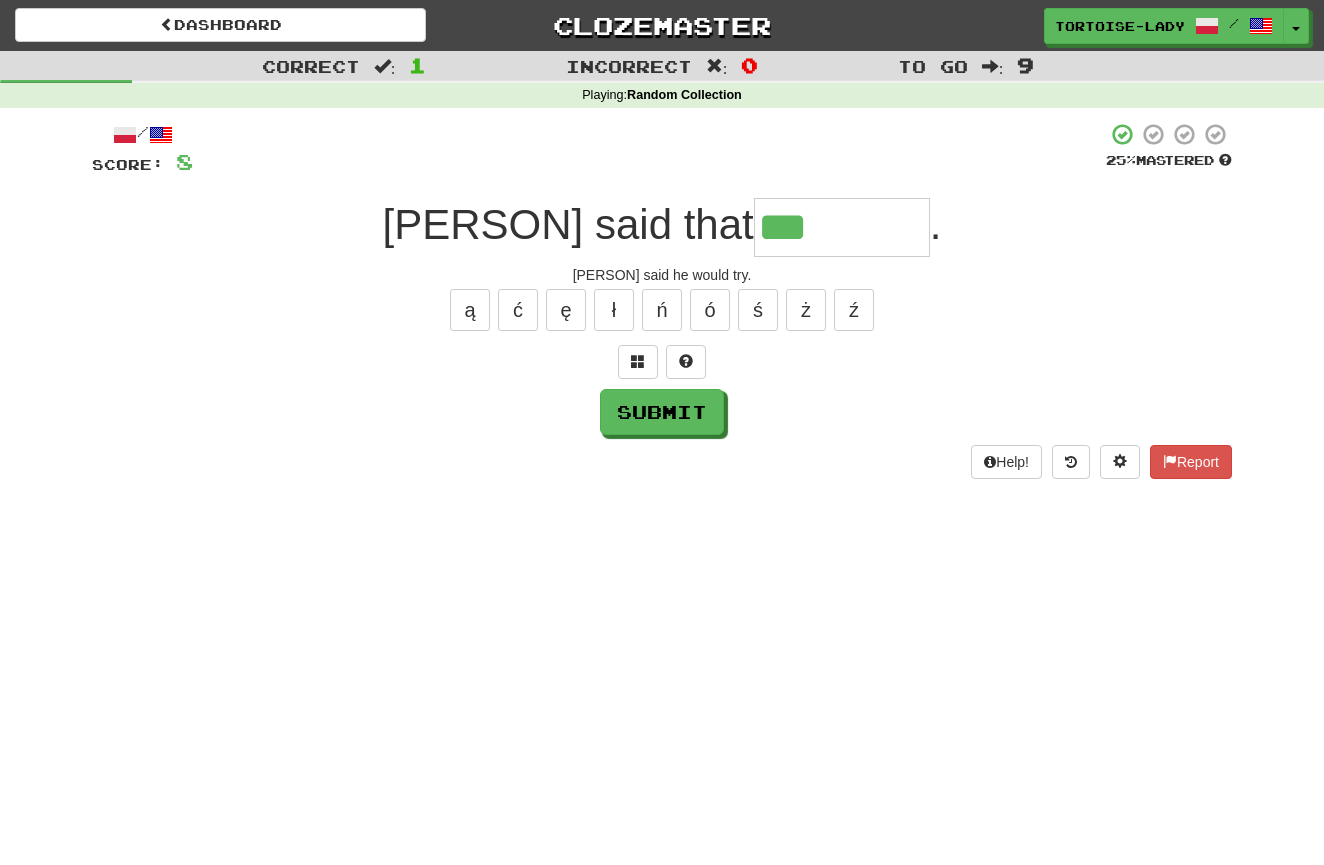 scroll, scrollTop: 0, scrollLeft: 0, axis: both 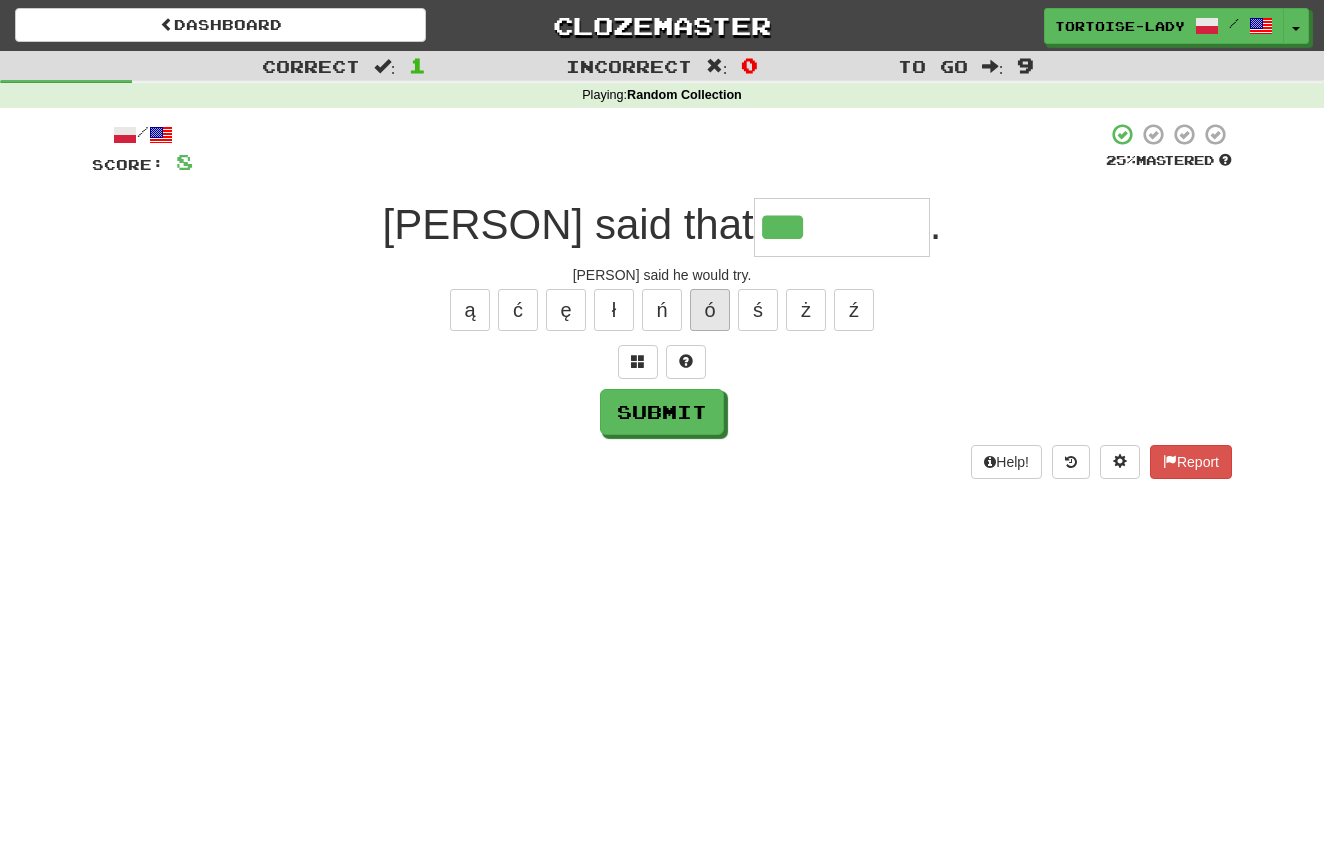 click on "ó" at bounding box center (710, 310) 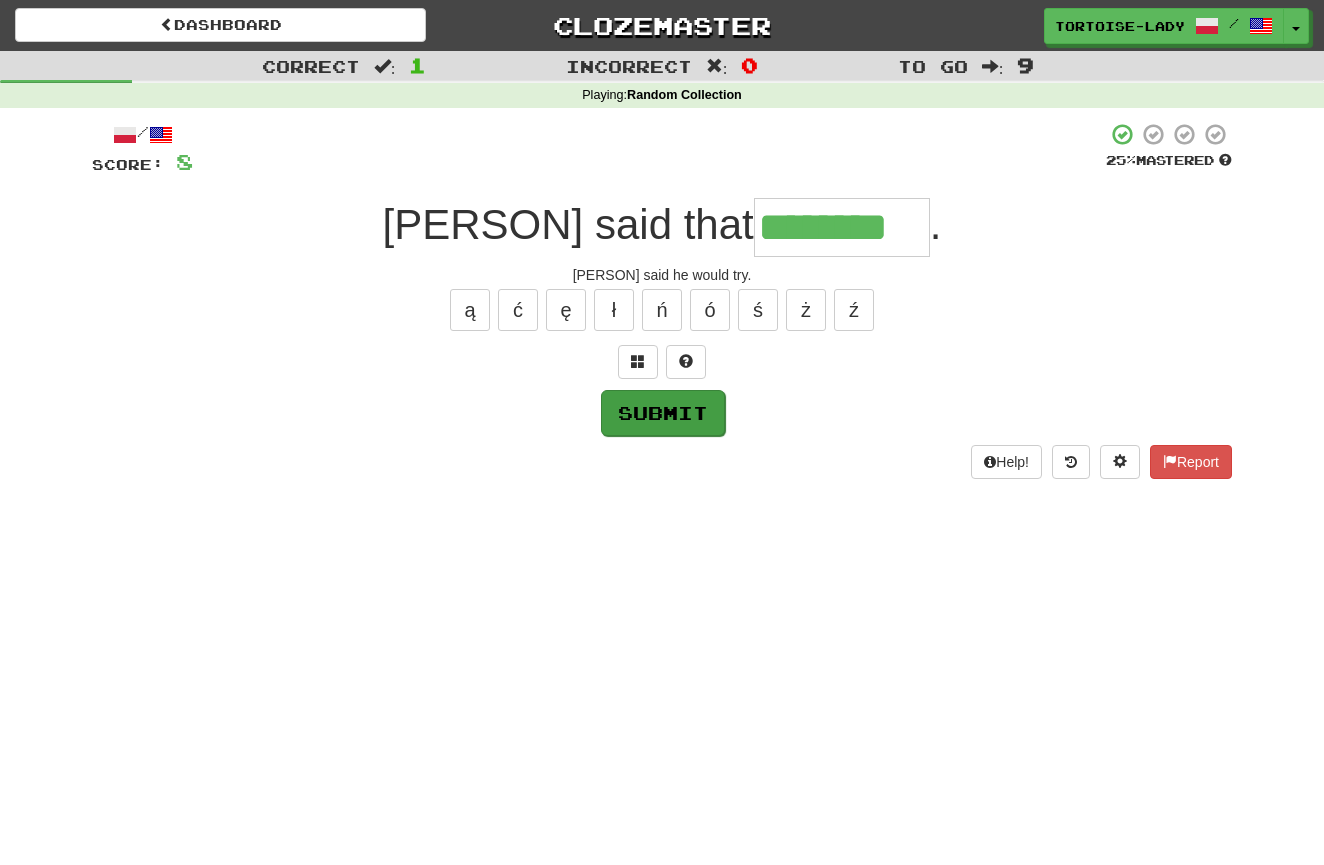 type on "********" 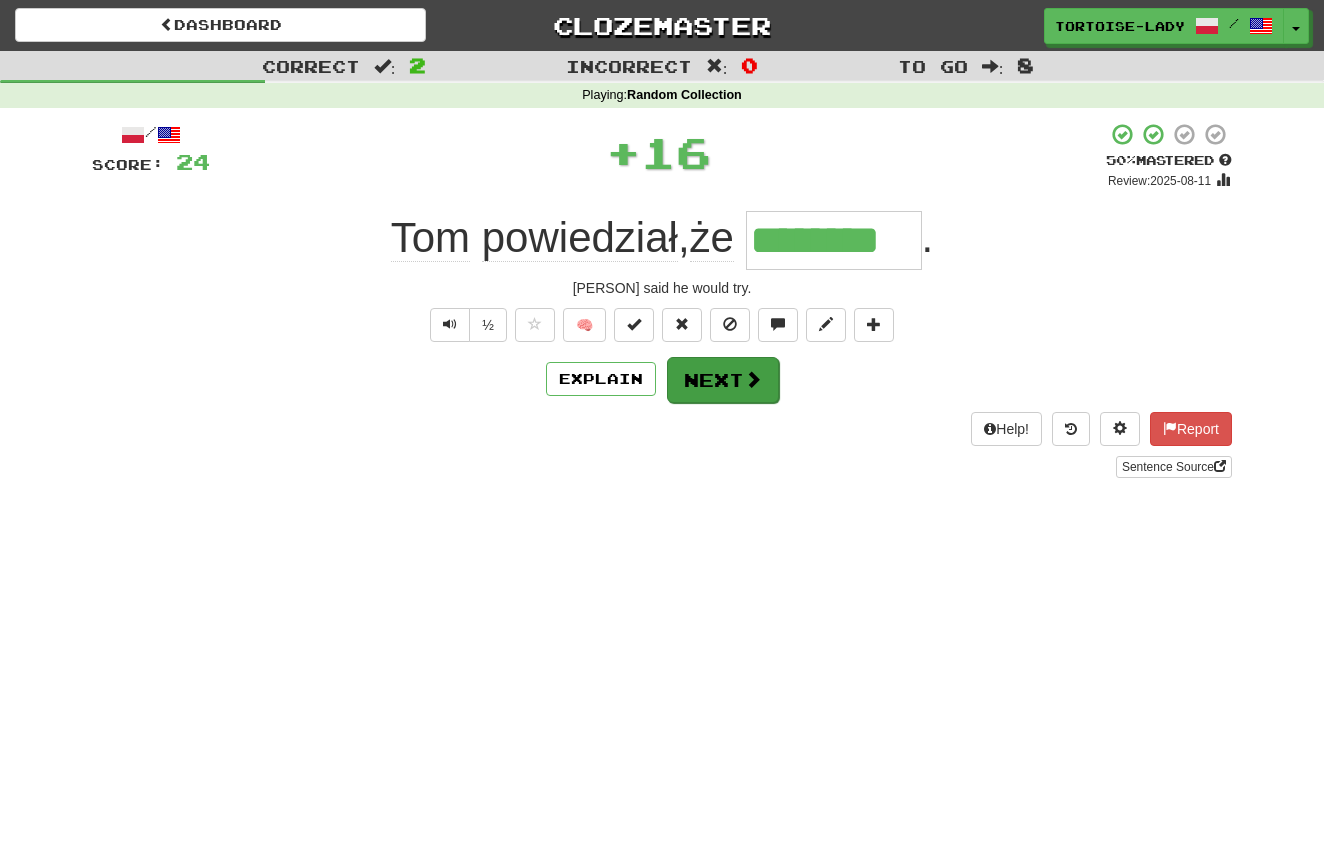 click on "Next" at bounding box center (723, 380) 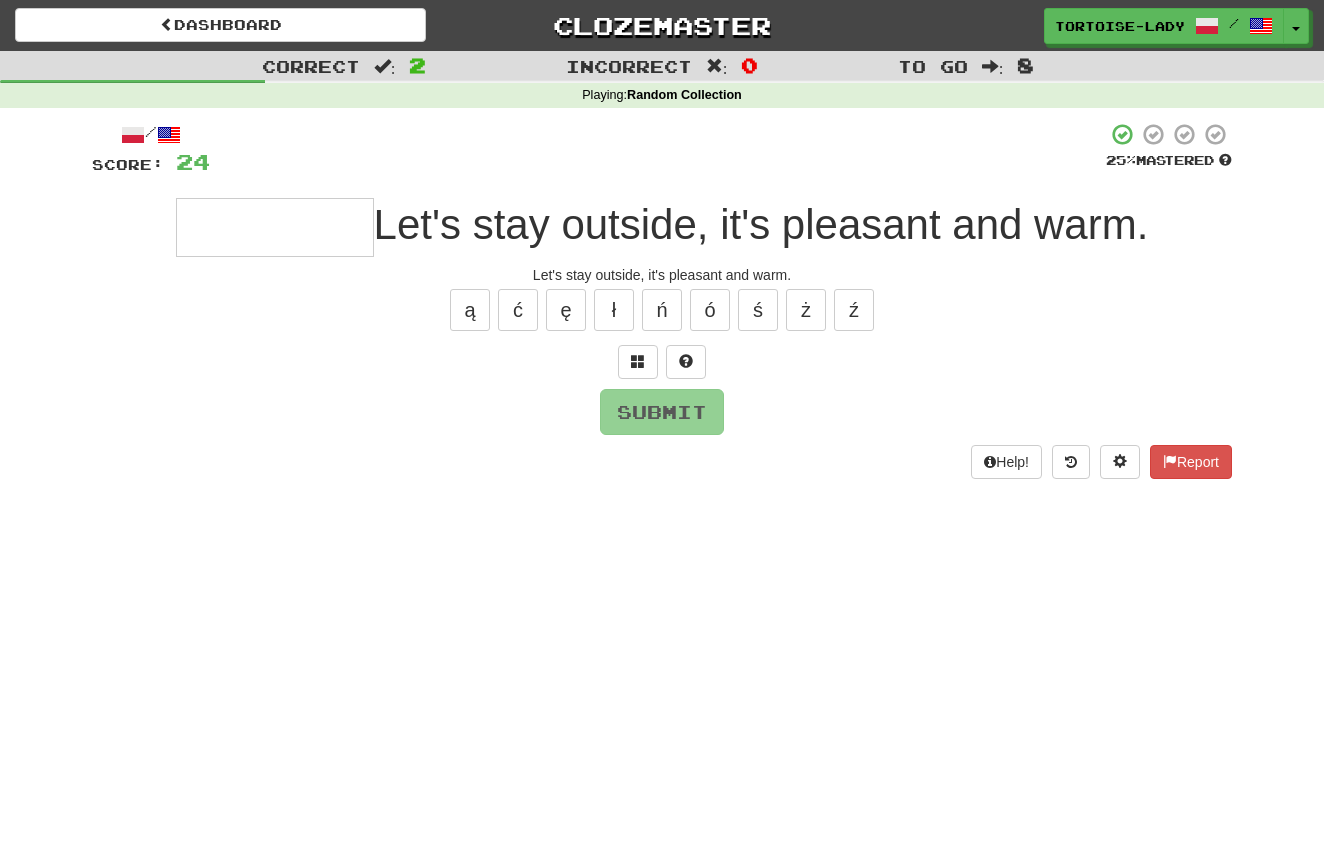 click at bounding box center (275, 227) 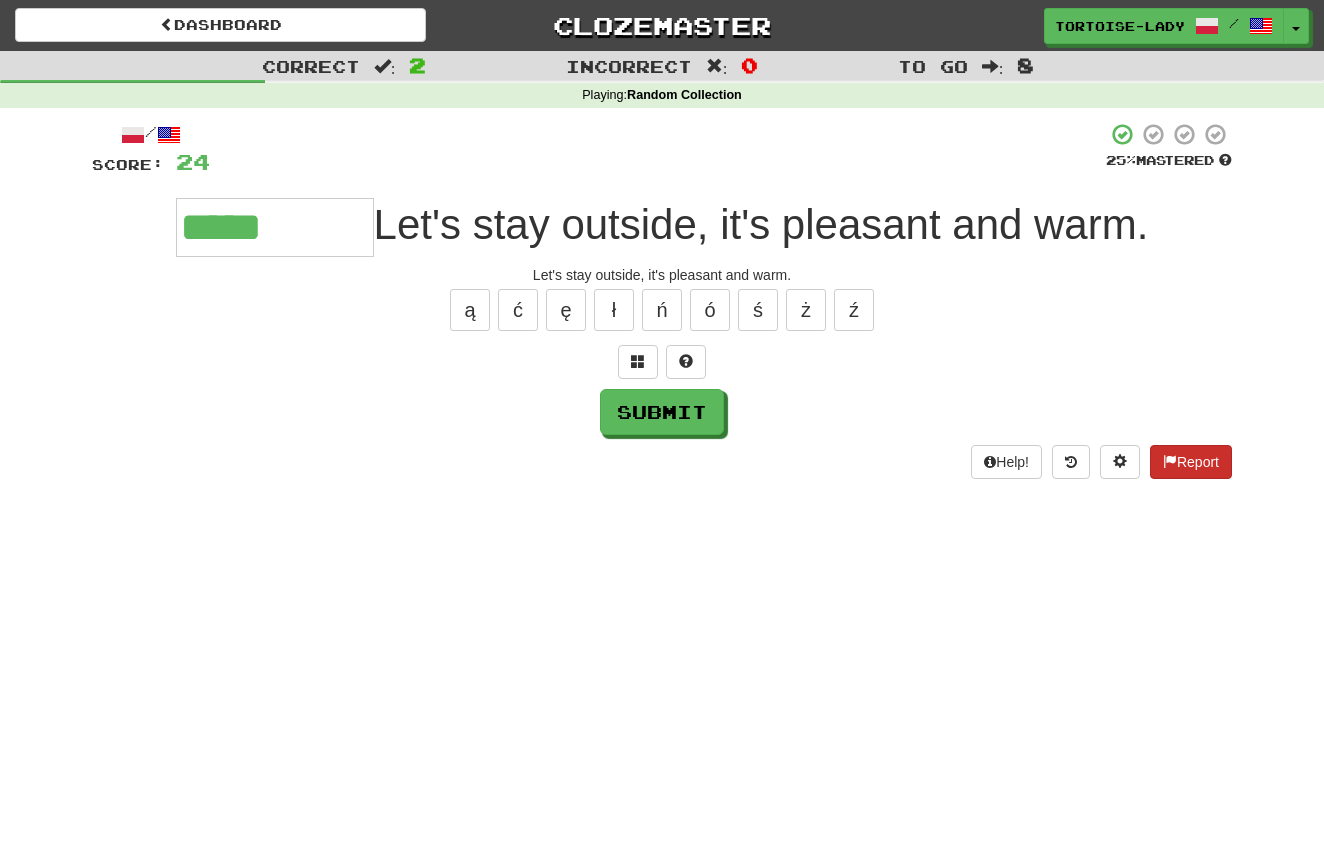 click on "Report" at bounding box center [1191, 462] 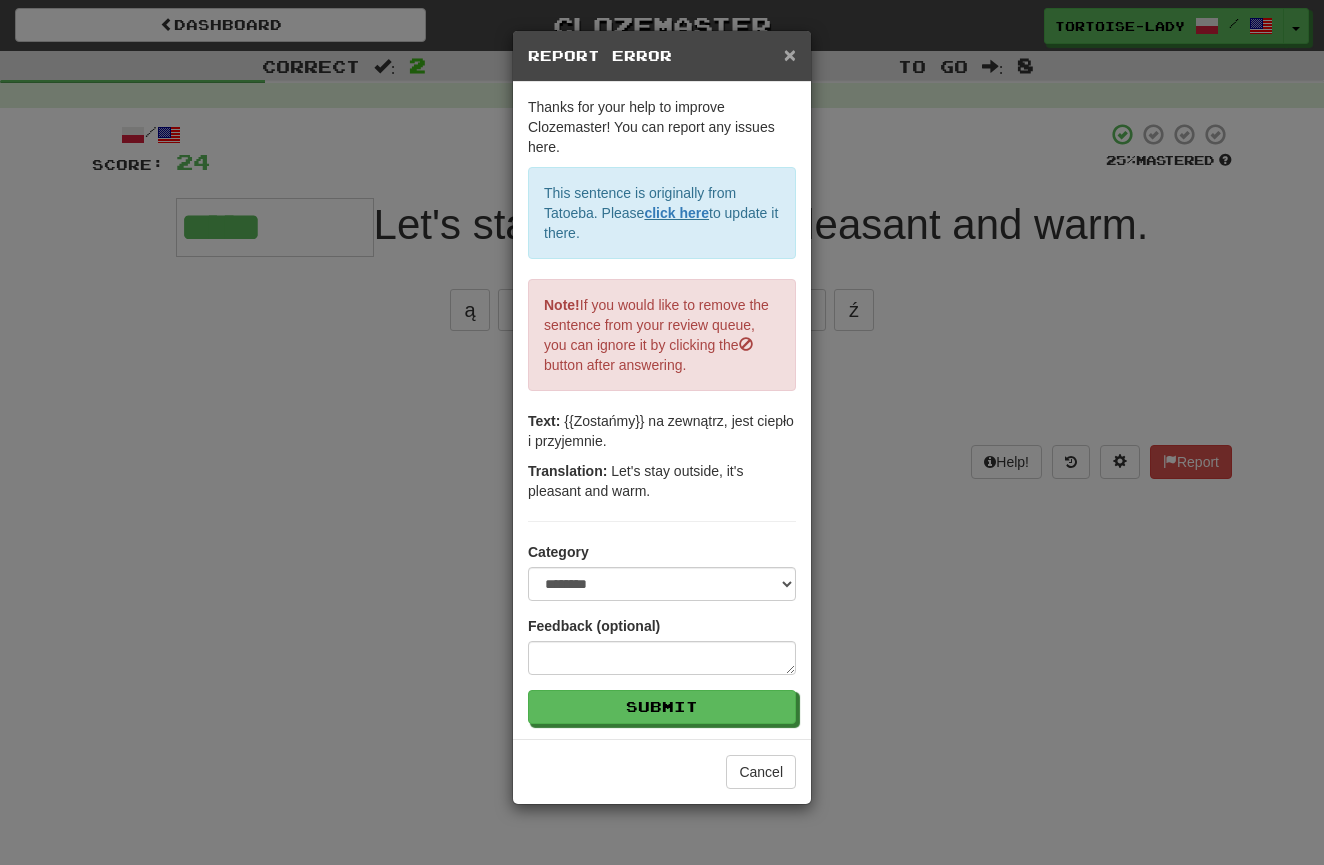 click on "×" at bounding box center (790, 54) 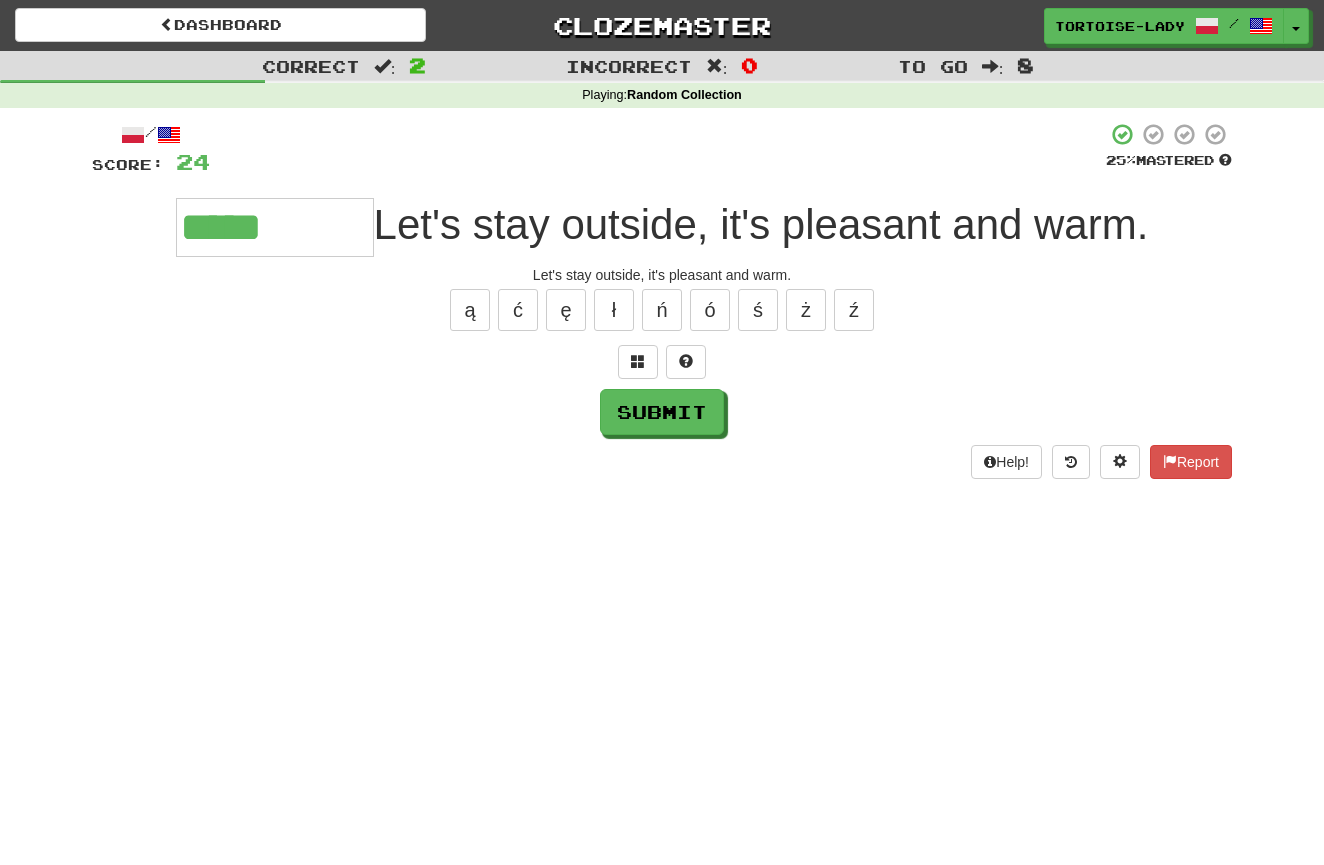 click on "*****" at bounding box center [275, 227] 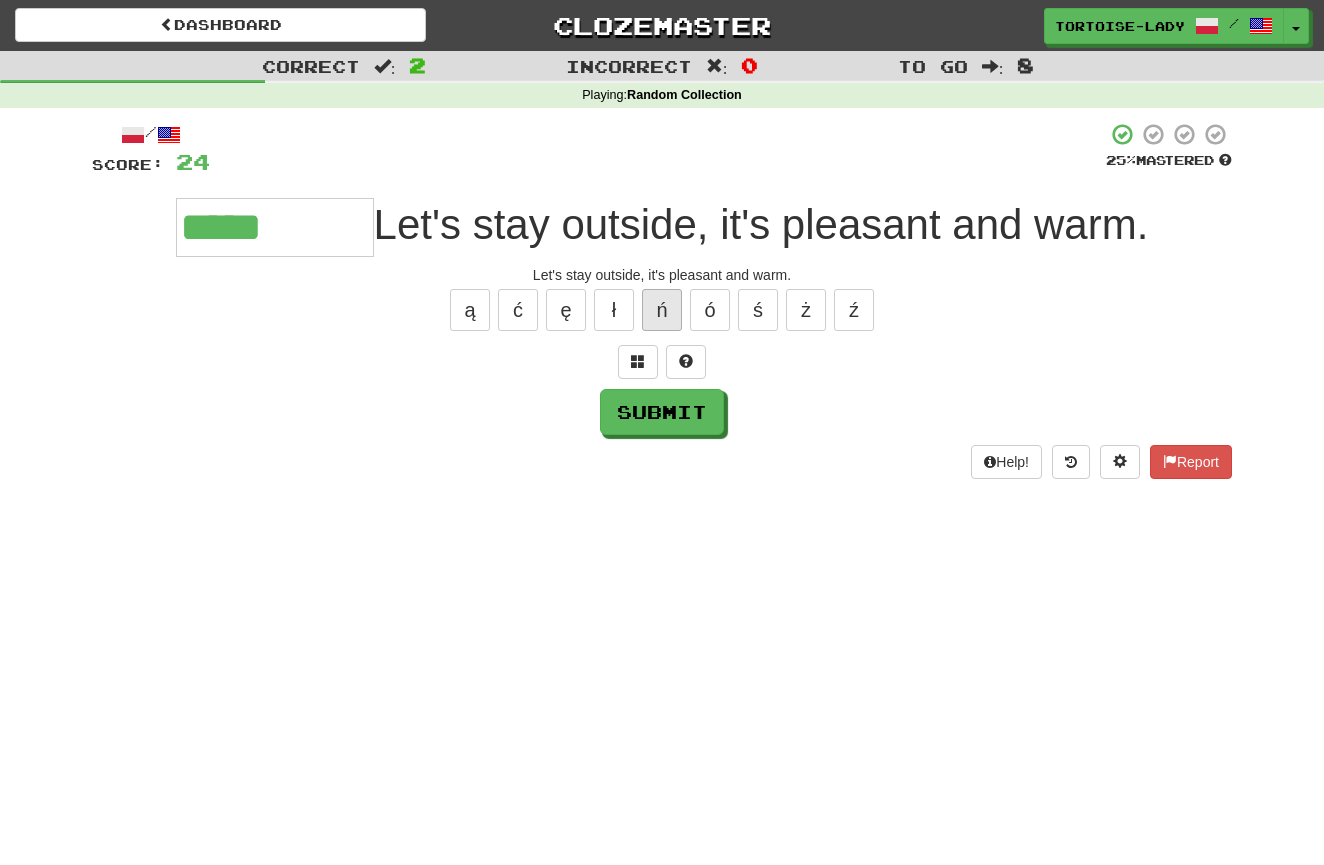 click on "ń" at bounding box center [662, 310] 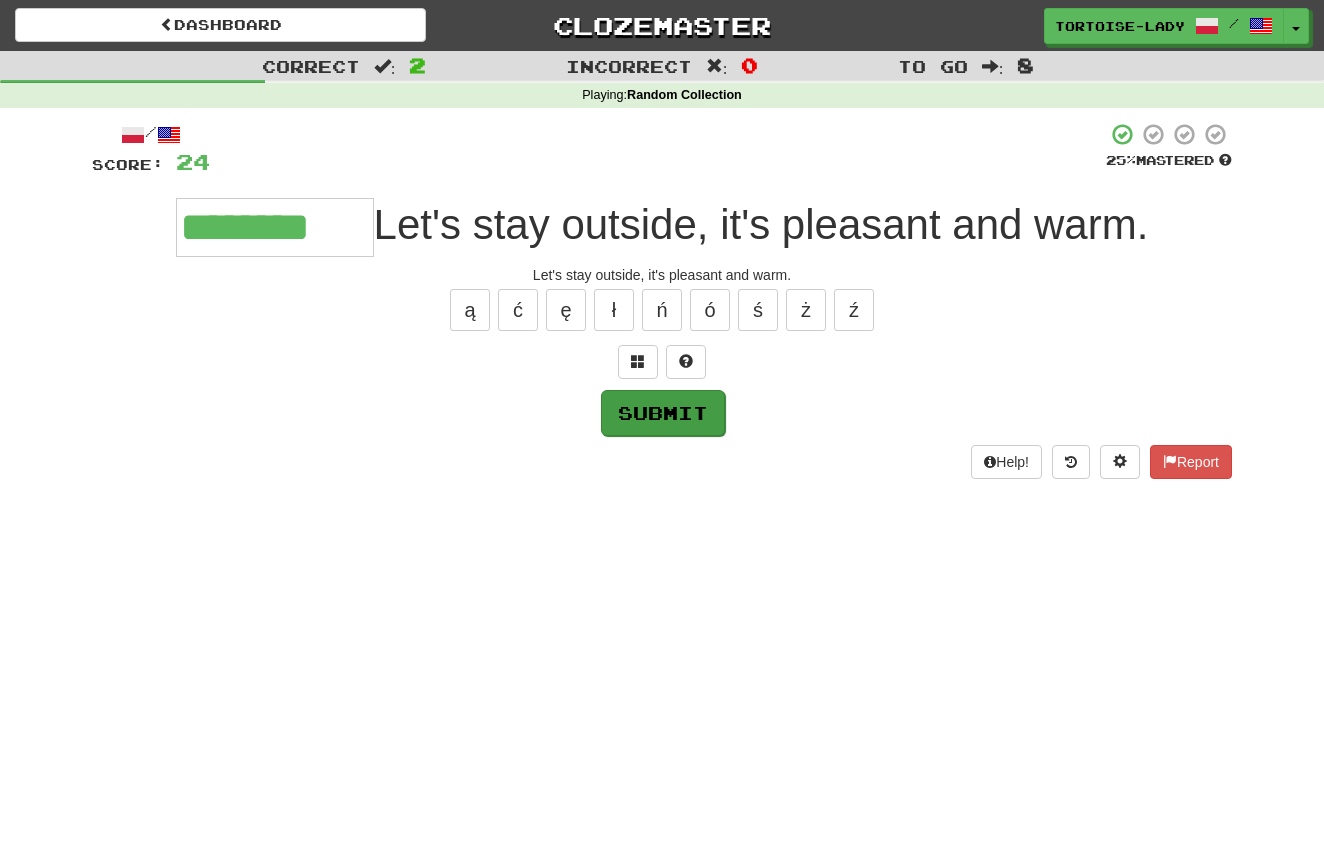click on "Submit" at bounding box center (663, 413) 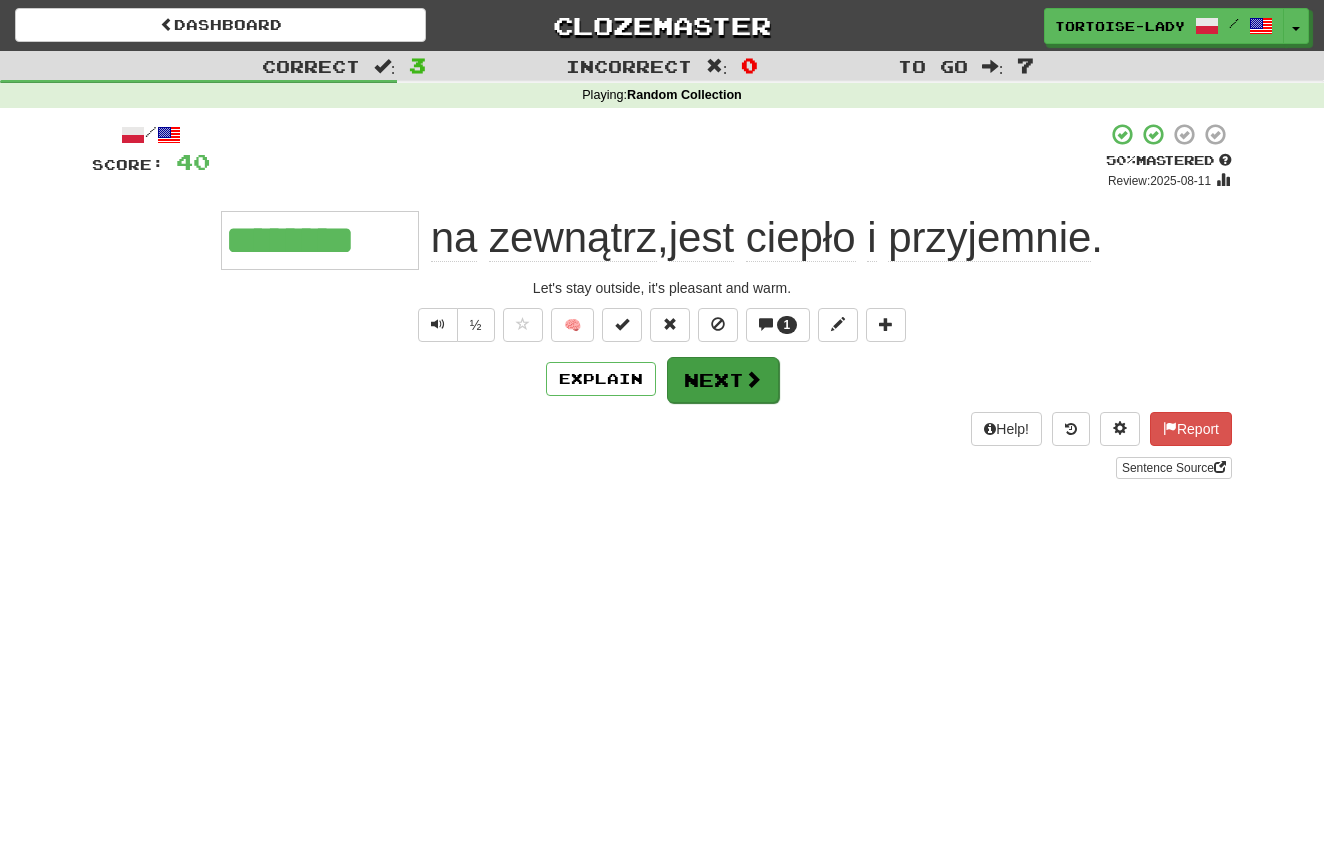 click on "Next" at bounding box center (723, 380) 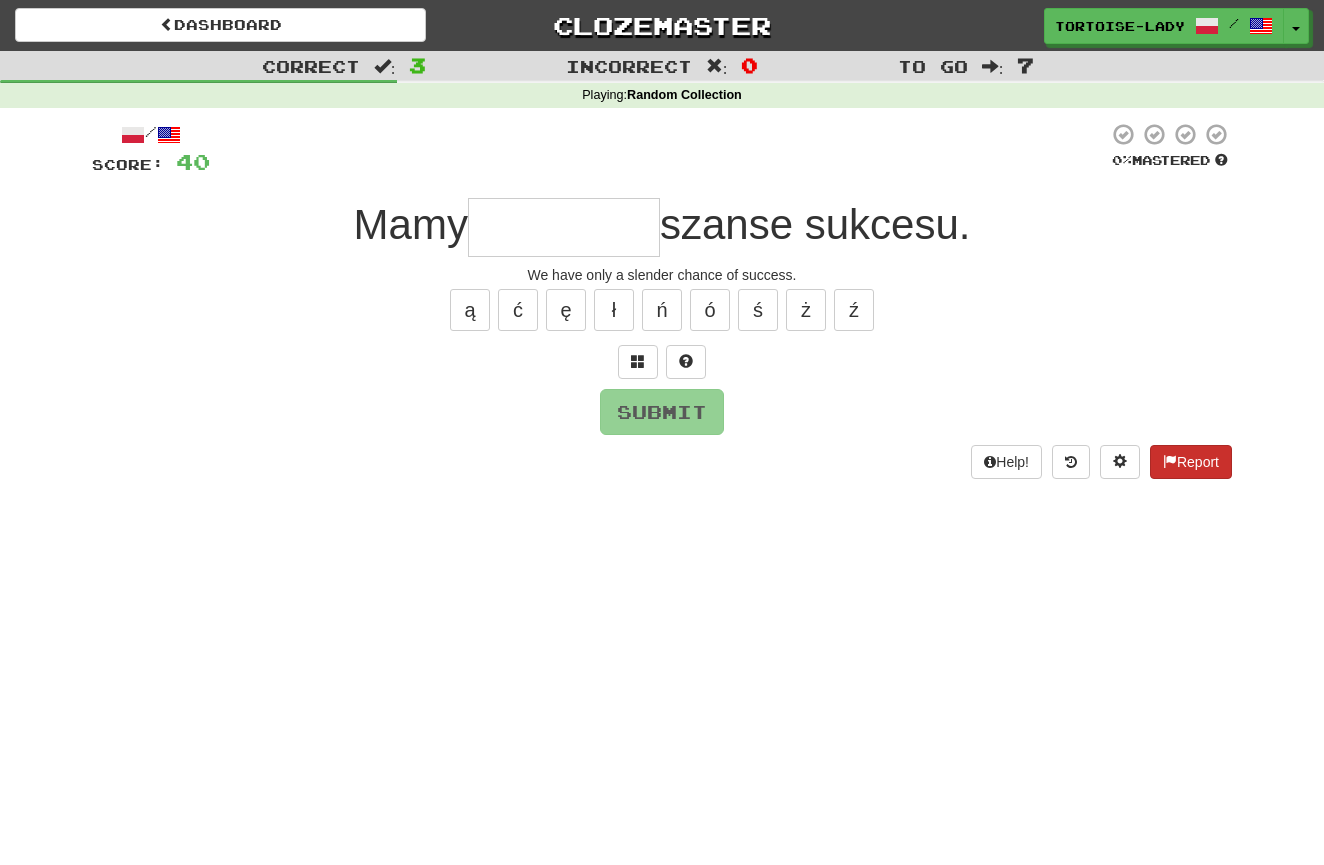 click on "Report" at bounding box center [1191, 462] 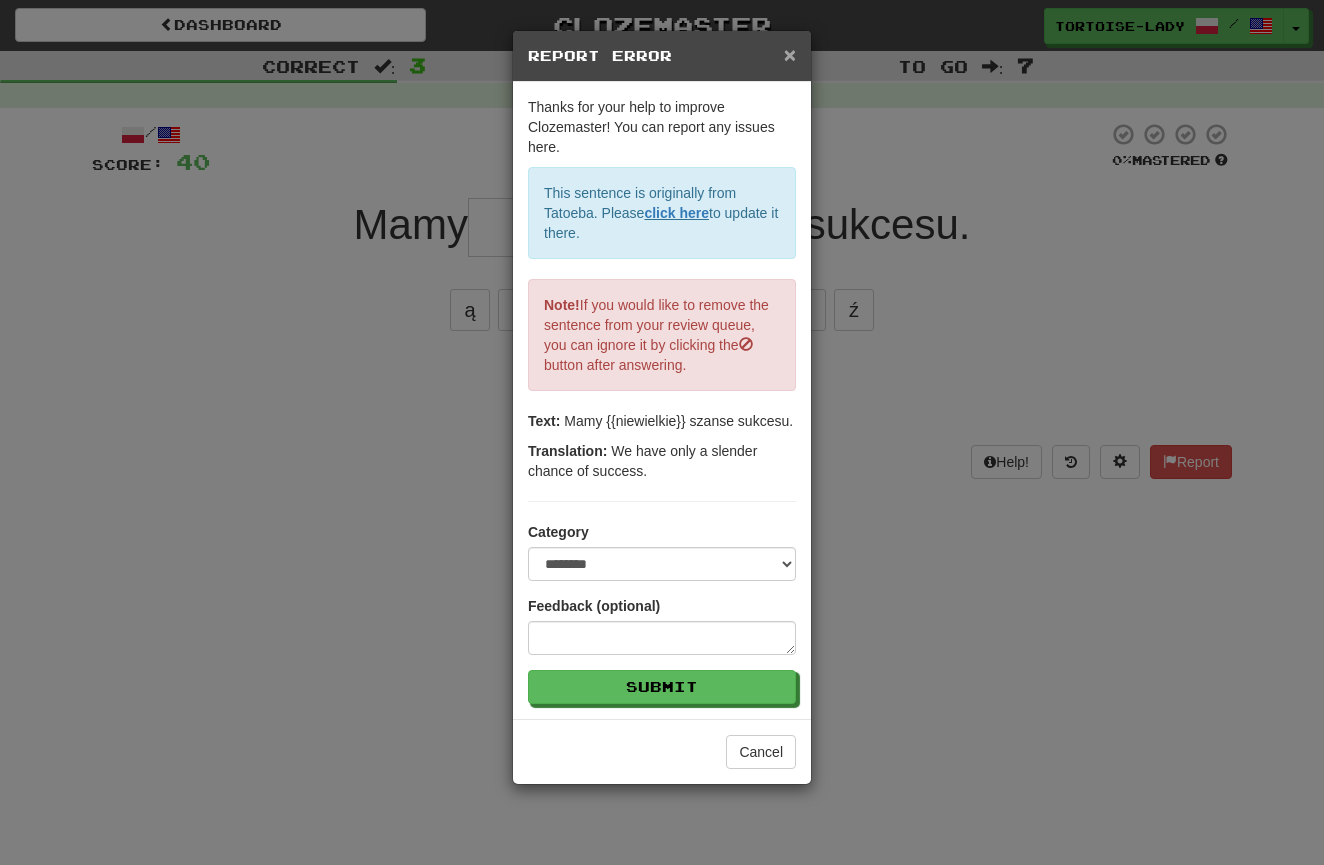 click on "×" at bounding box center [790, 54] 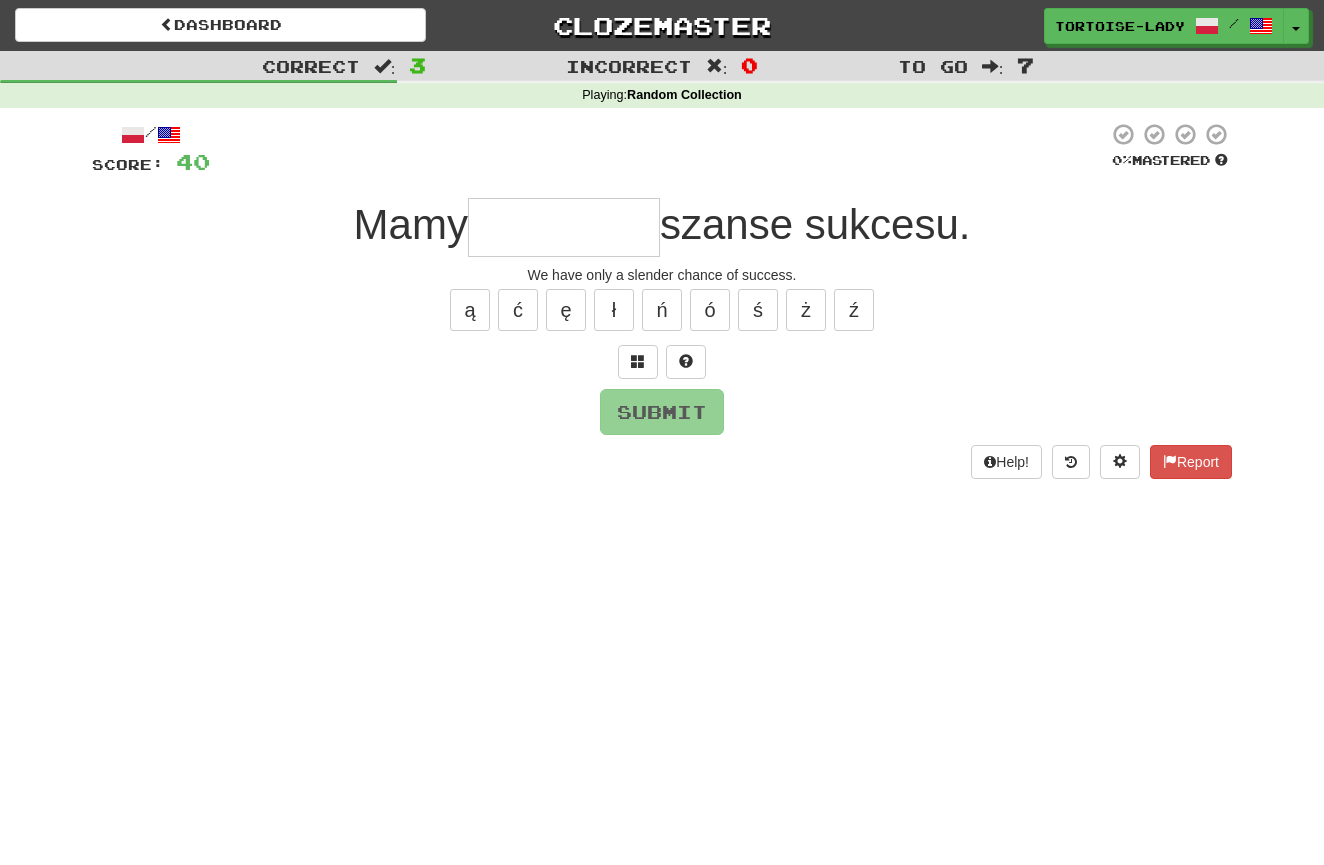 click at bounding box center [564, 227] 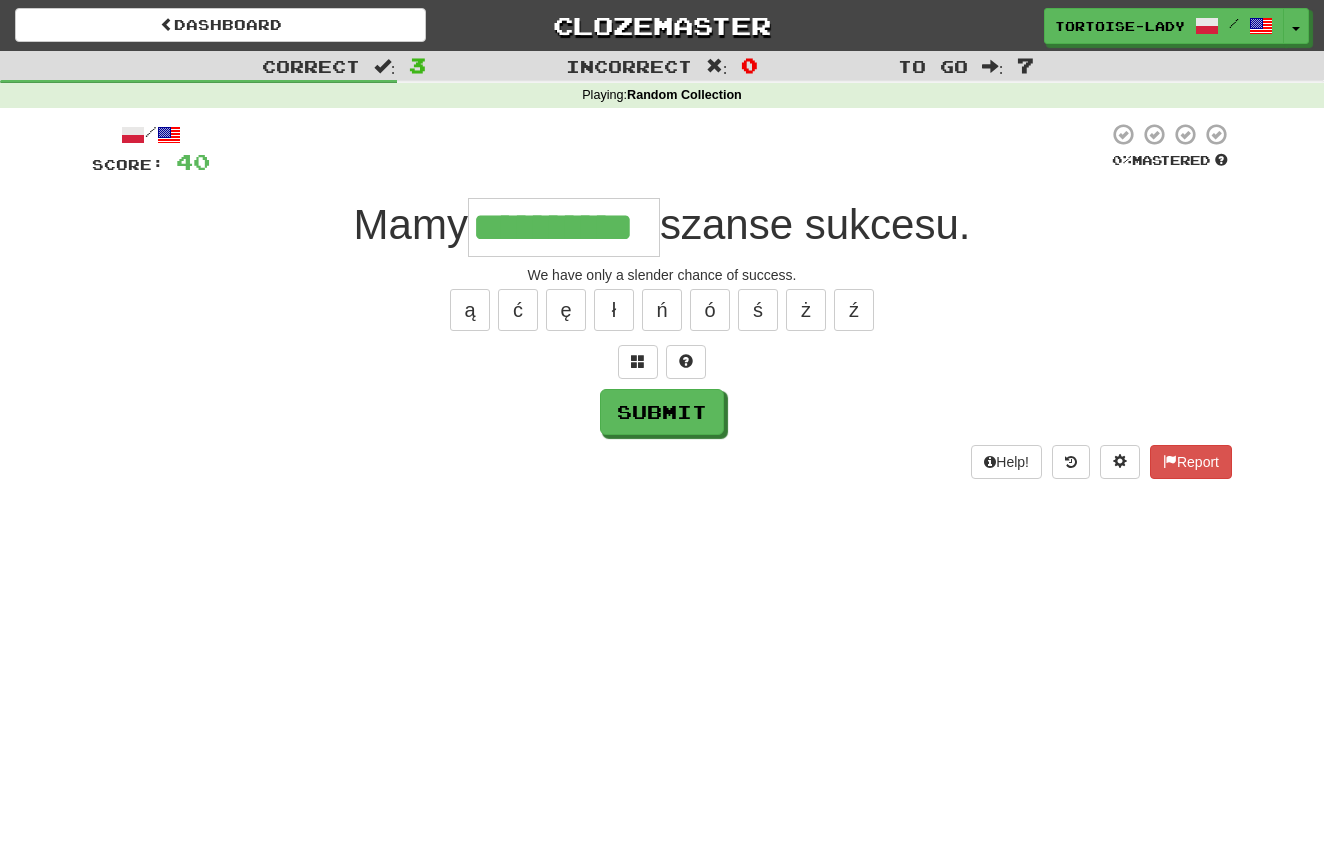 scroll, scrollTop: 0, scrollLeft: 0, axis: both 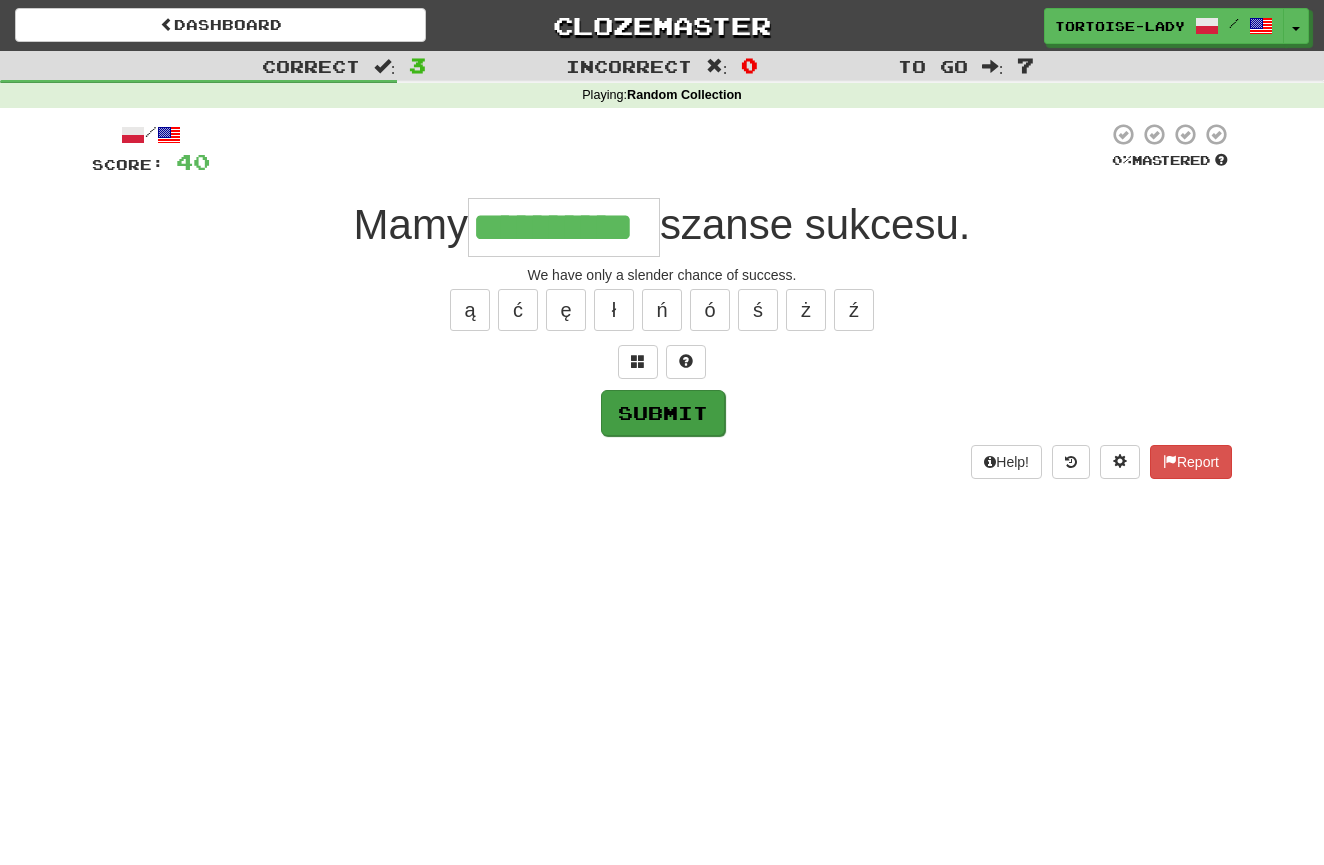 type on "**********" 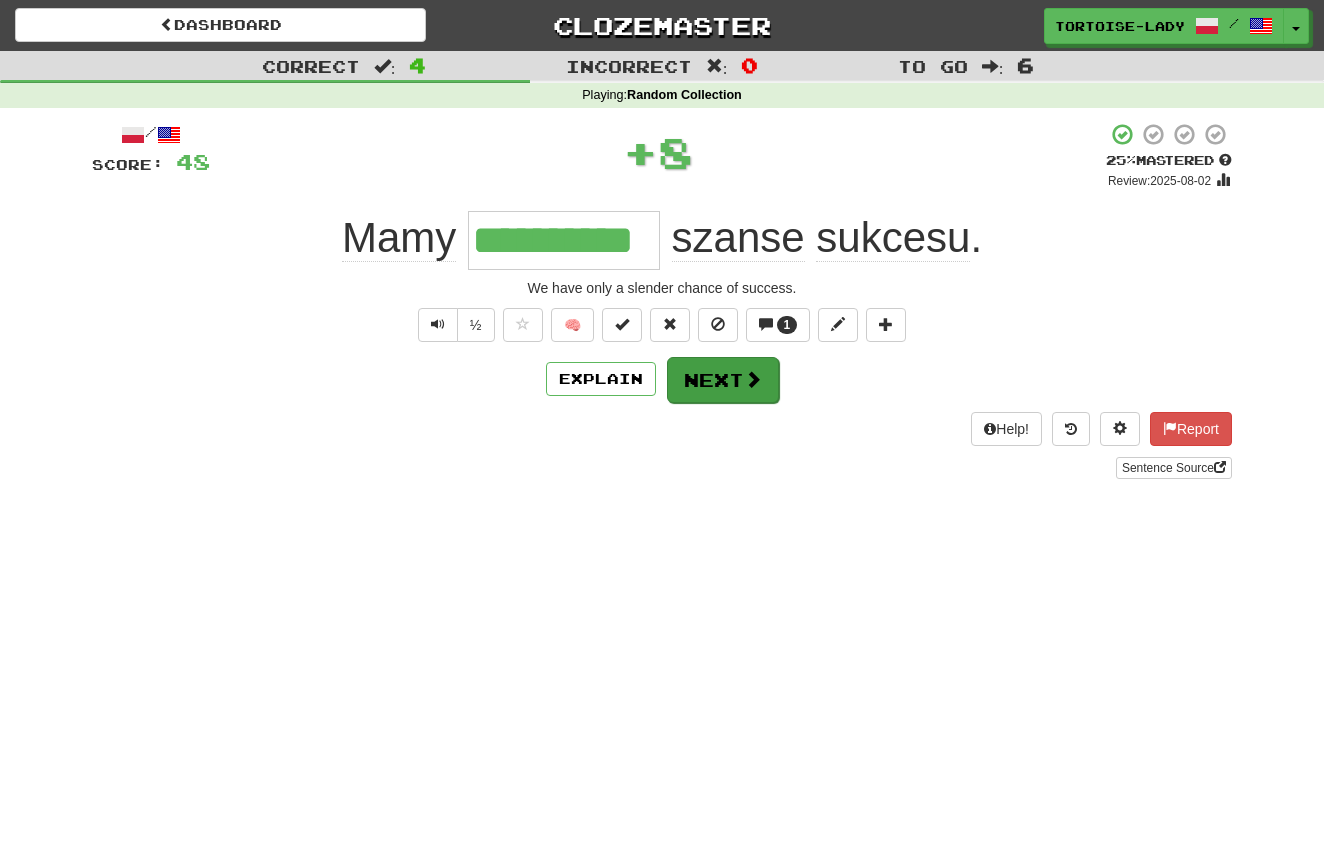 click on "Next" at bounding box center [723, 380] 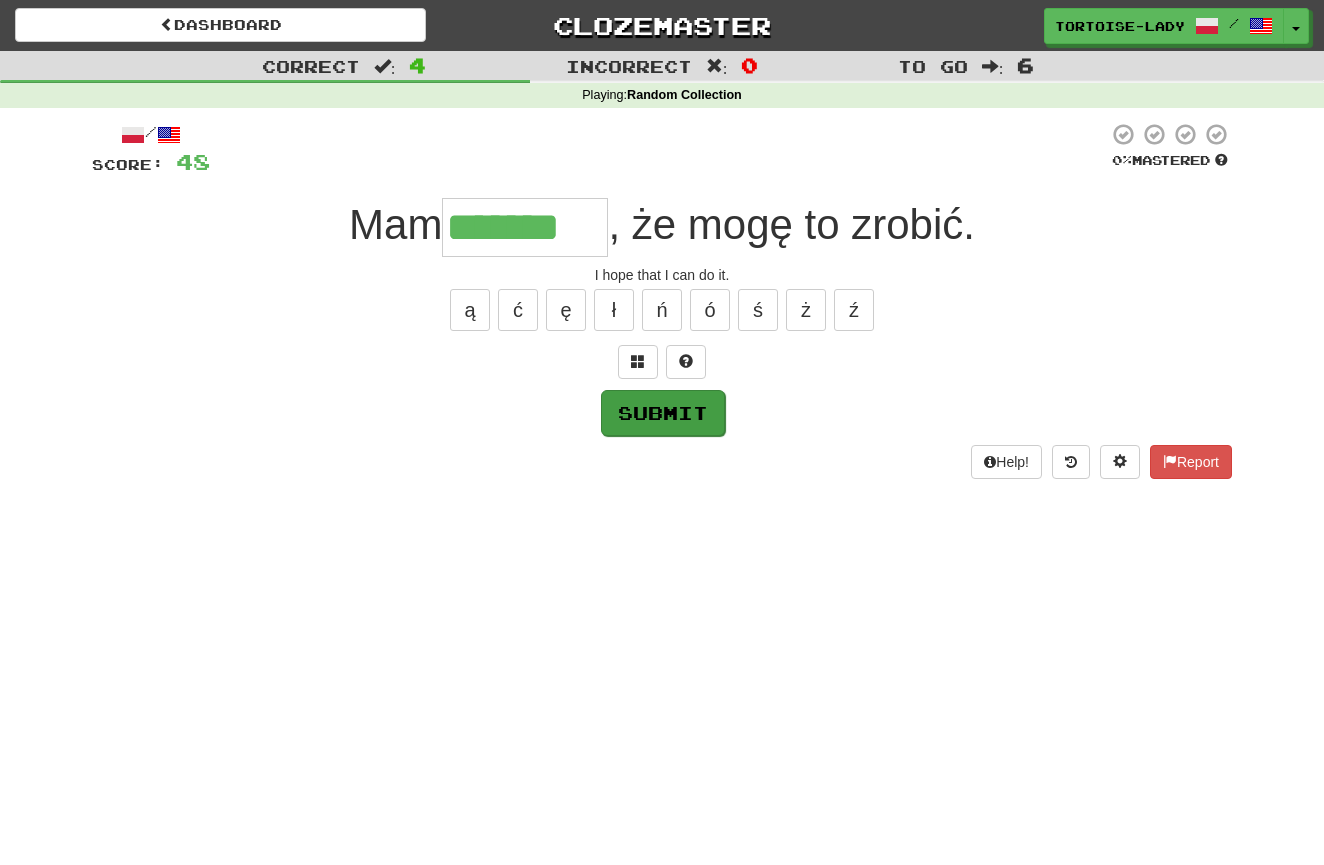scroll, scrollTop: 0, scrollLeft: 0, axis: both 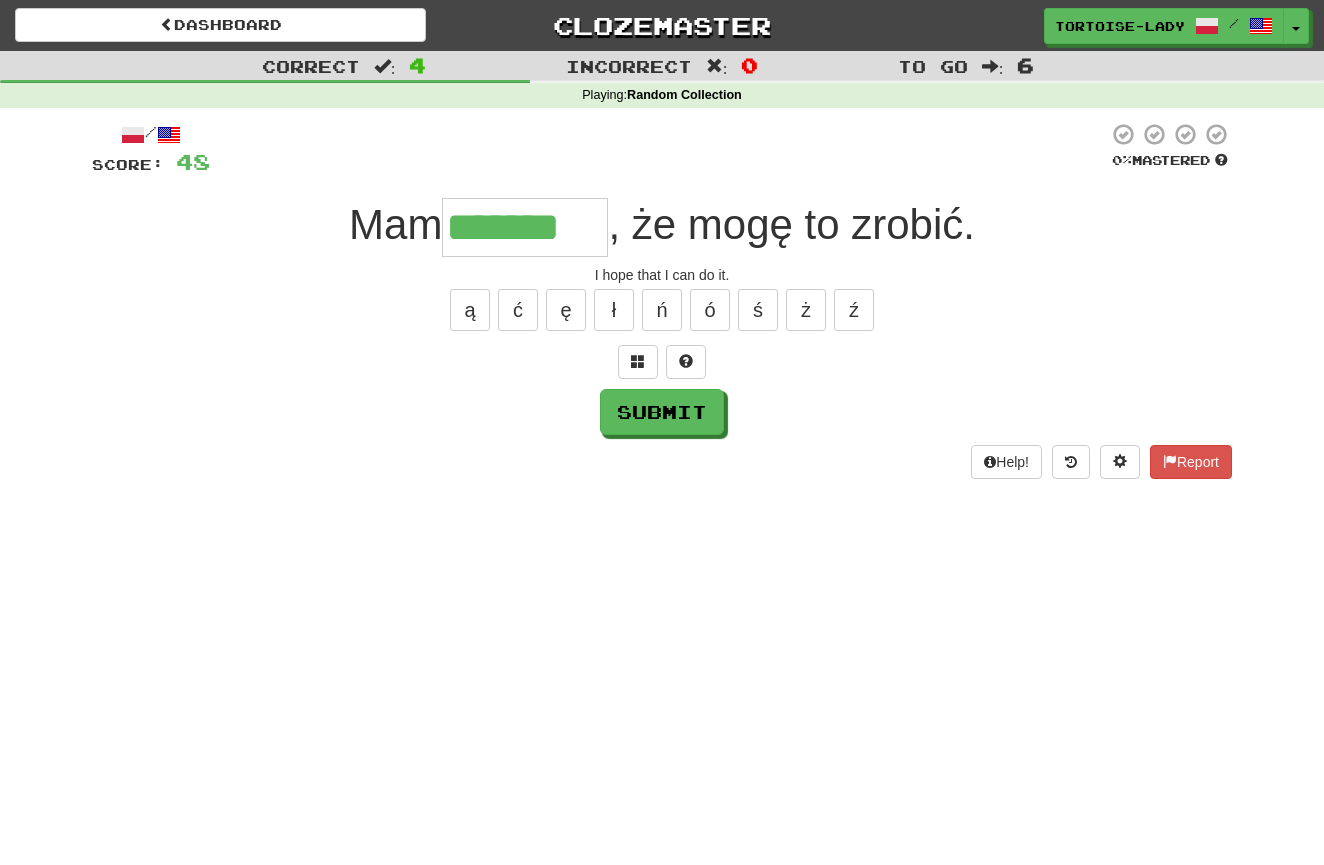 drag, startPoint x: 562, startPoint y: 301, endPoint x: 642, endPoint y: 383, distance: 114.56003 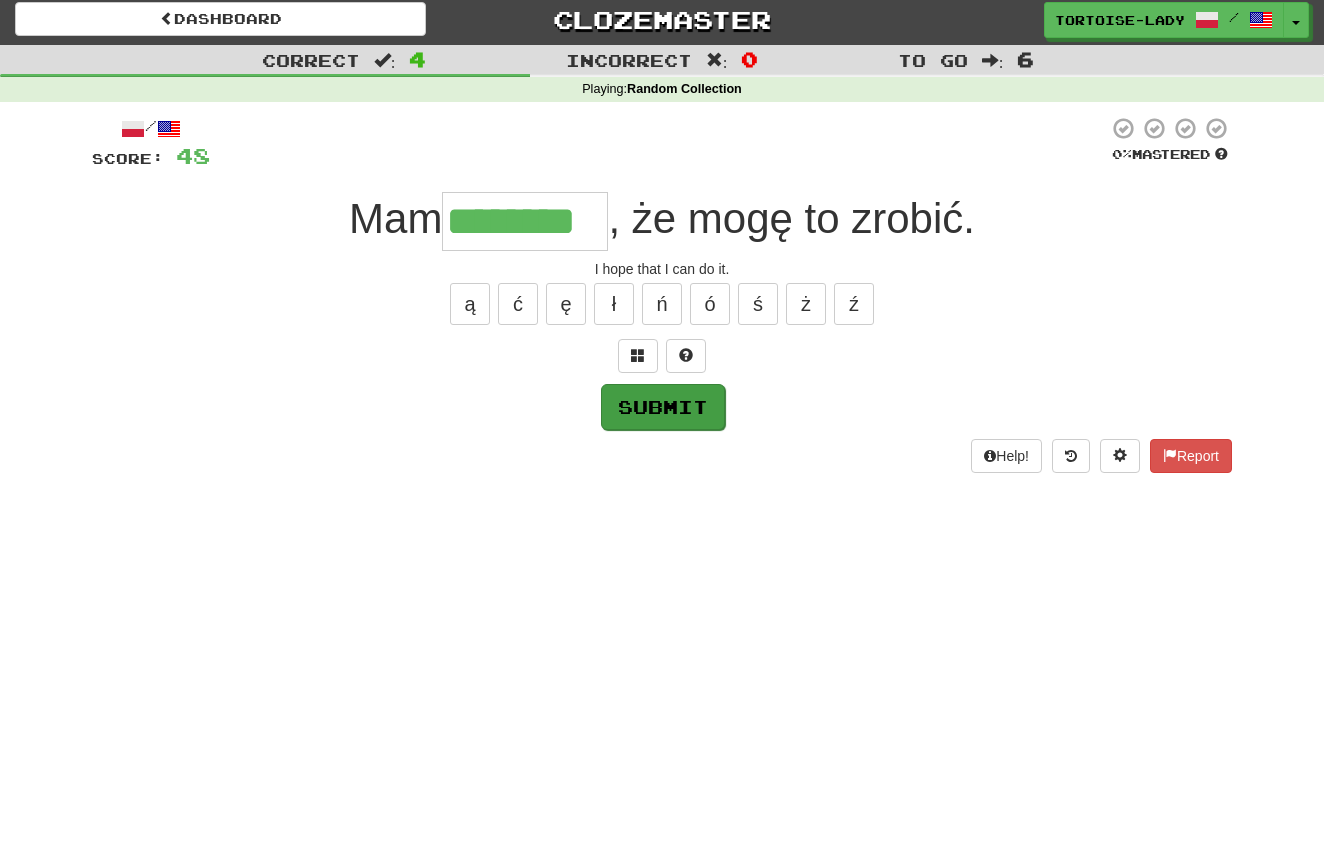 click on "Submit" at bounding box center (663, 407) 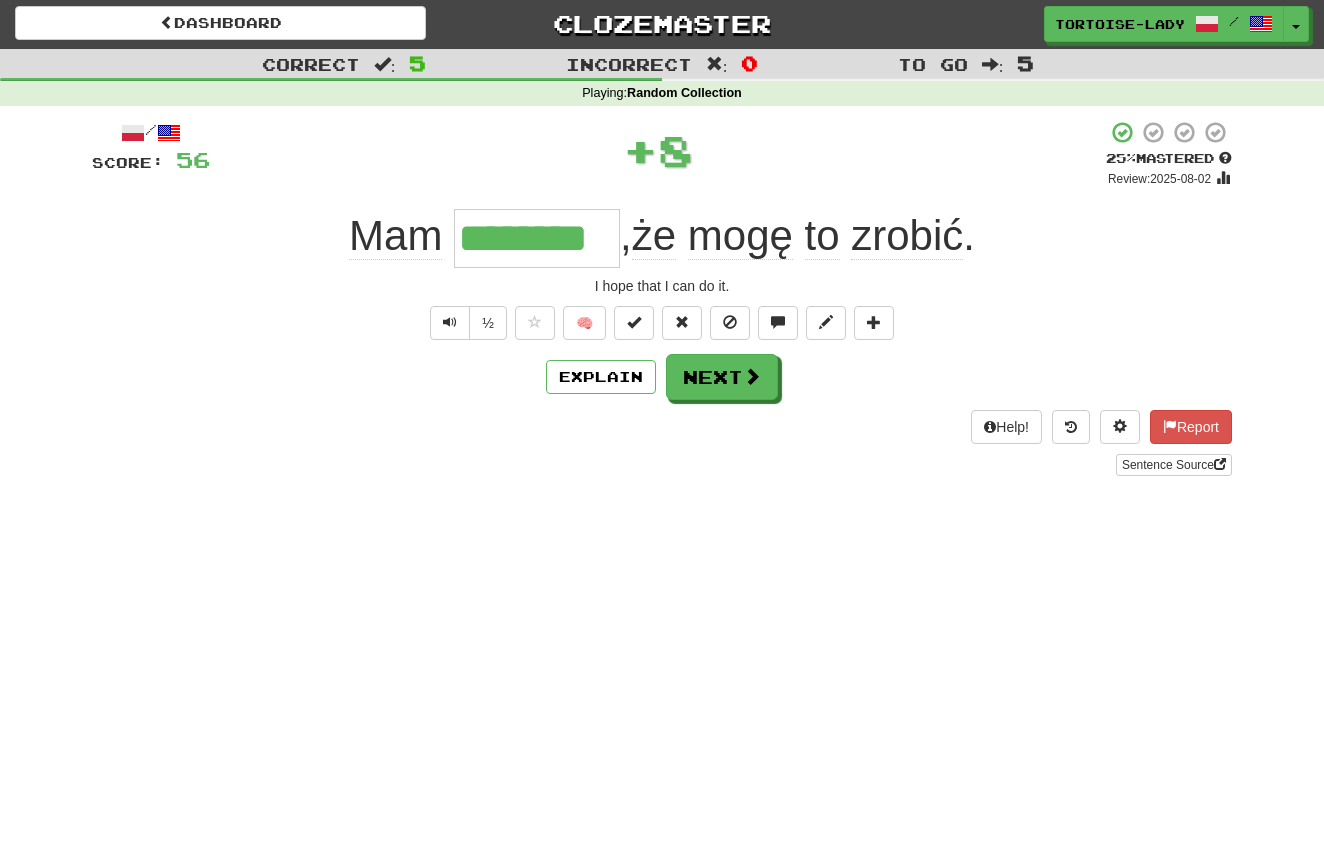 scroll, scrollTop: 2, scrollLeft: 1, axis: both 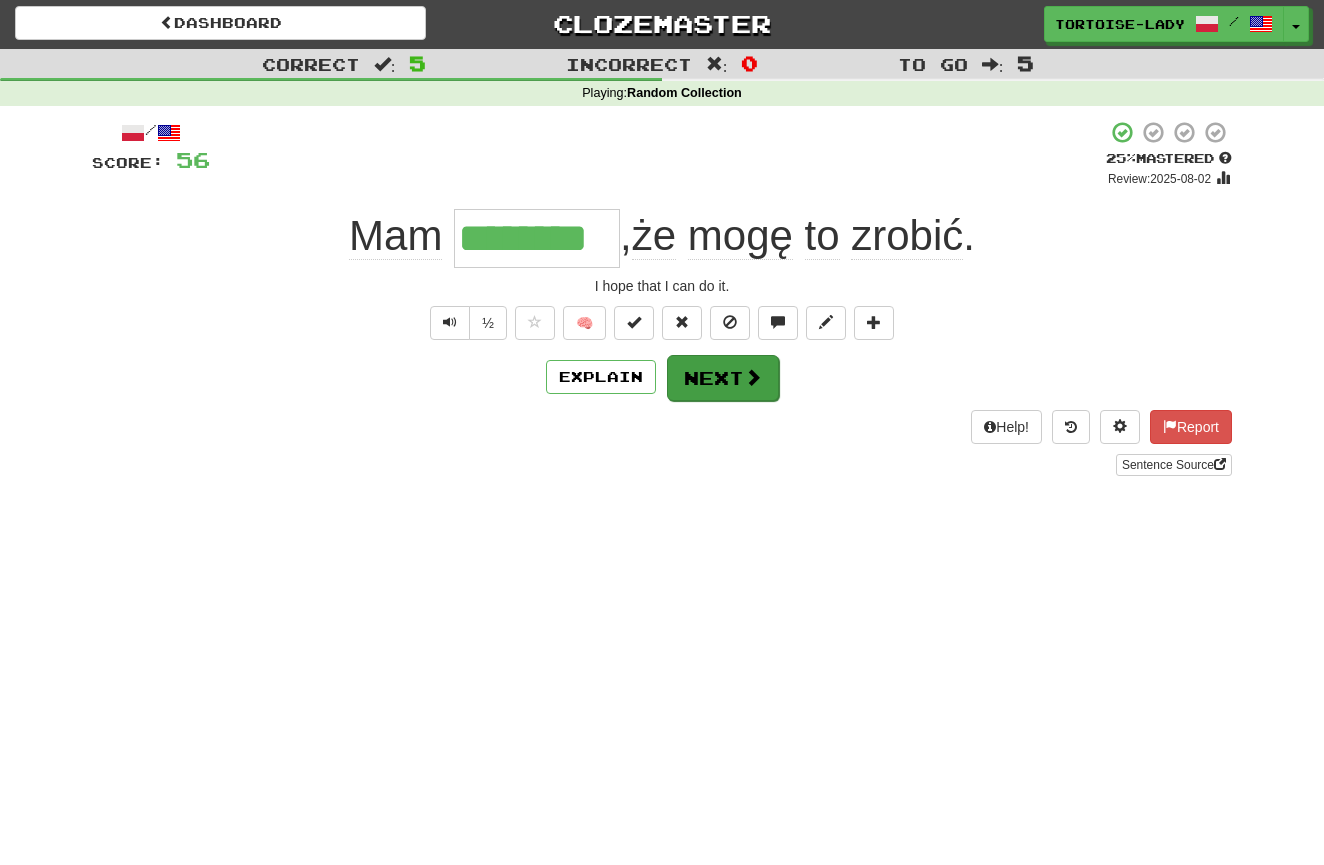 click at bounding box center (753, 377) 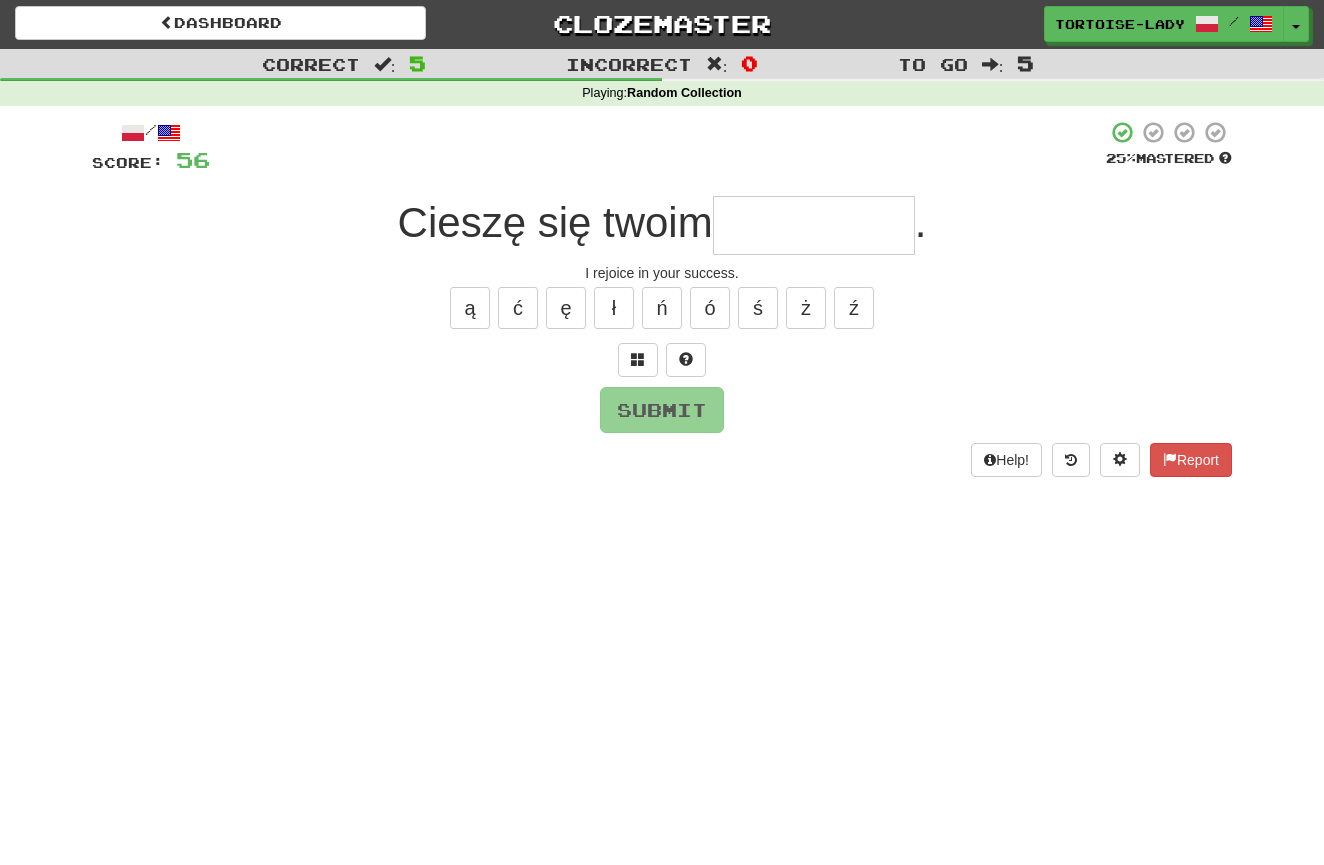scroll, scrollTop: 2, scrollLeft: 0, axis: vertical 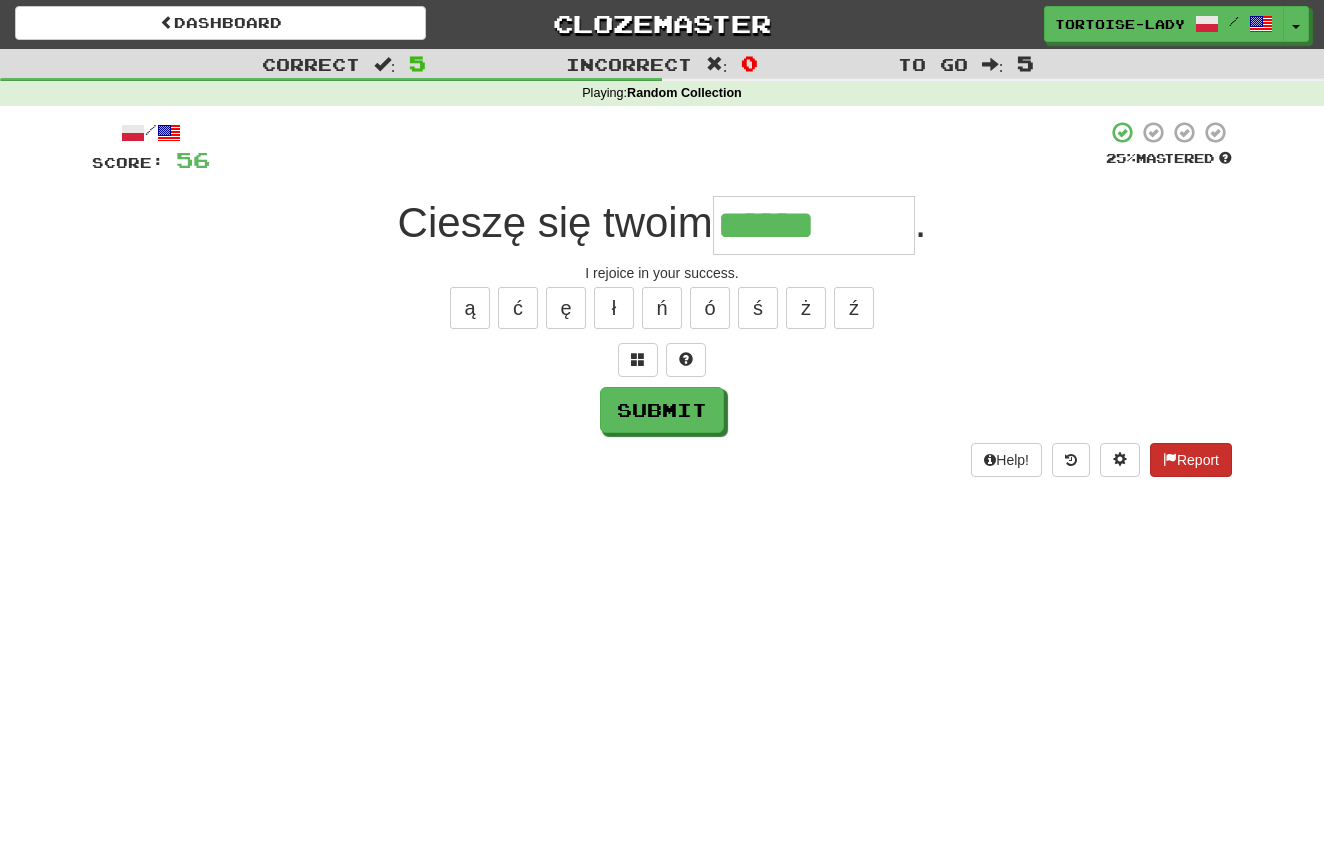 click on "Report" at bounding box center [1191, 460] 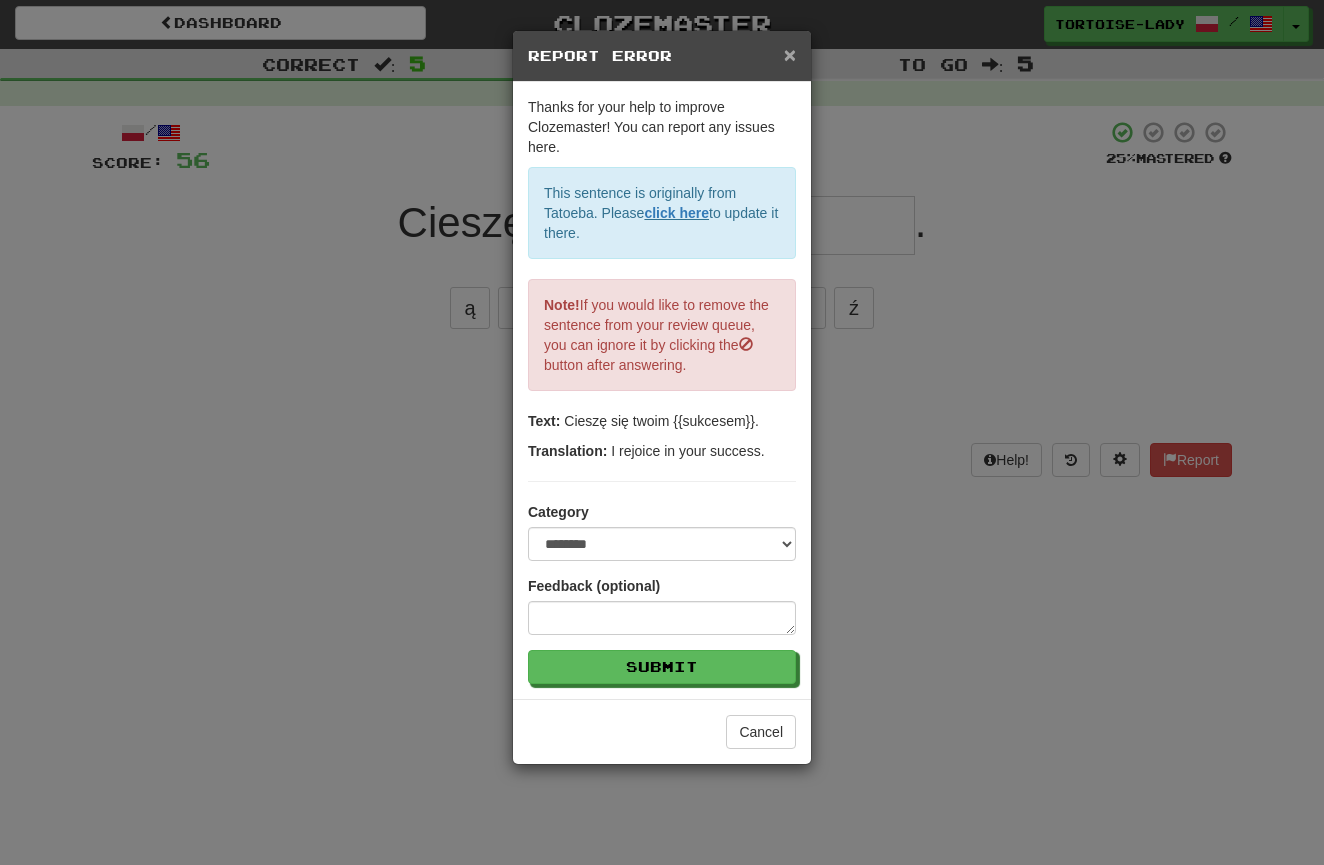 click on "×" at bounding box center [790, 54] 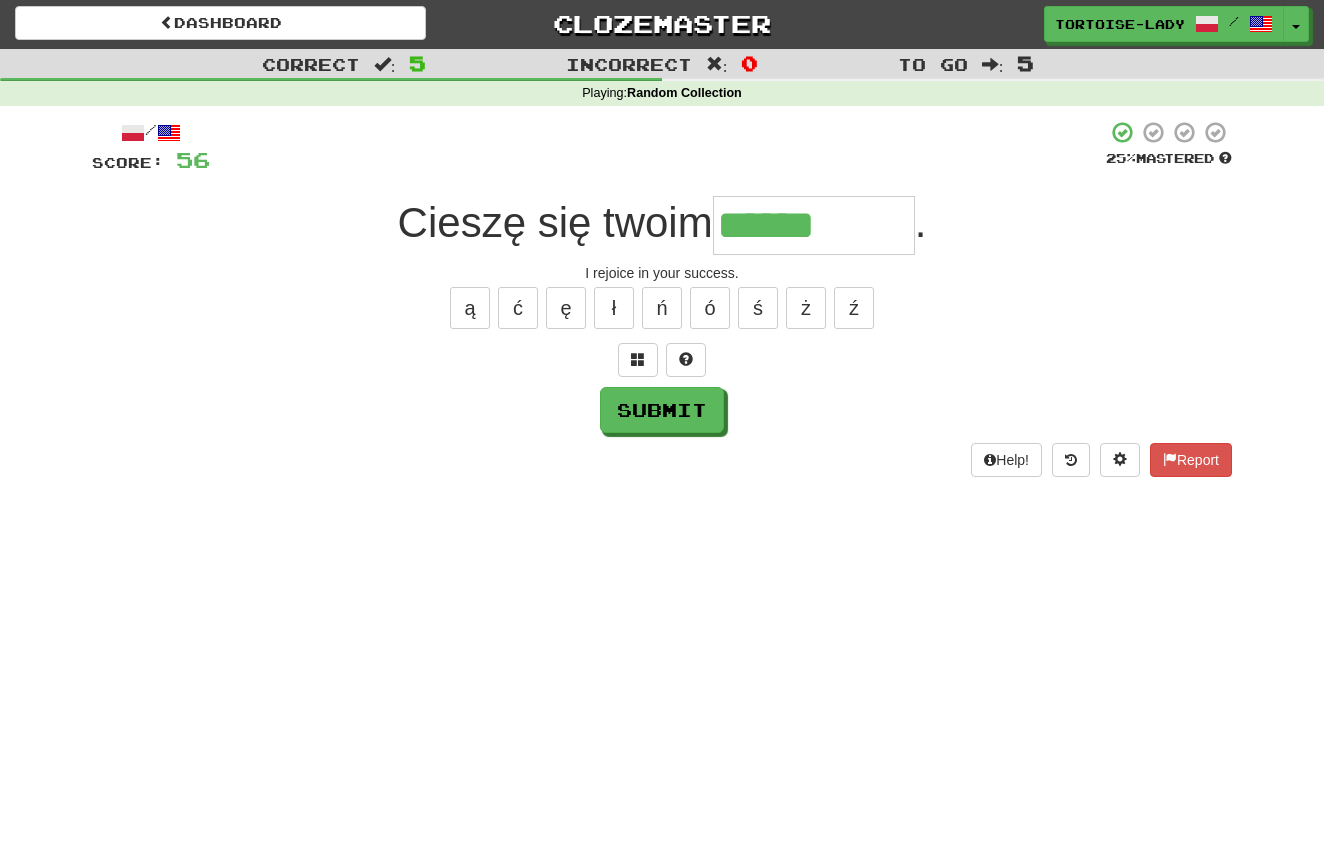 click on "******" at bounding box center (814, 225) 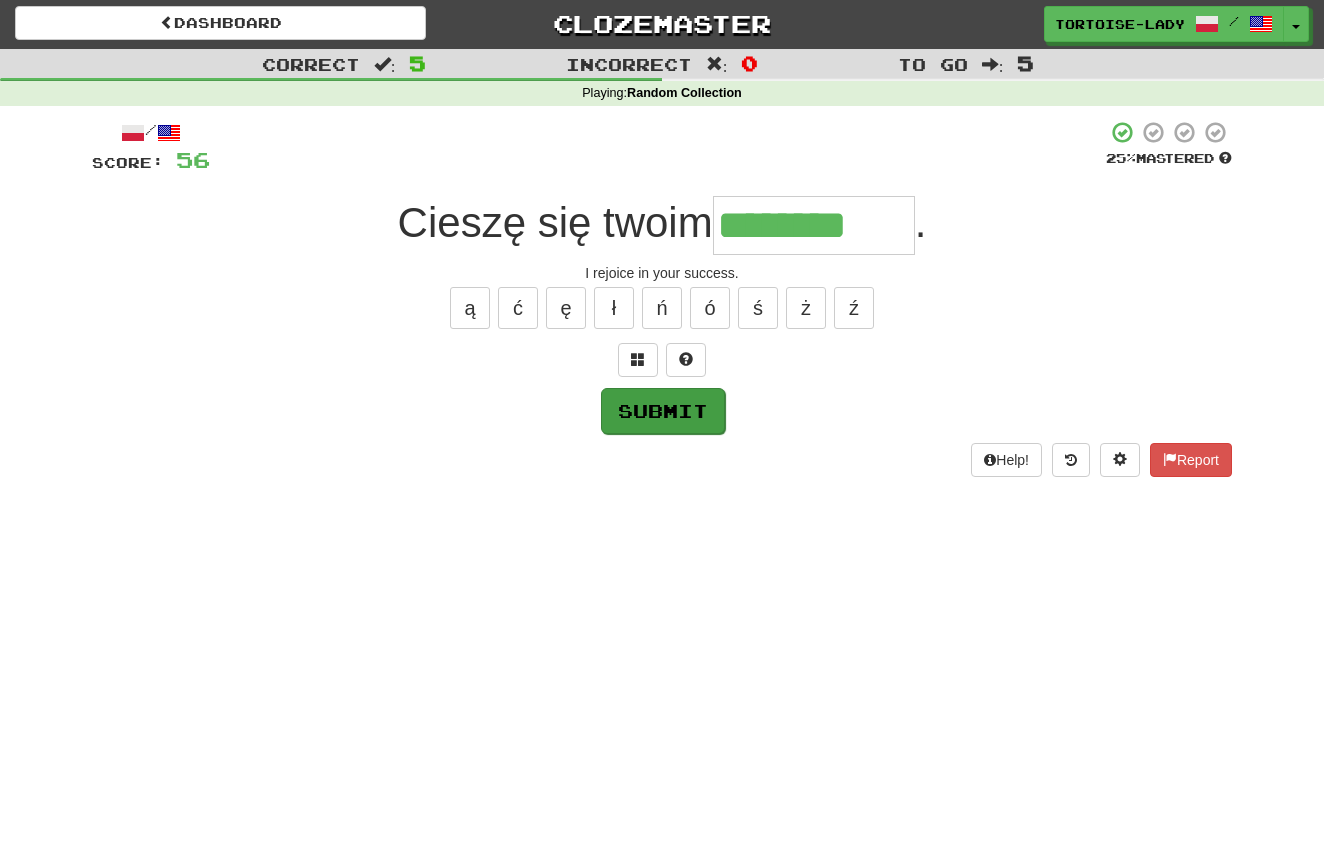 type on "********" 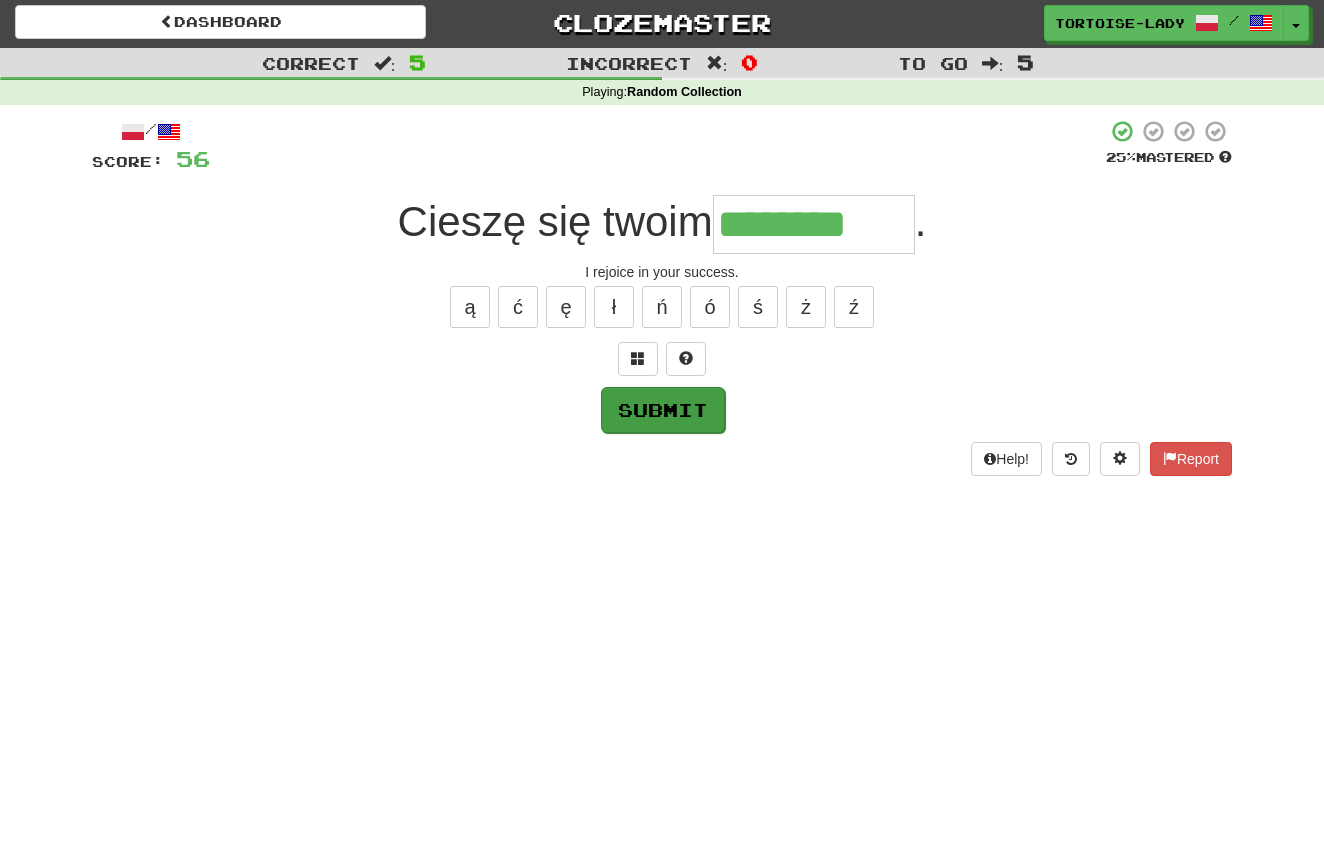 click on "Submit" at bounding box center [663, 410] 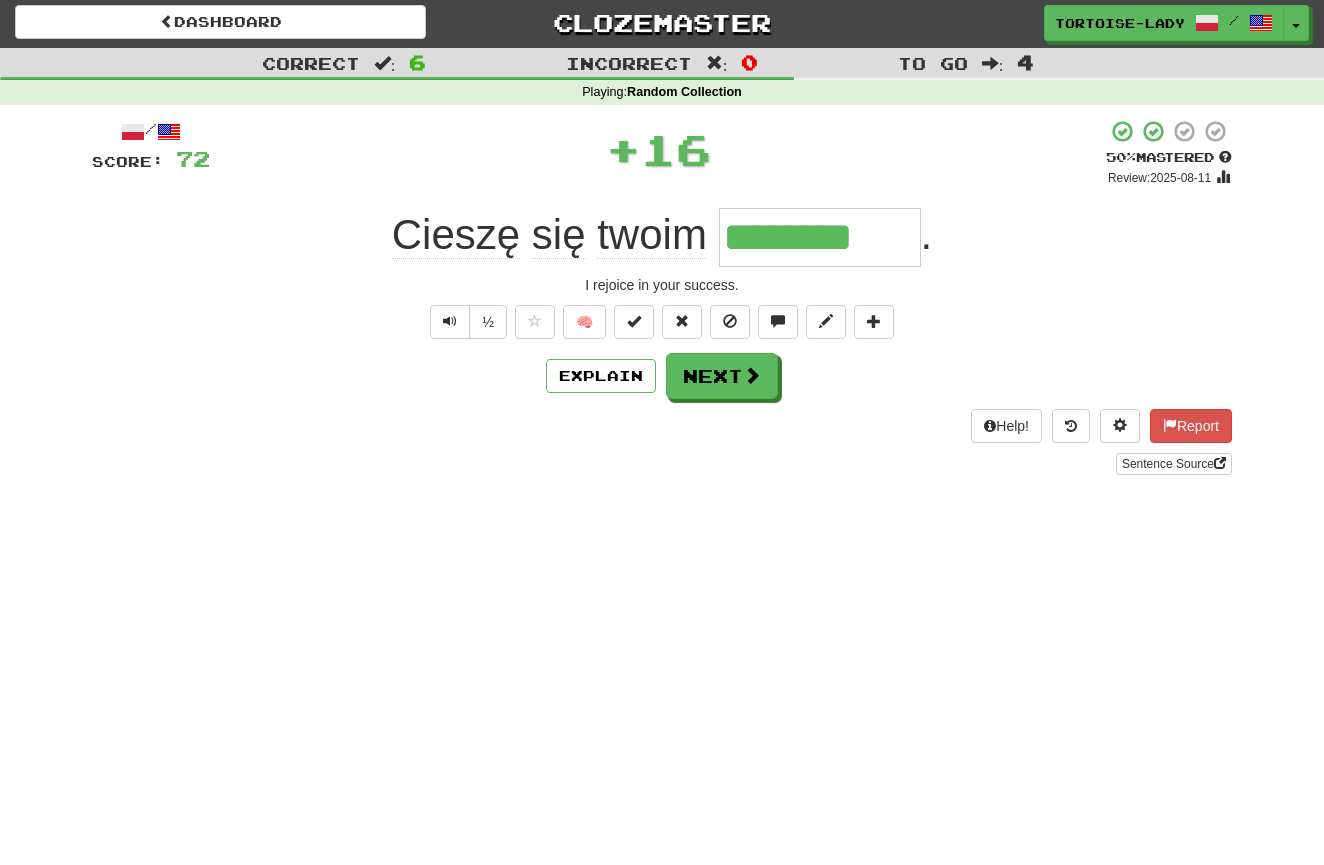 scroll, scrollTop: 3, scrollLeft: 0, axis: vertical 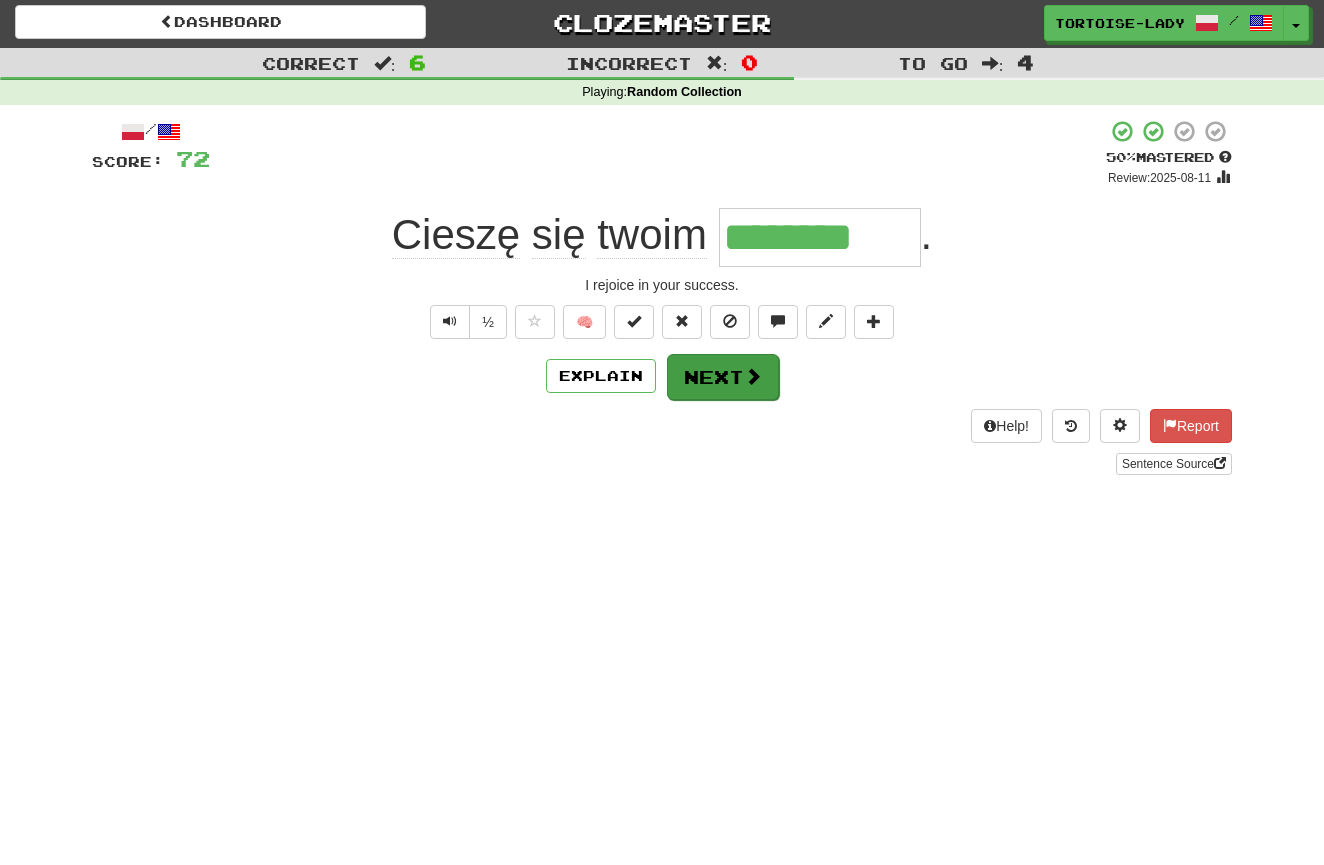click on "Next" at bounding box center [723, 377] 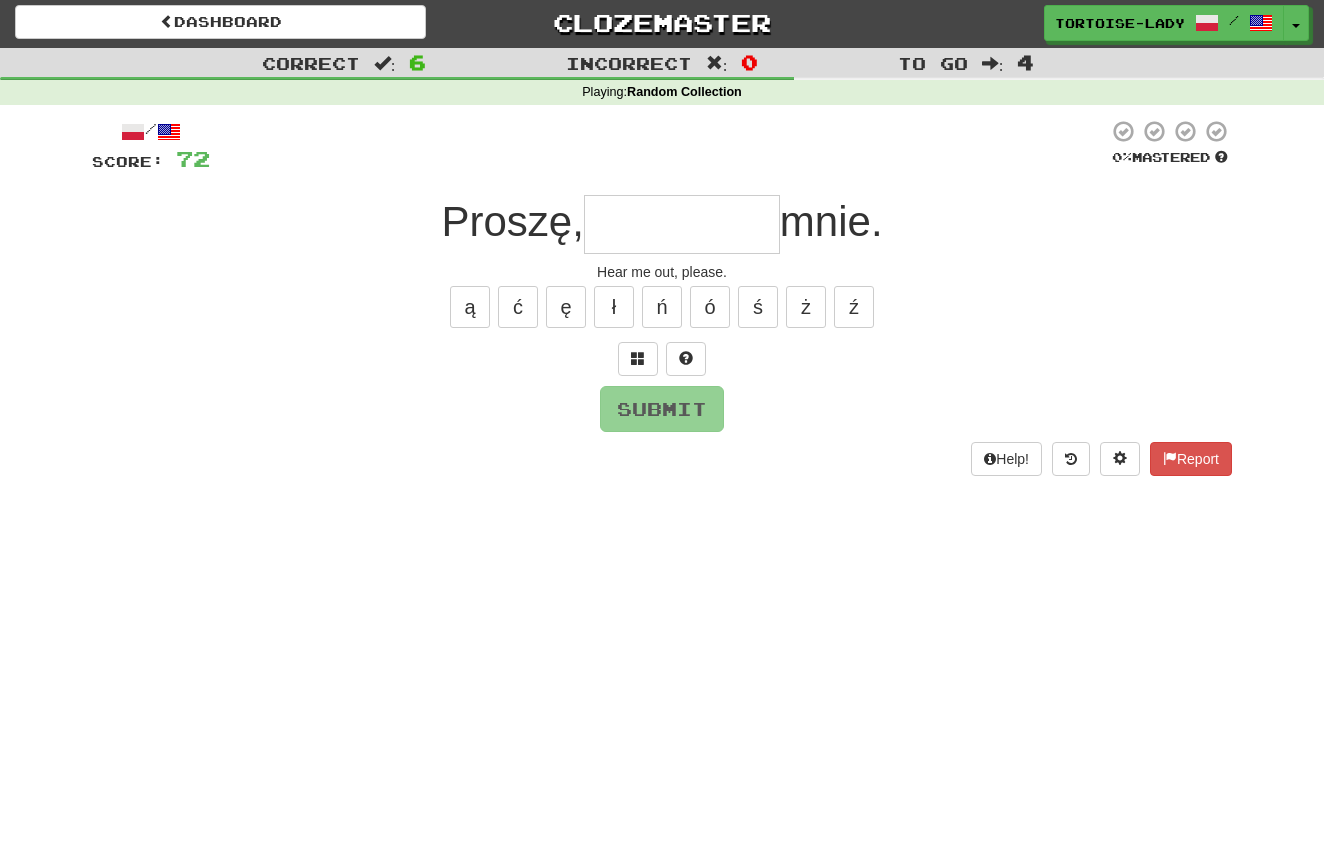 type on "*" 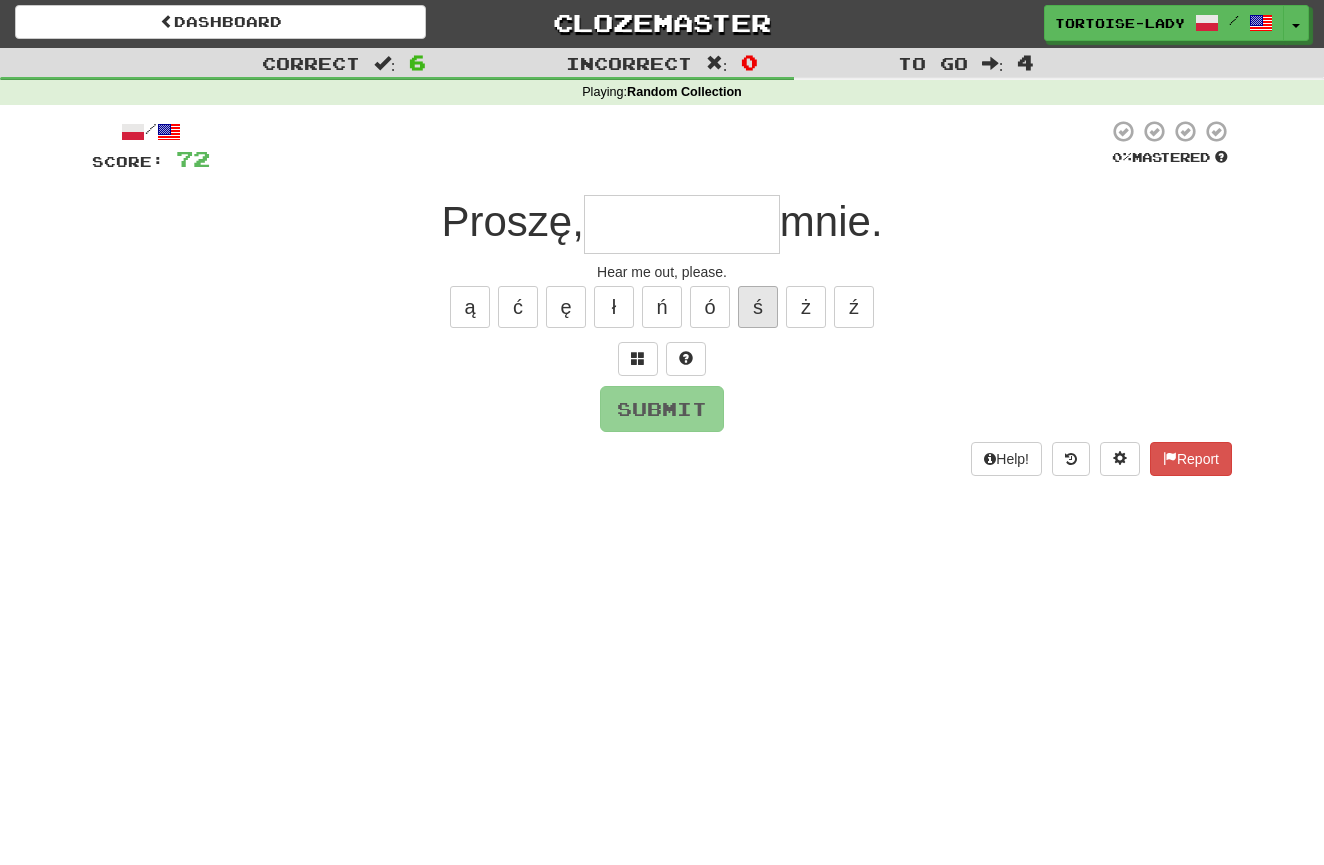 click on "ś" at bounding box center [758, 307] 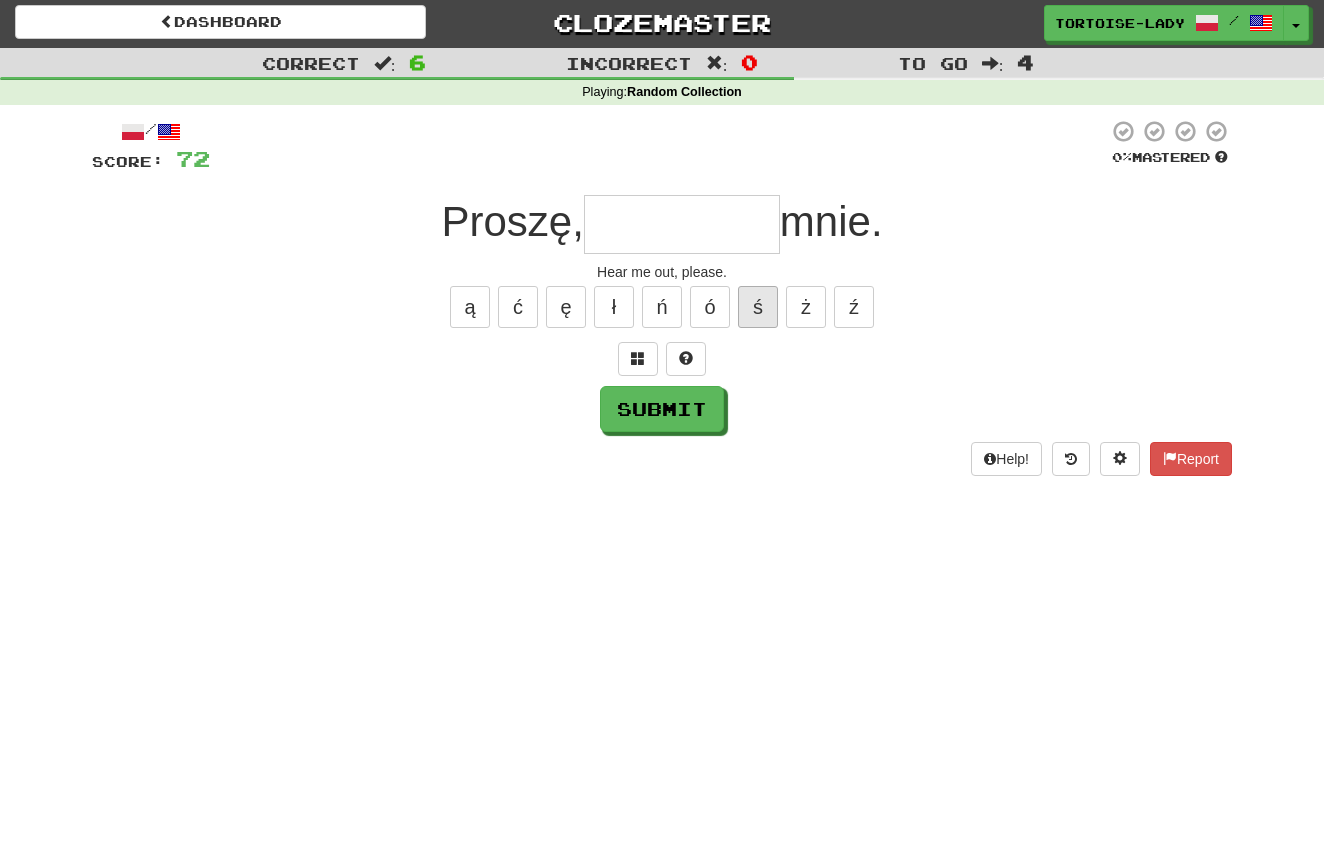 type on "*" 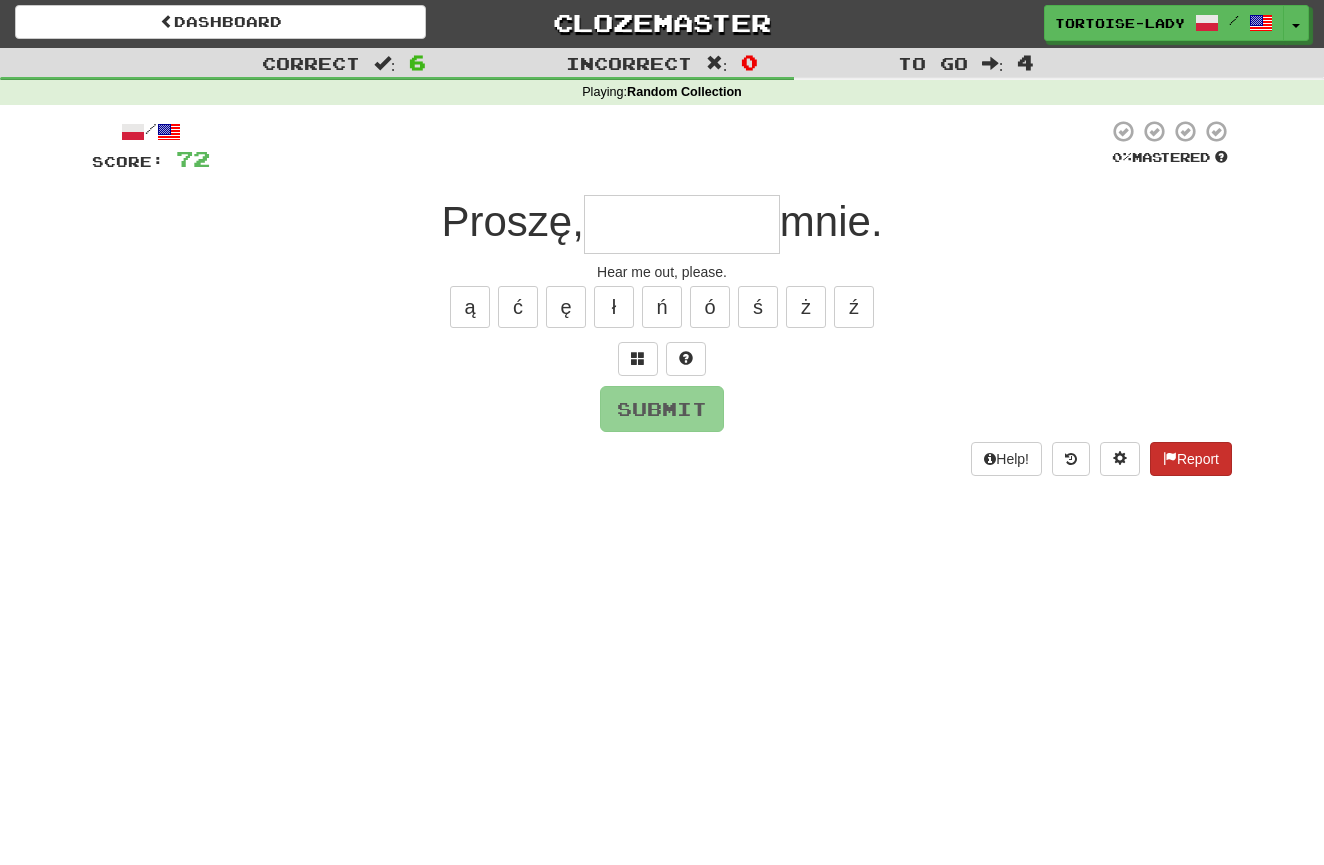 click on "Report" at bounding box center (1191, 459) 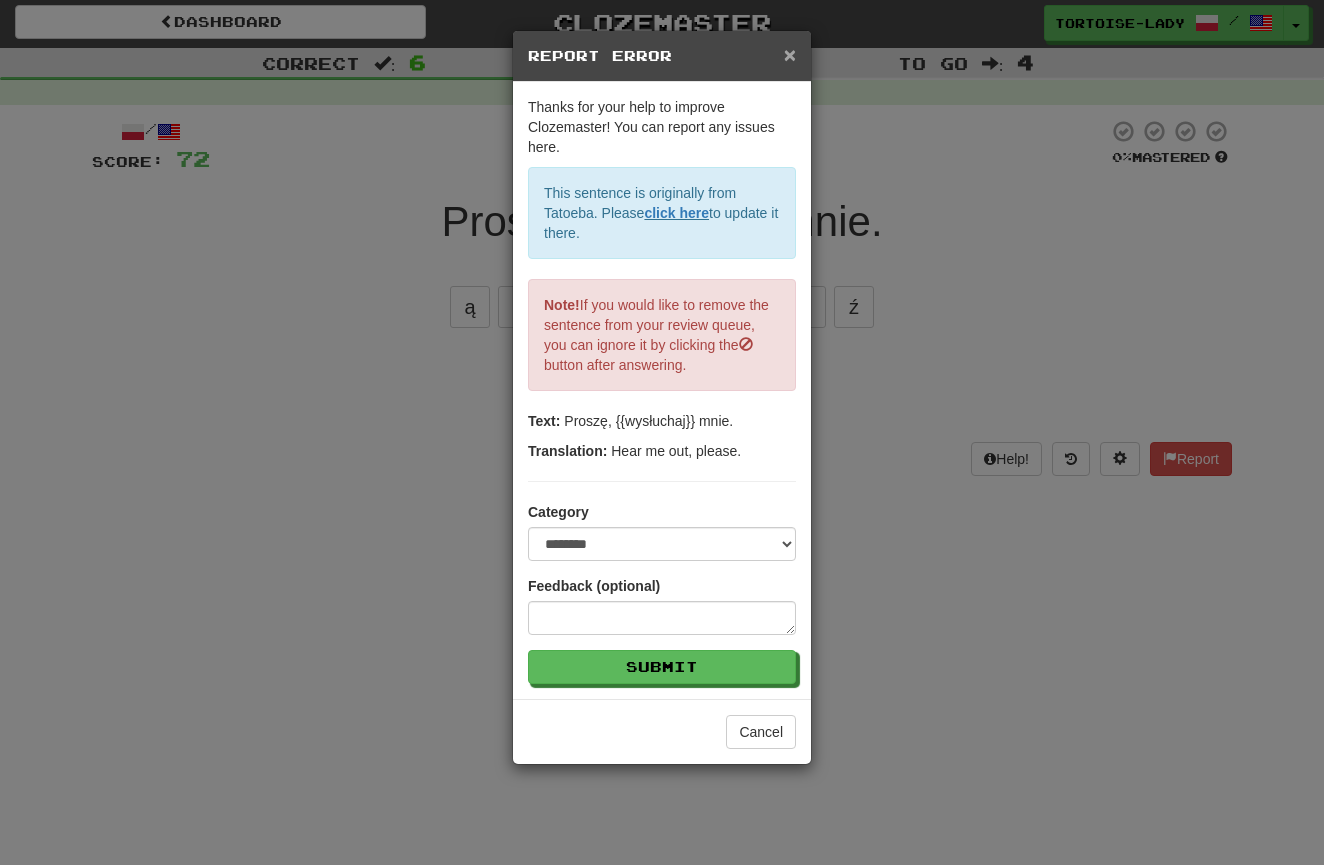 click on "×" at bounding box center (790, 54) 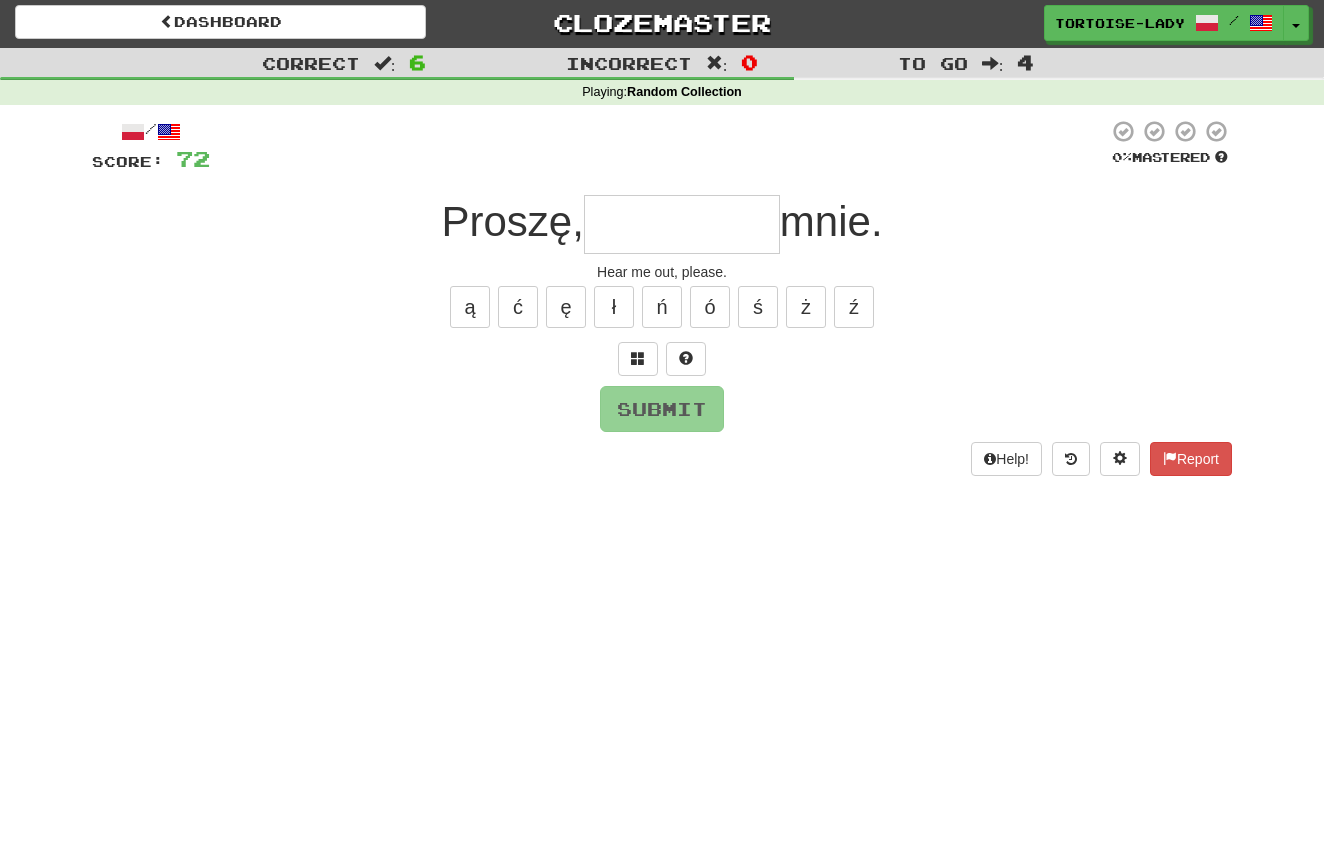 click at bounding box center (682, 224) 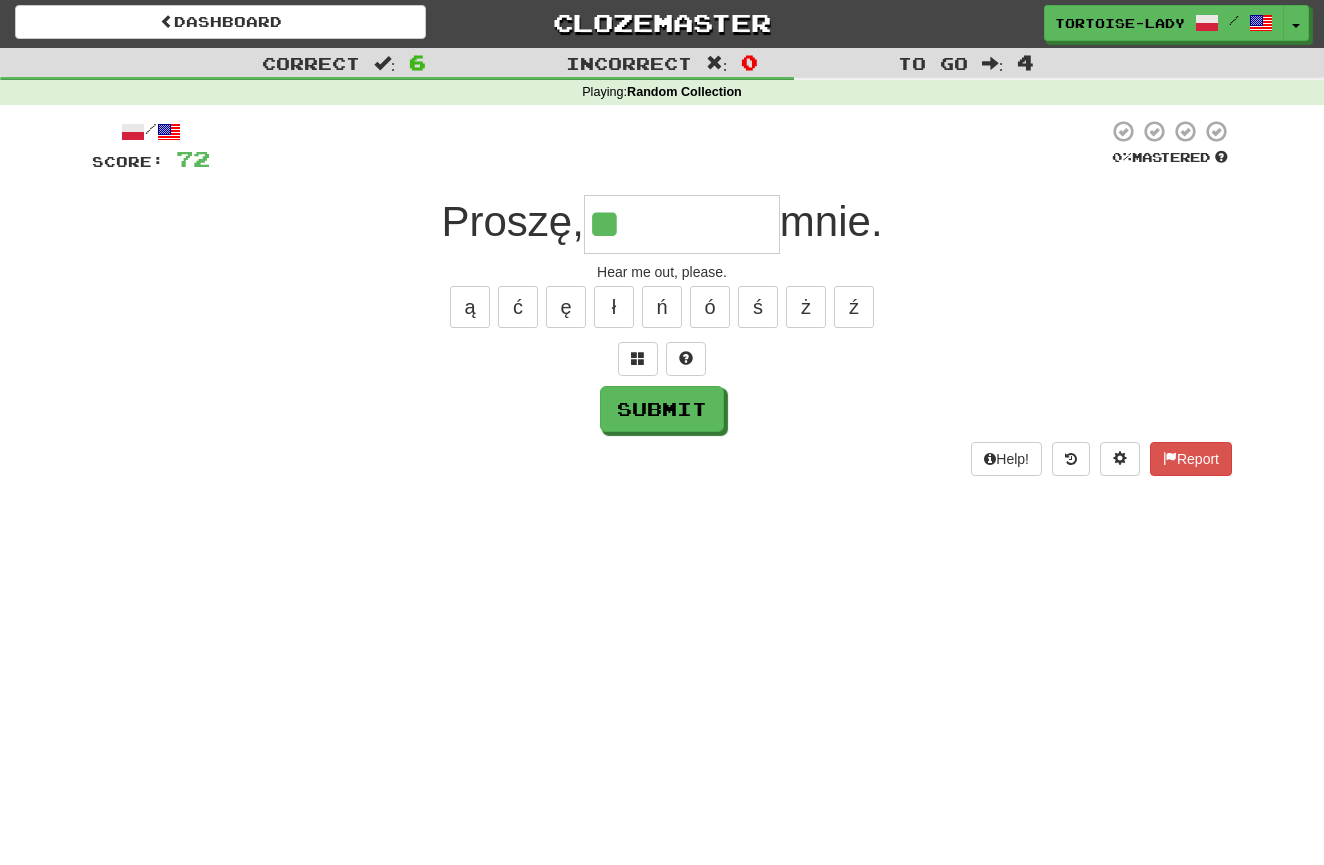 scroll, scrollTop: 3, scrollLeft: 3, axis: both 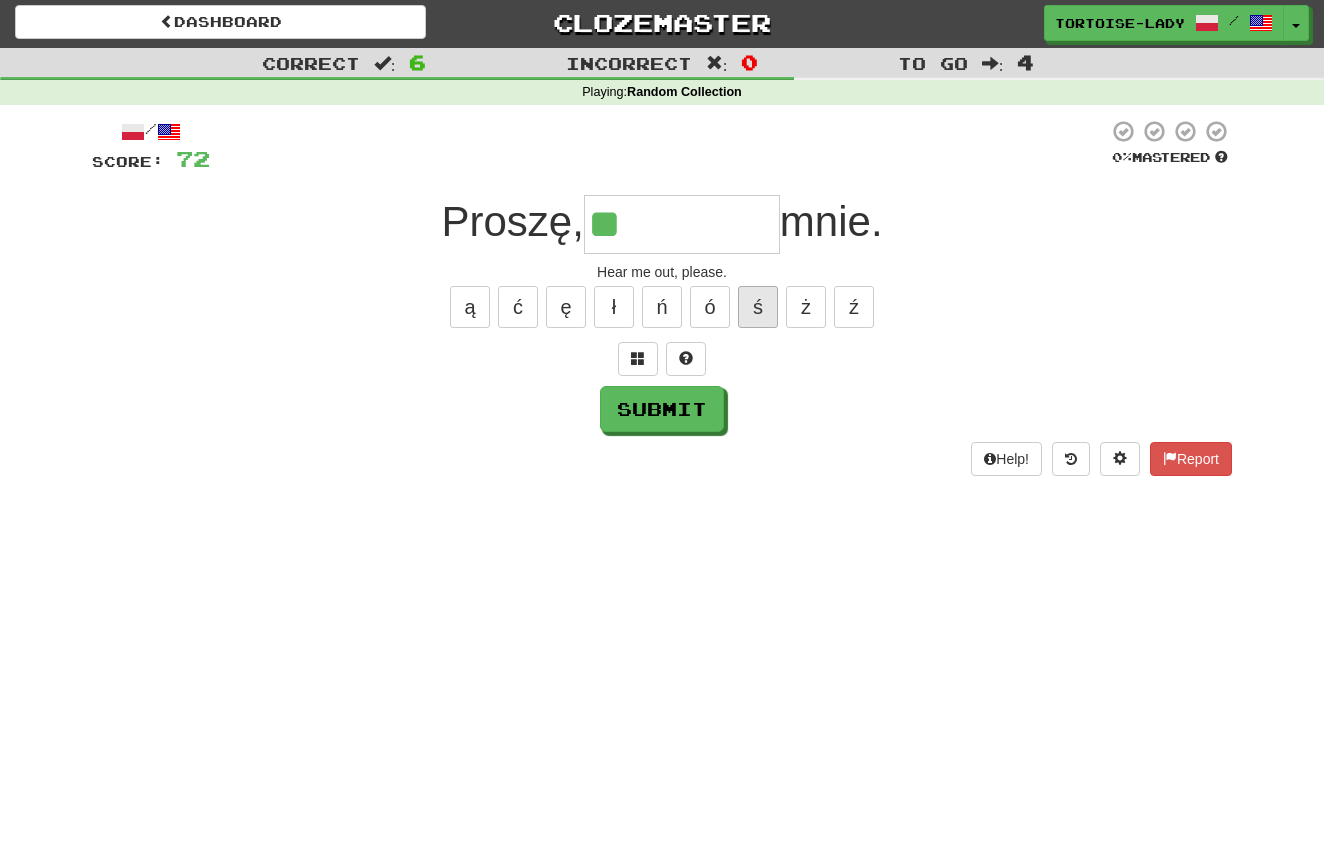 click on "ś" at bounding box center [758, 307] 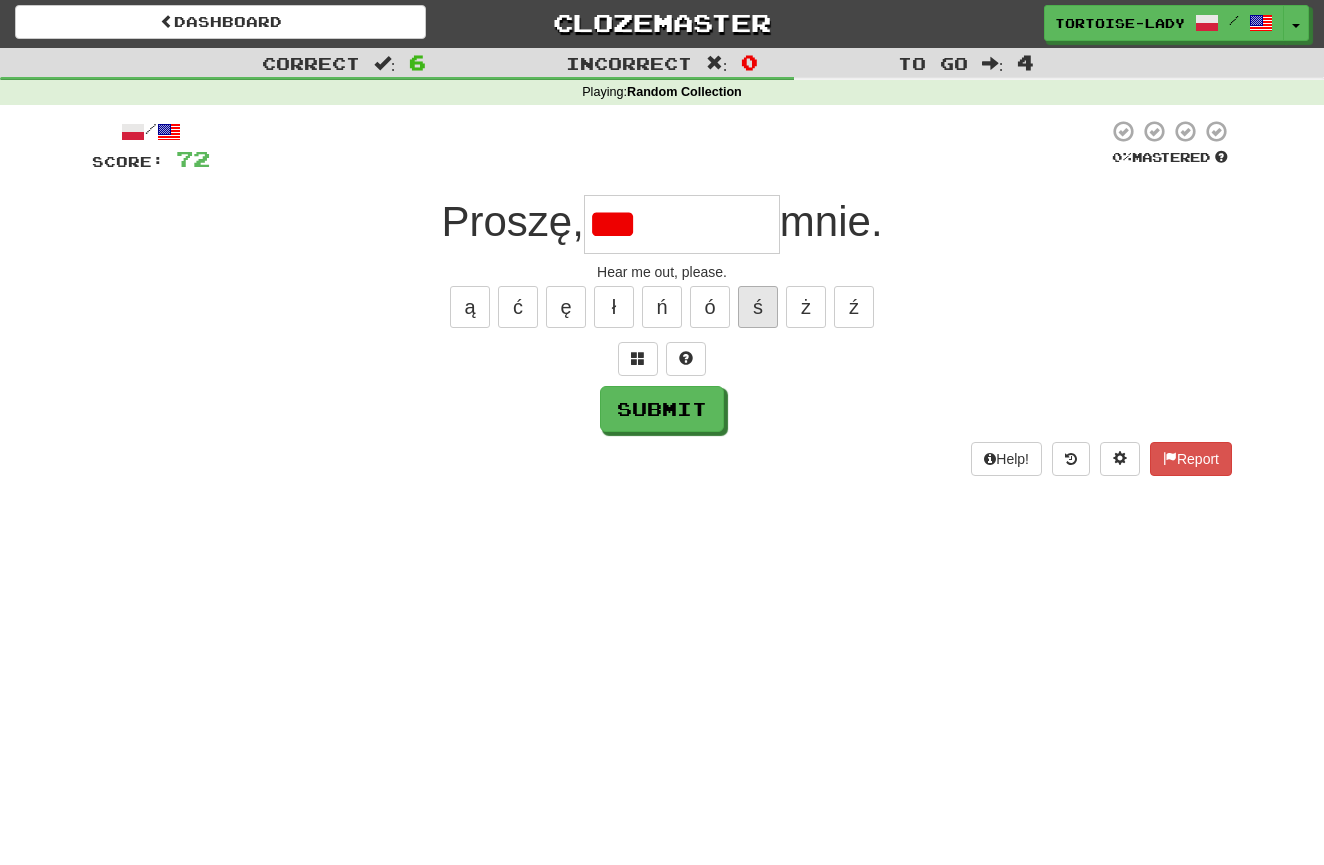 scroll, scrollTop: 3, scrollLeft: 0, axis: vertical 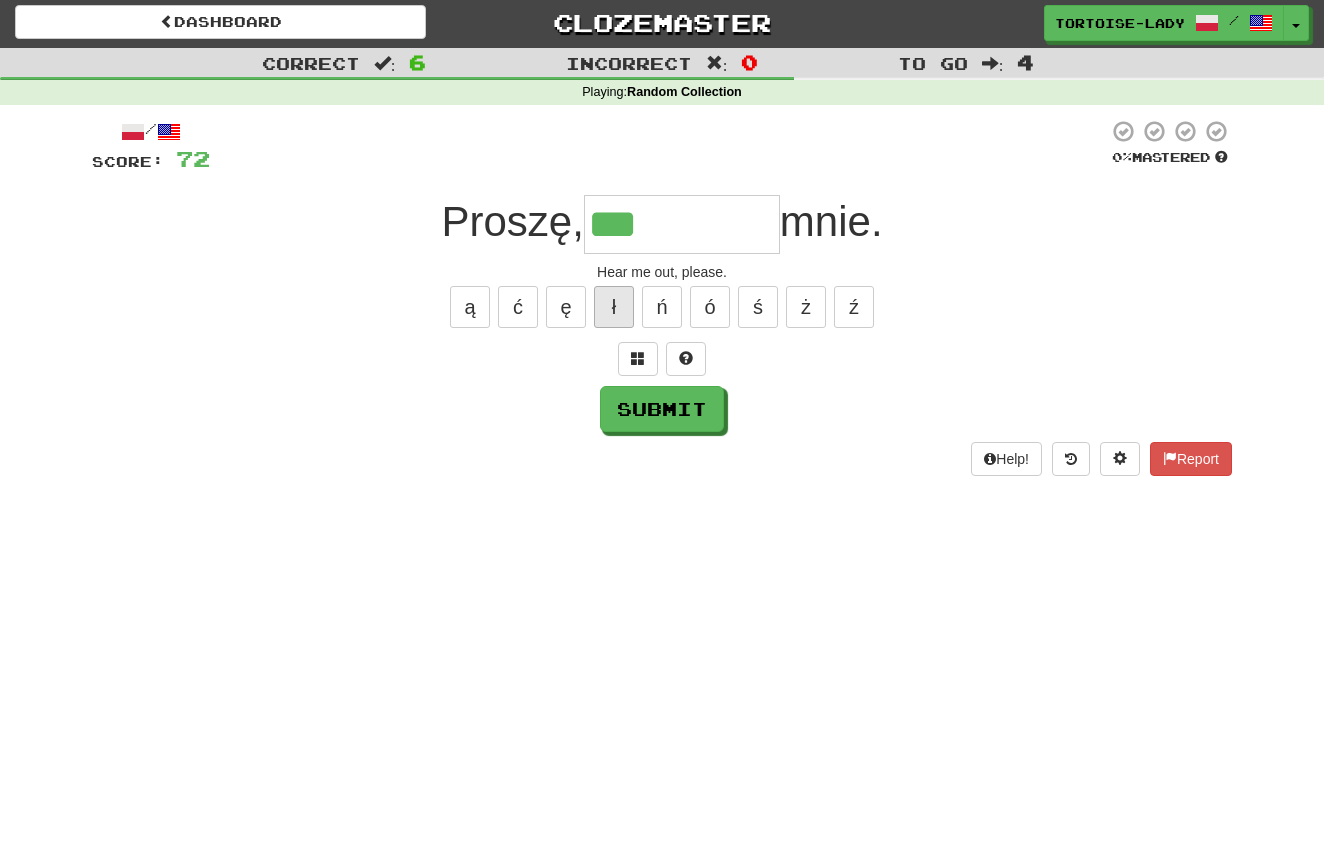 drag, startPoint x: 607, startPoint y: 305, endPoint x: 617, endPoint y: 304, distance: 10.049875 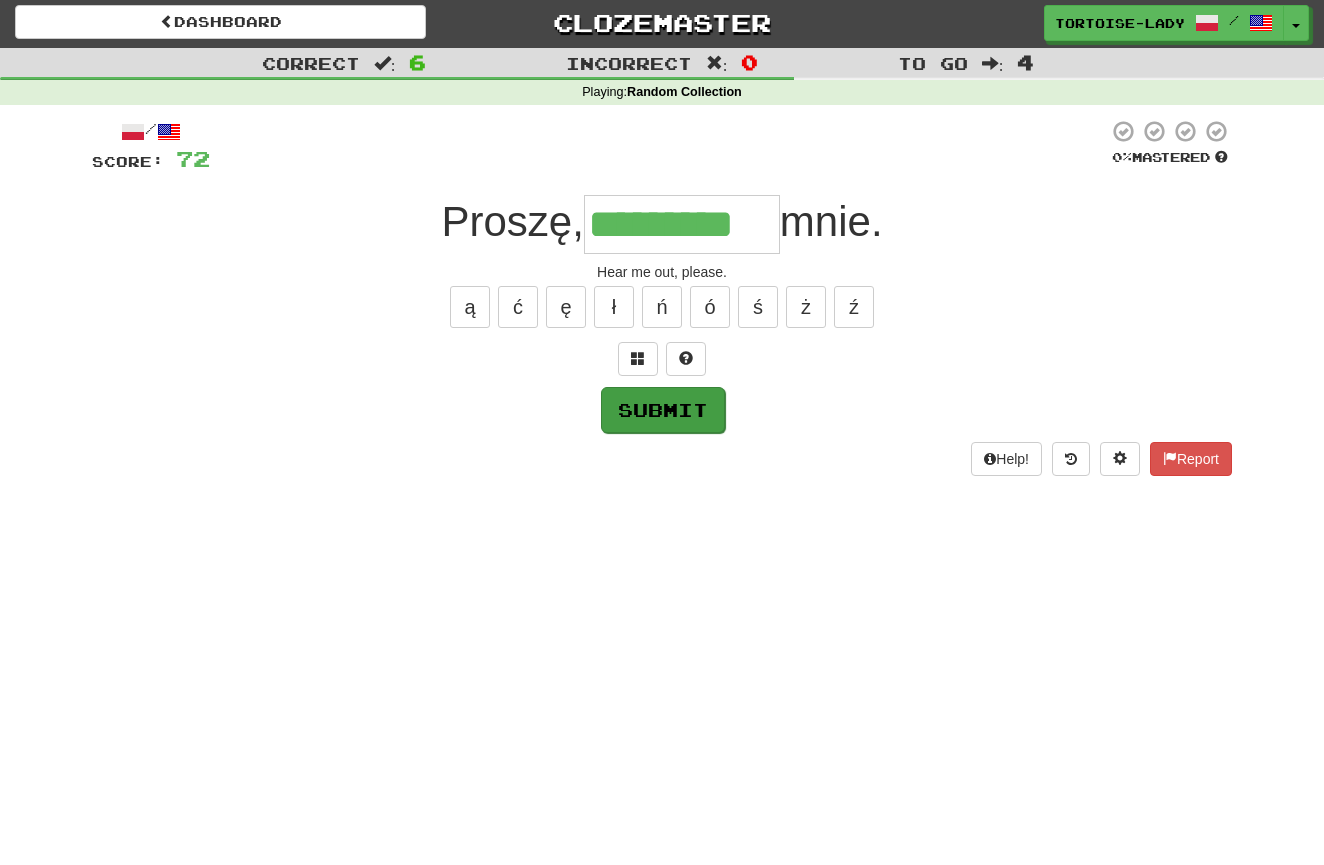 type on "*********" 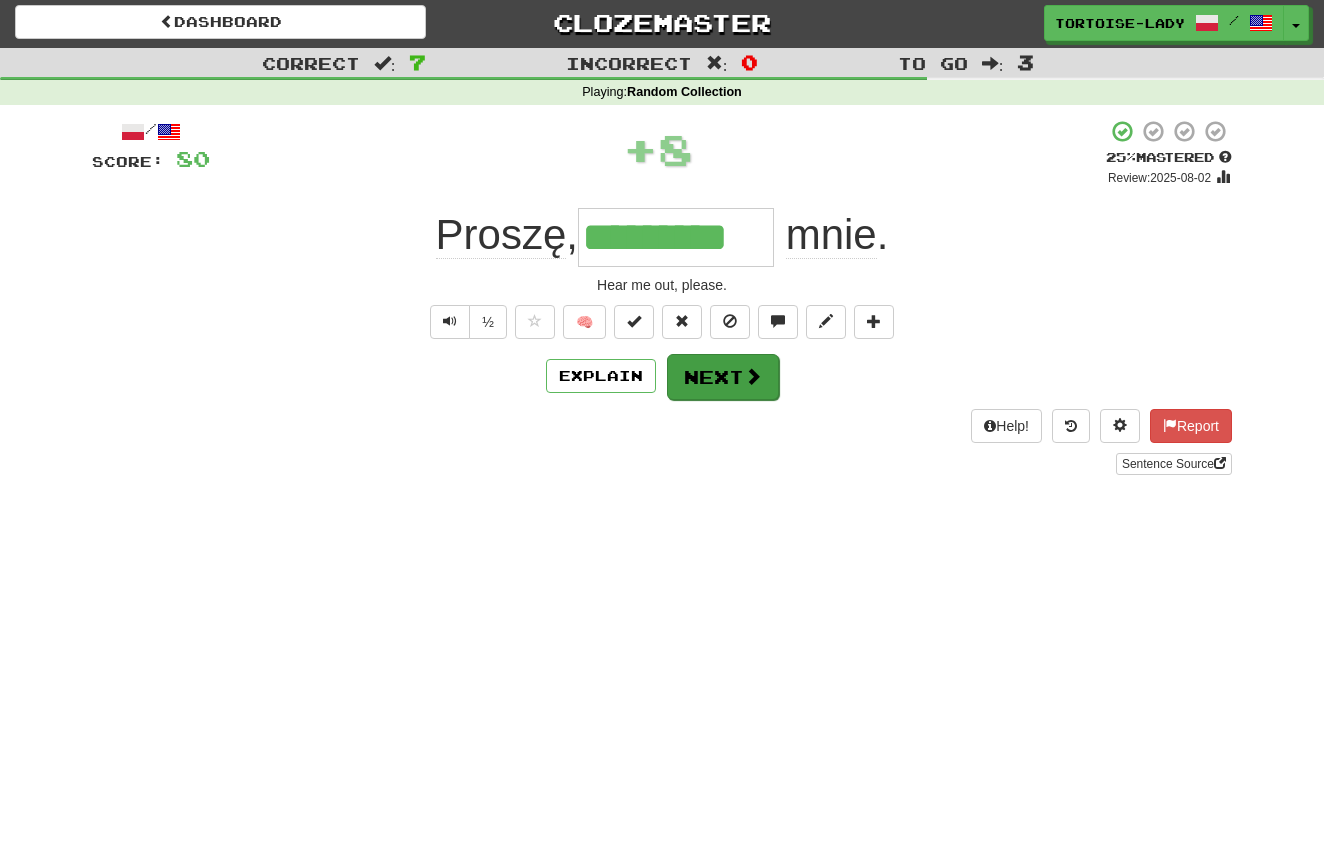 click on "Next" at bounding box center [723, 377] 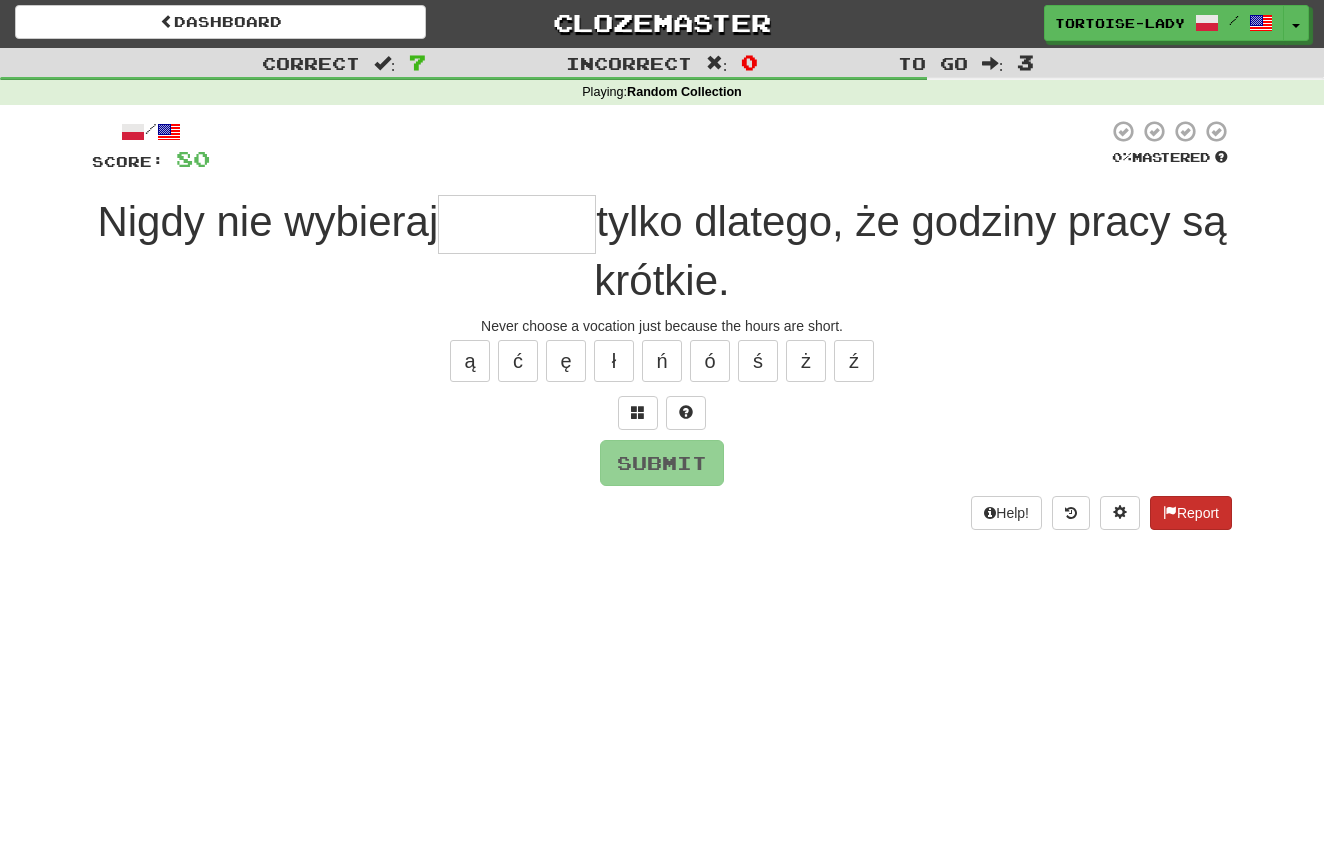 click on "Report" at bounding box center (1191, 513) 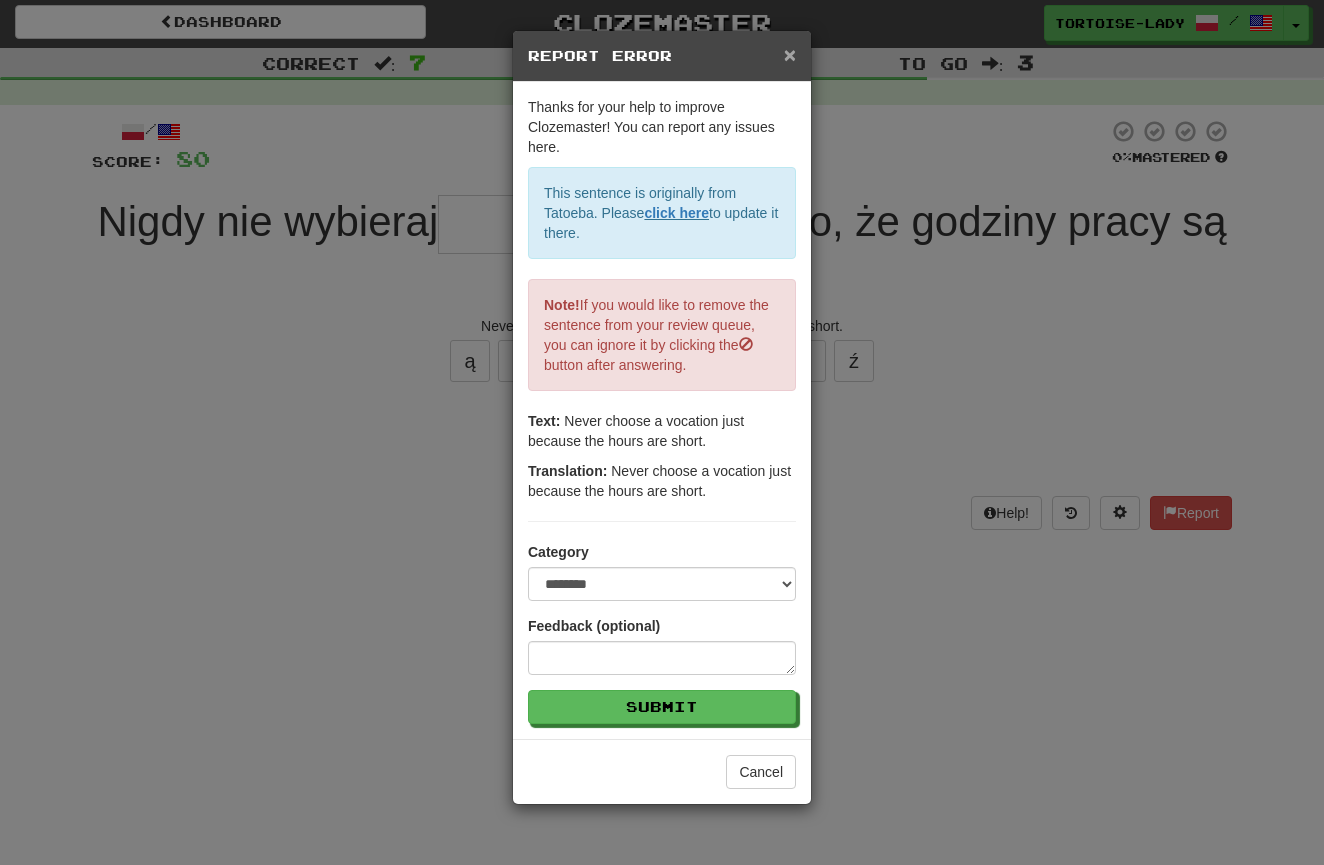 click on "×" at bounding box center (790, 54) 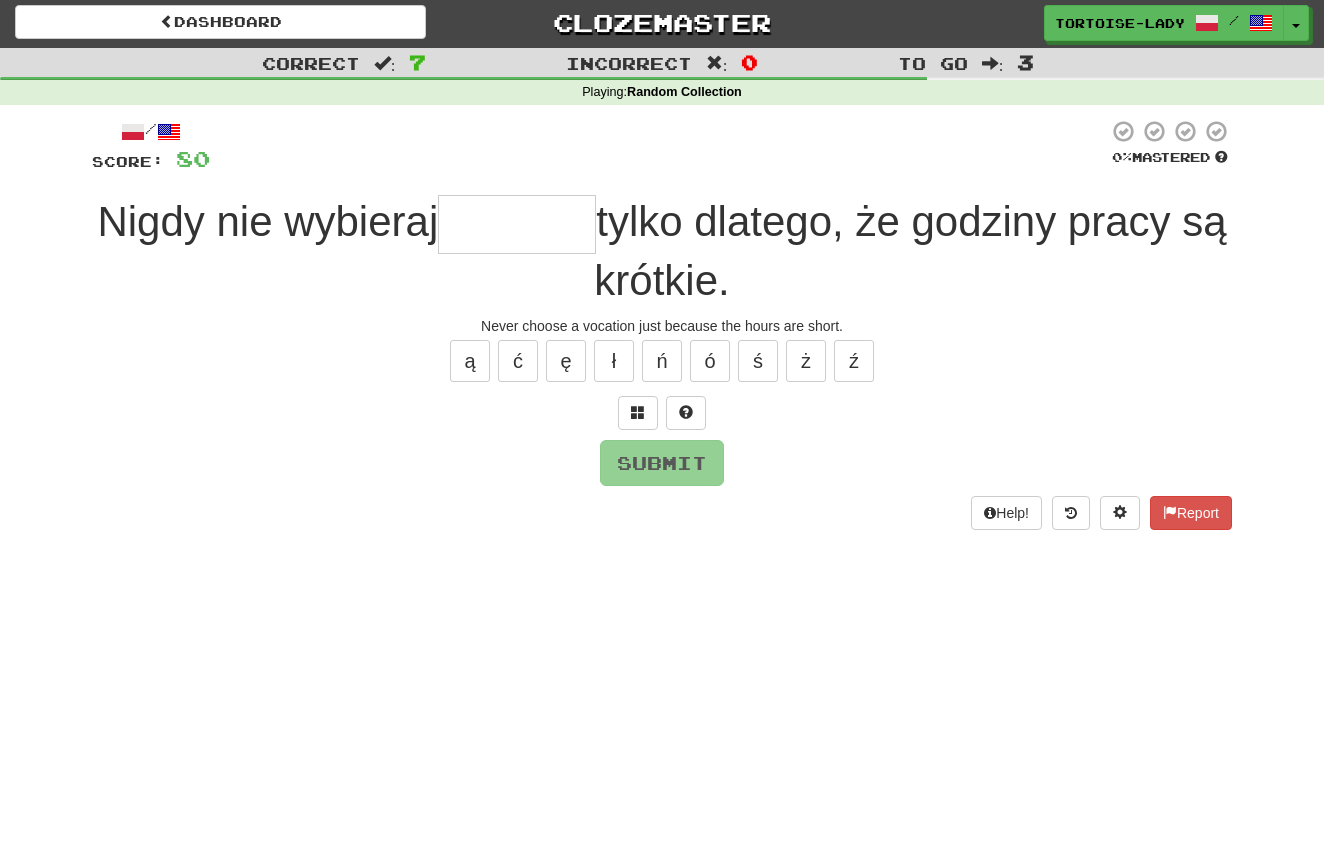 click at bounding box center [517, 224] 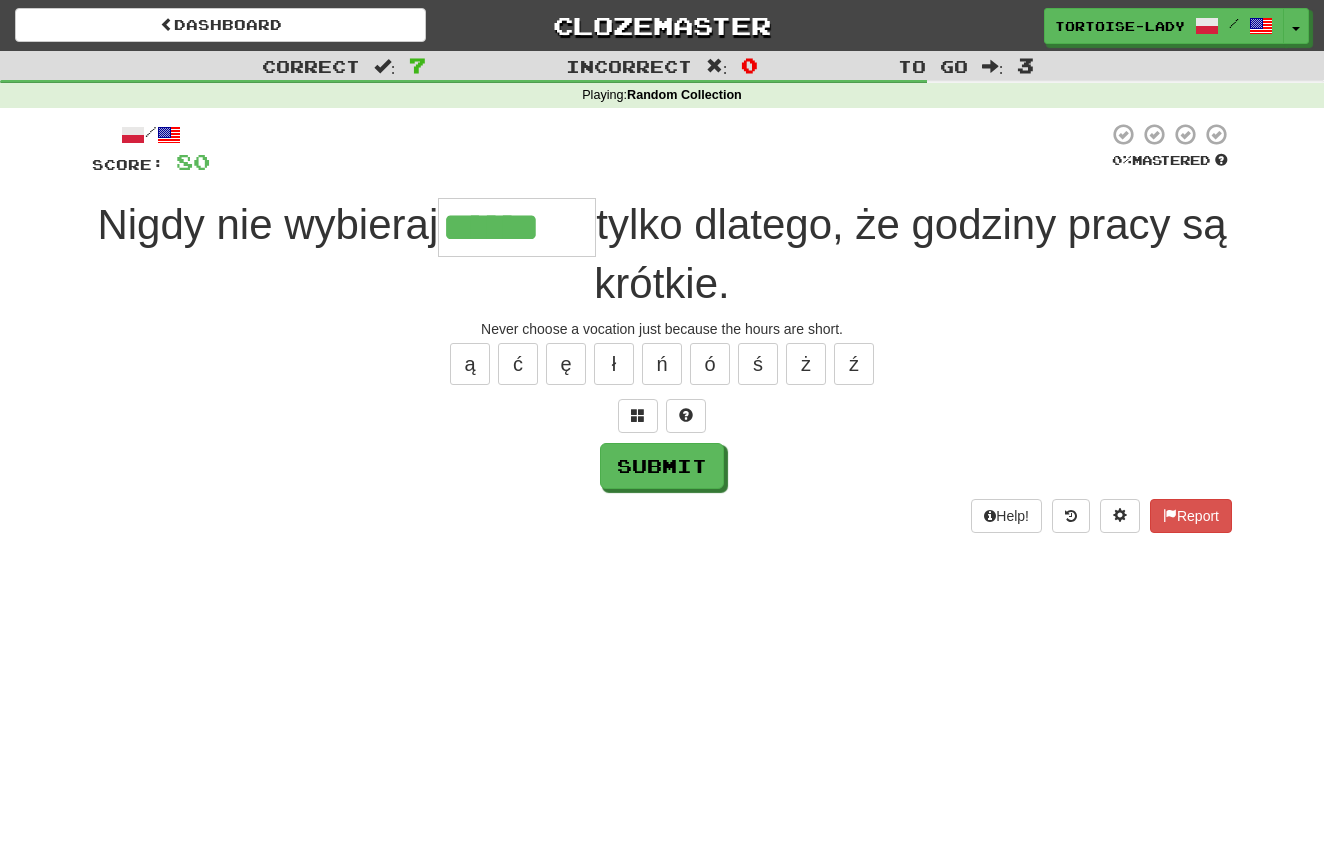 scroll, scrollTop: 0, scrollLeft: 0, axis: both 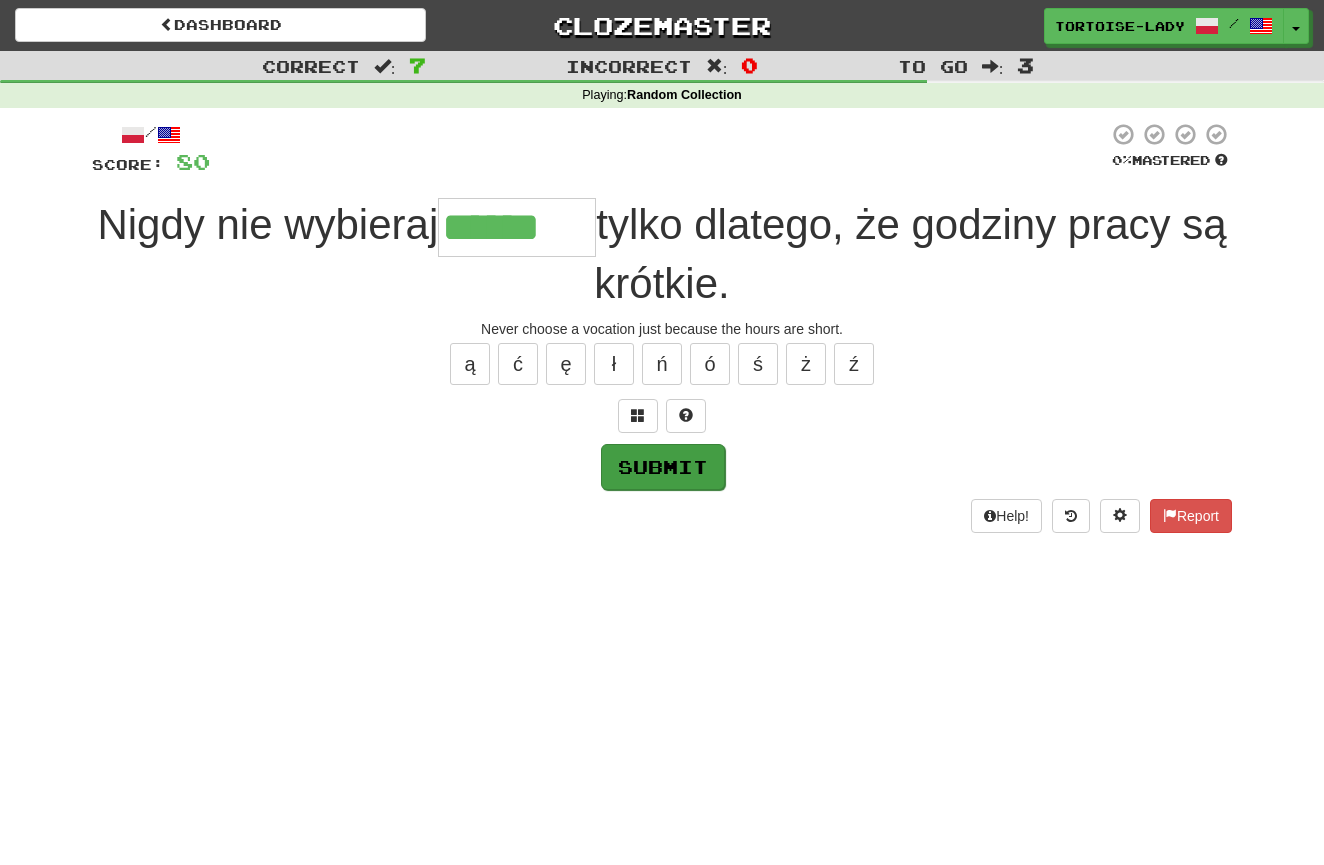 type on "******" 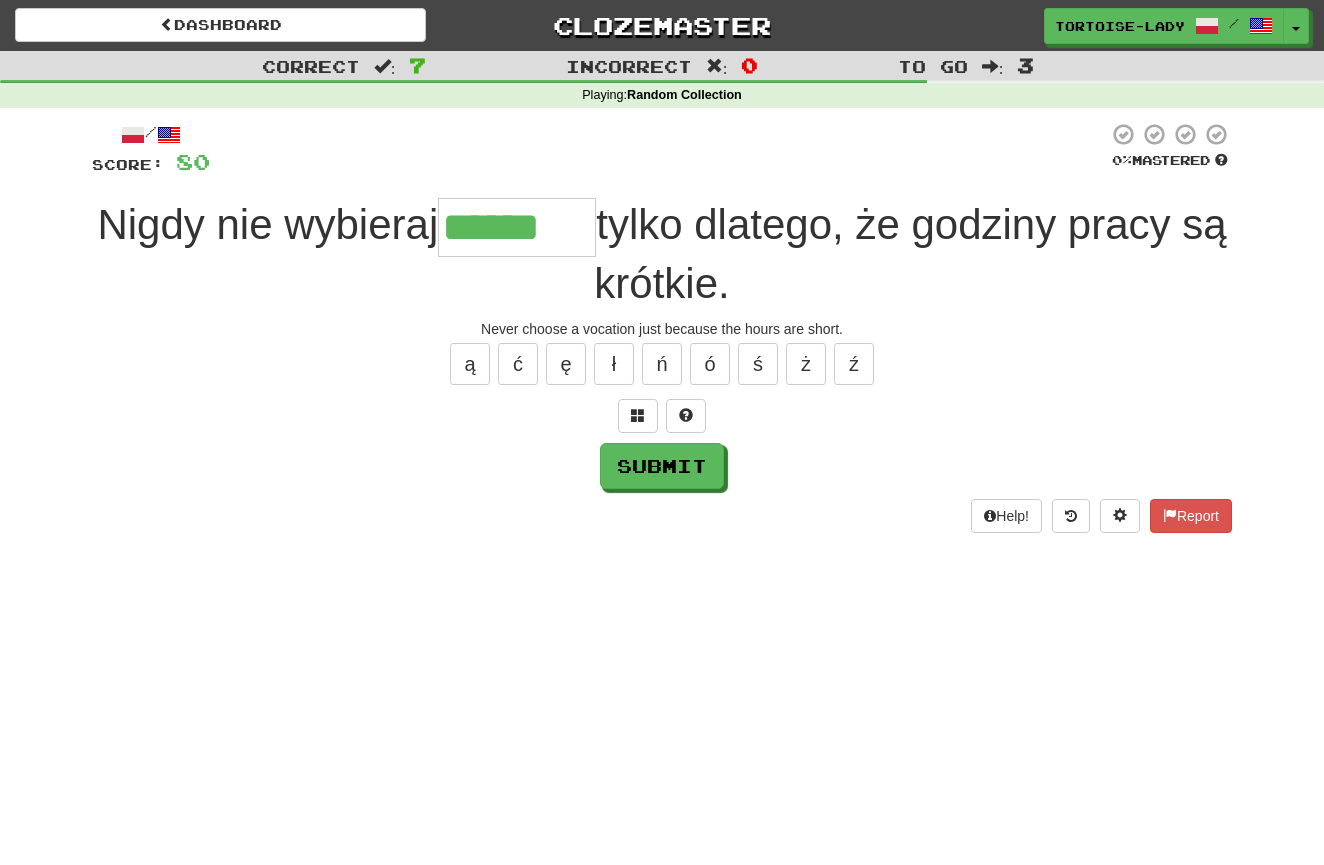 click on "Submit" at bounding box center [662, 466] 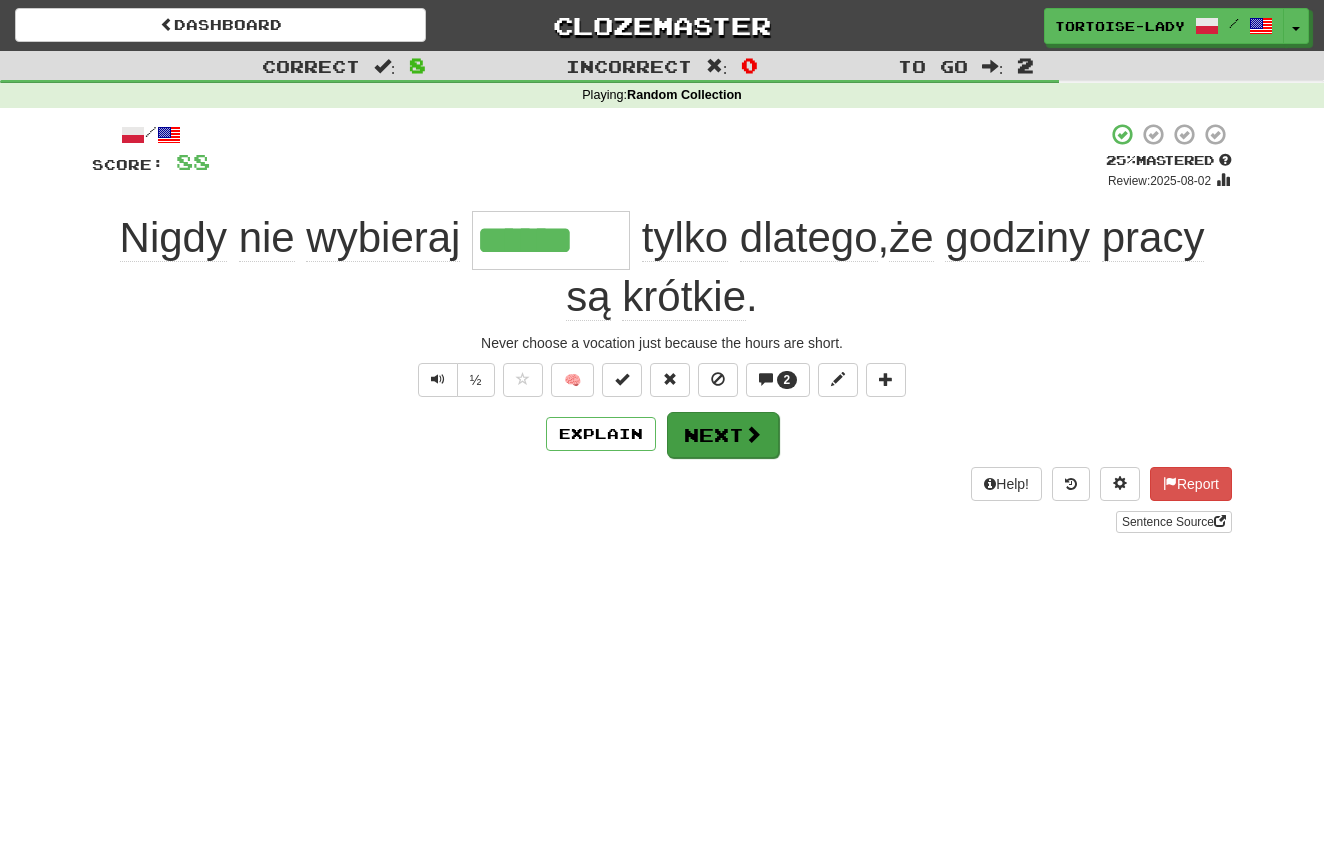 click on "Next" at bounding box center (723, 435) 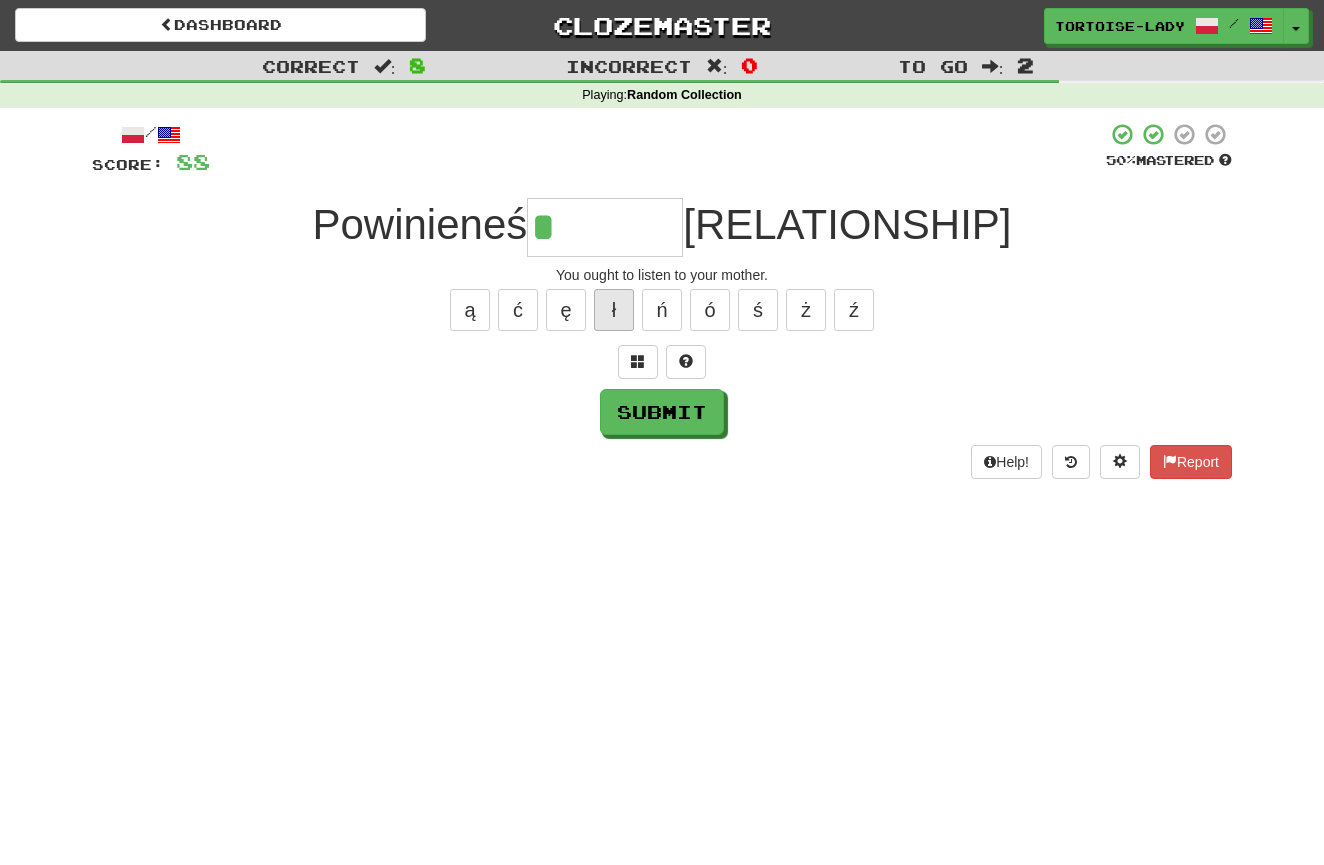 click on "ł" at bounding box center [614, 310] 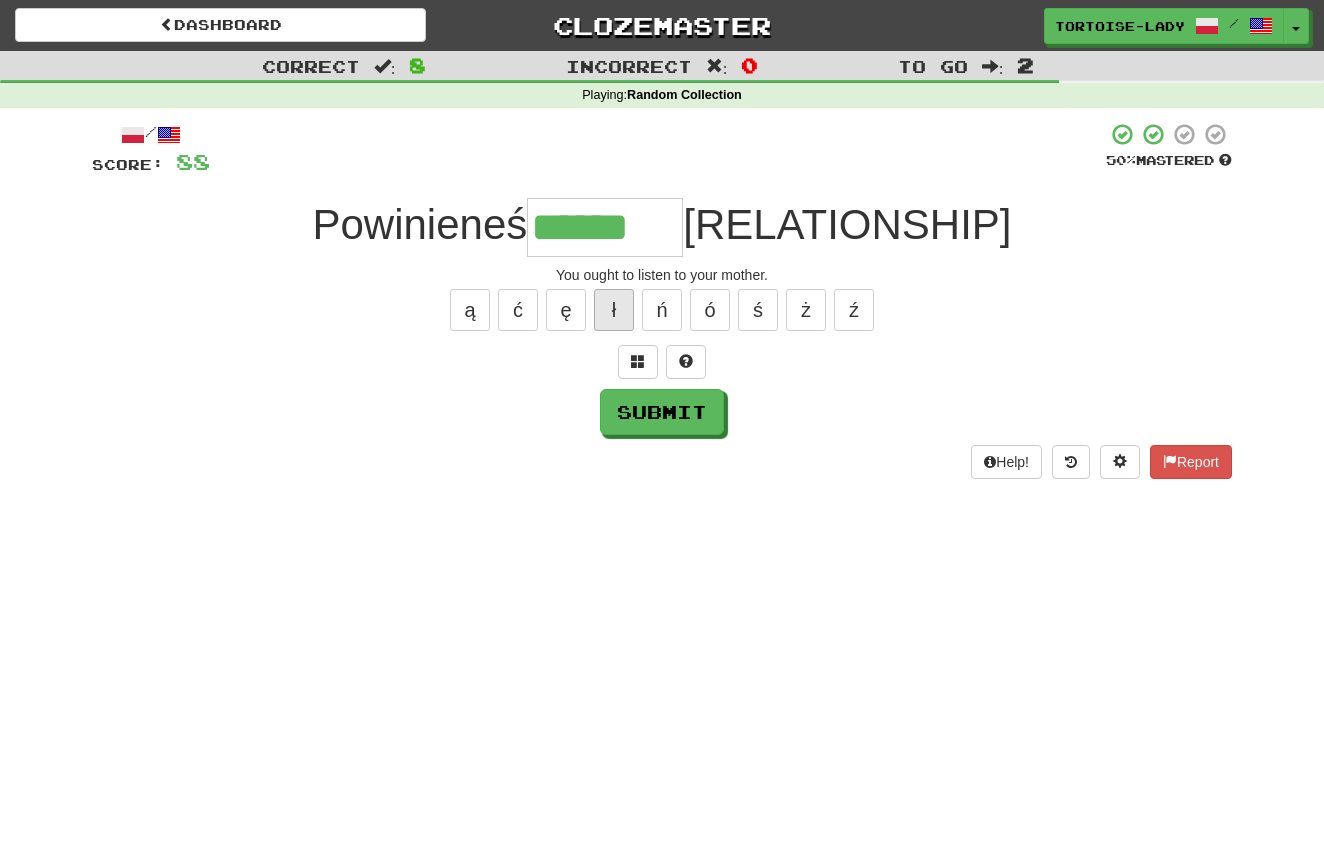 scroll, scrollTop: 0, scrollLeft: 0, axis: both 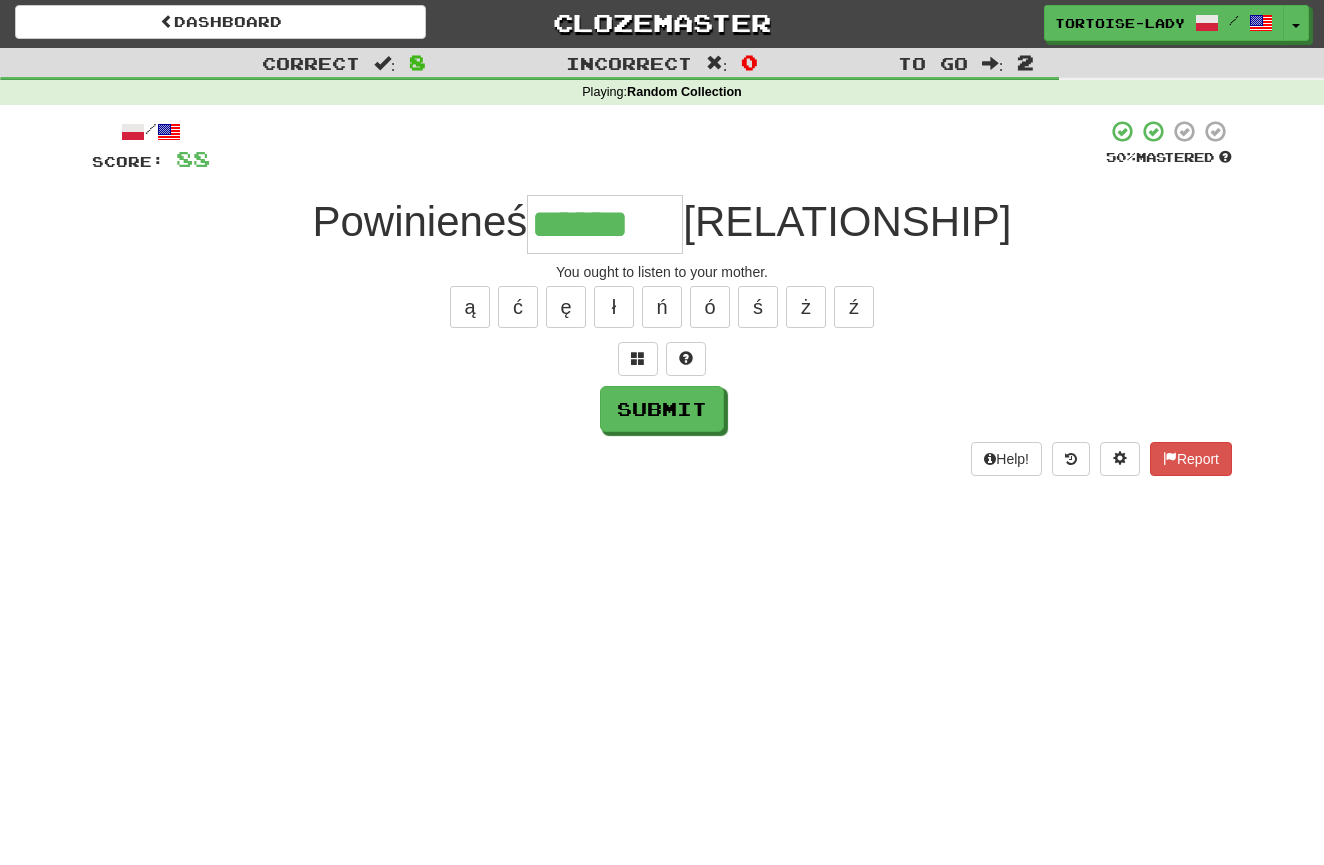 drag, startPoint x: 515, startPoint y: 310, endPoint x: 534, endPoint y: 330, distance: 27.58623 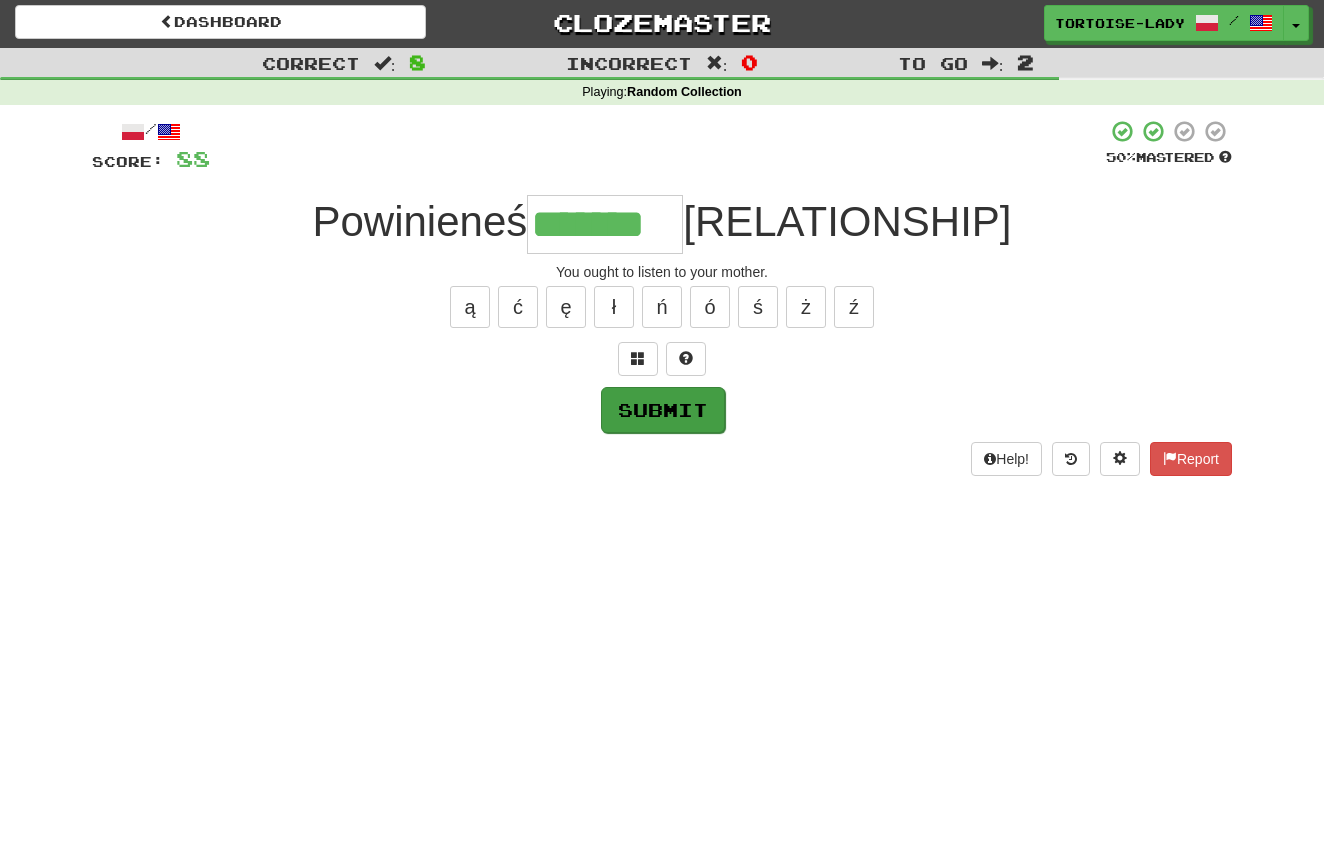 click on "Submit" at bounding box center (663, 410) 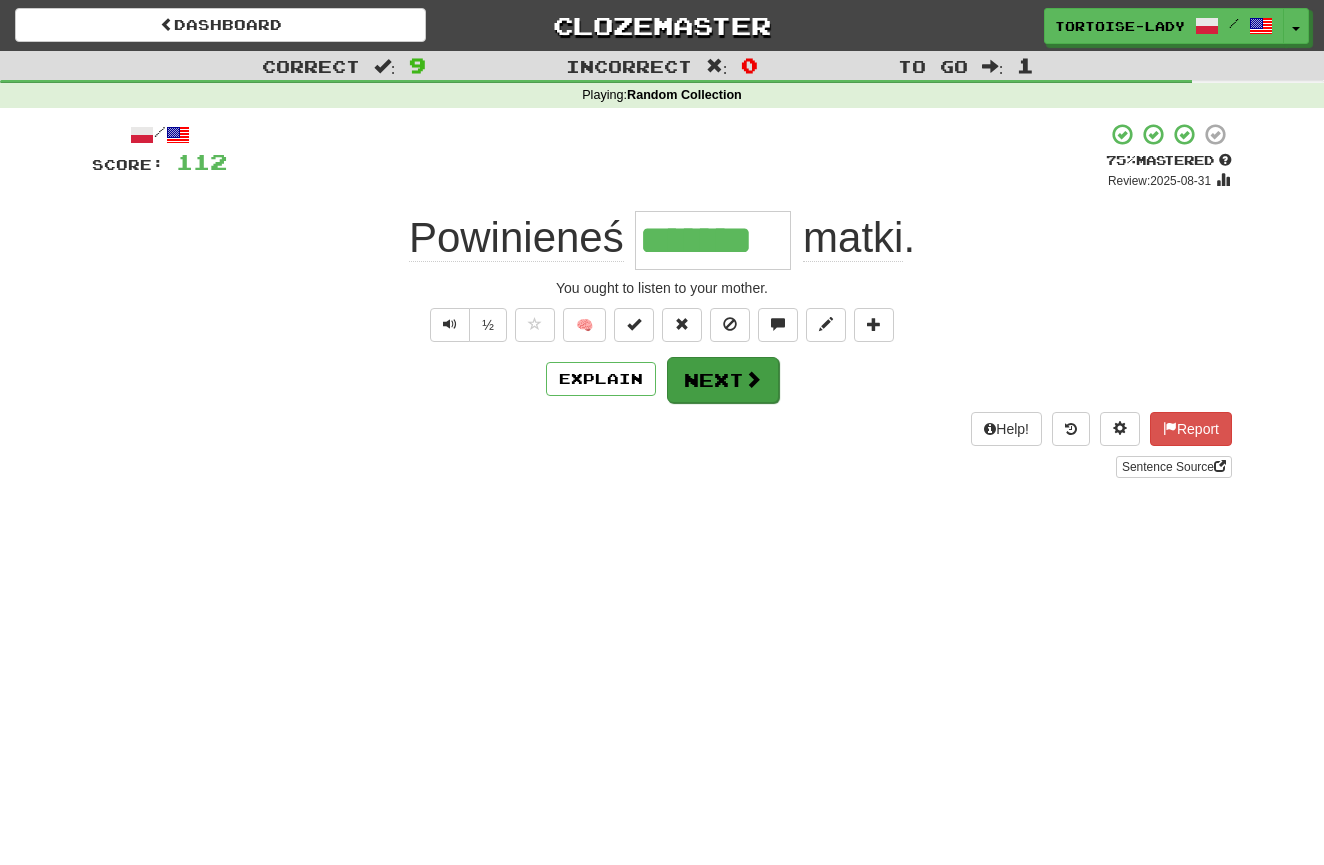 scroll, scrollTop: 0, scrollLeft: 0, axis: both 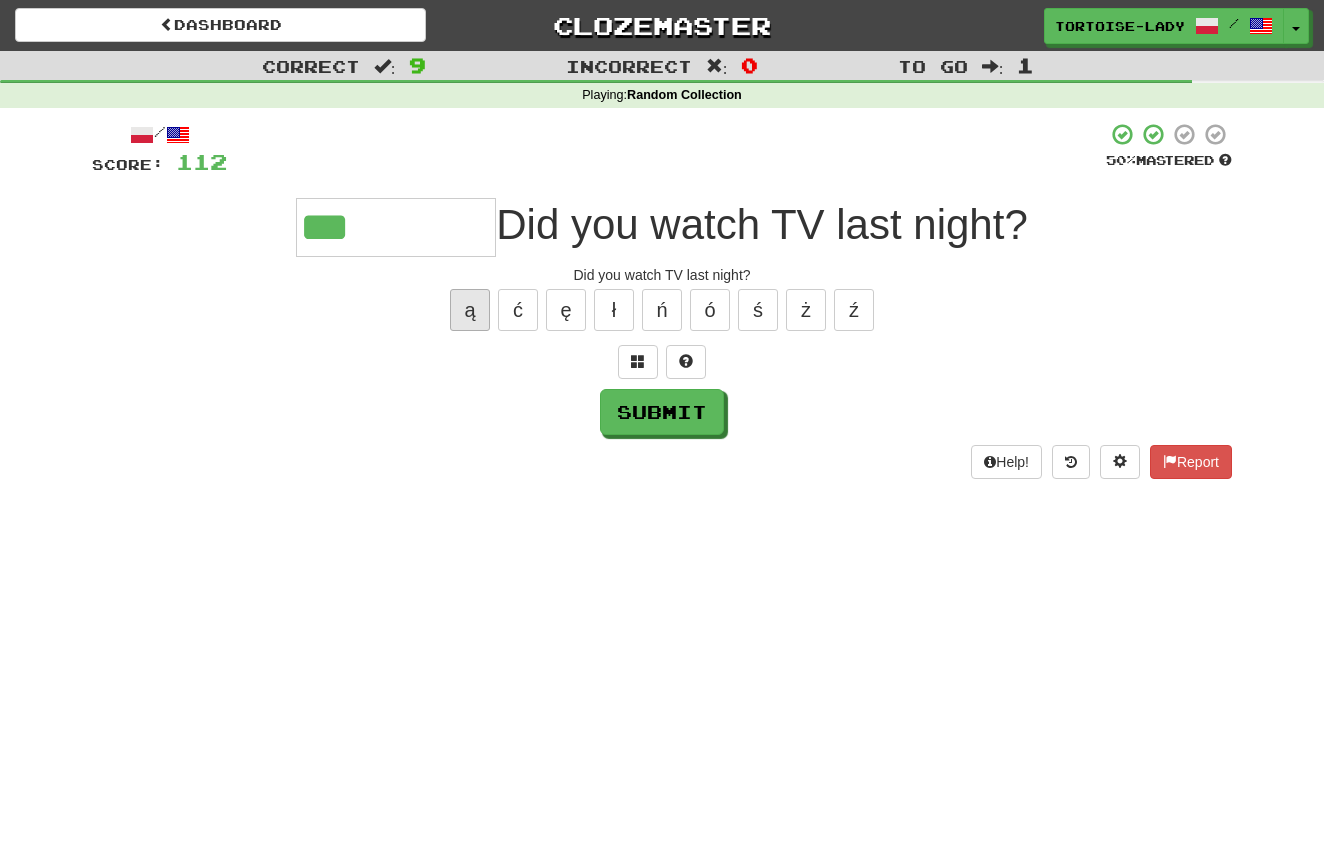 click on "ą" at bounding box center (470, 310) 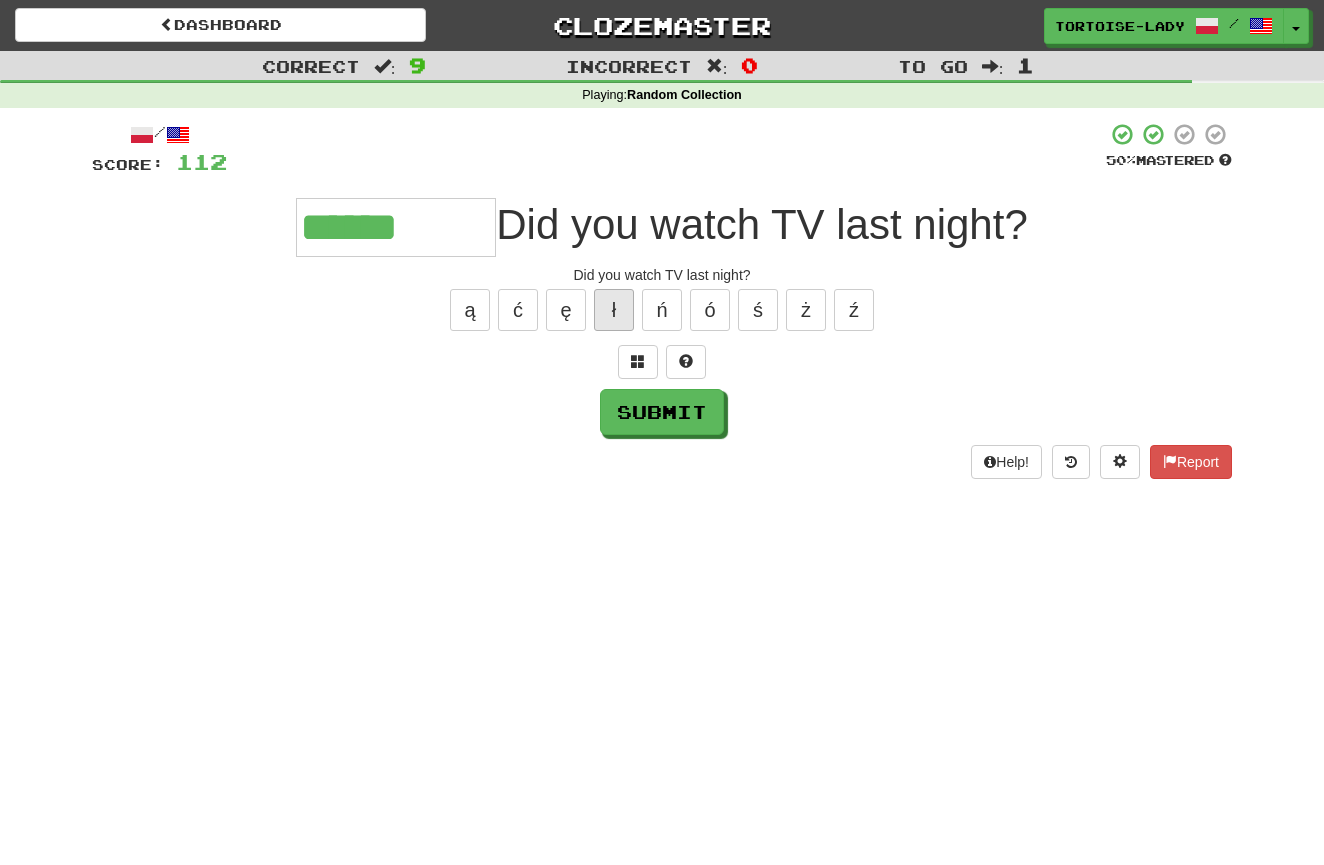 click on "ł" at bounding box center (614, 310) 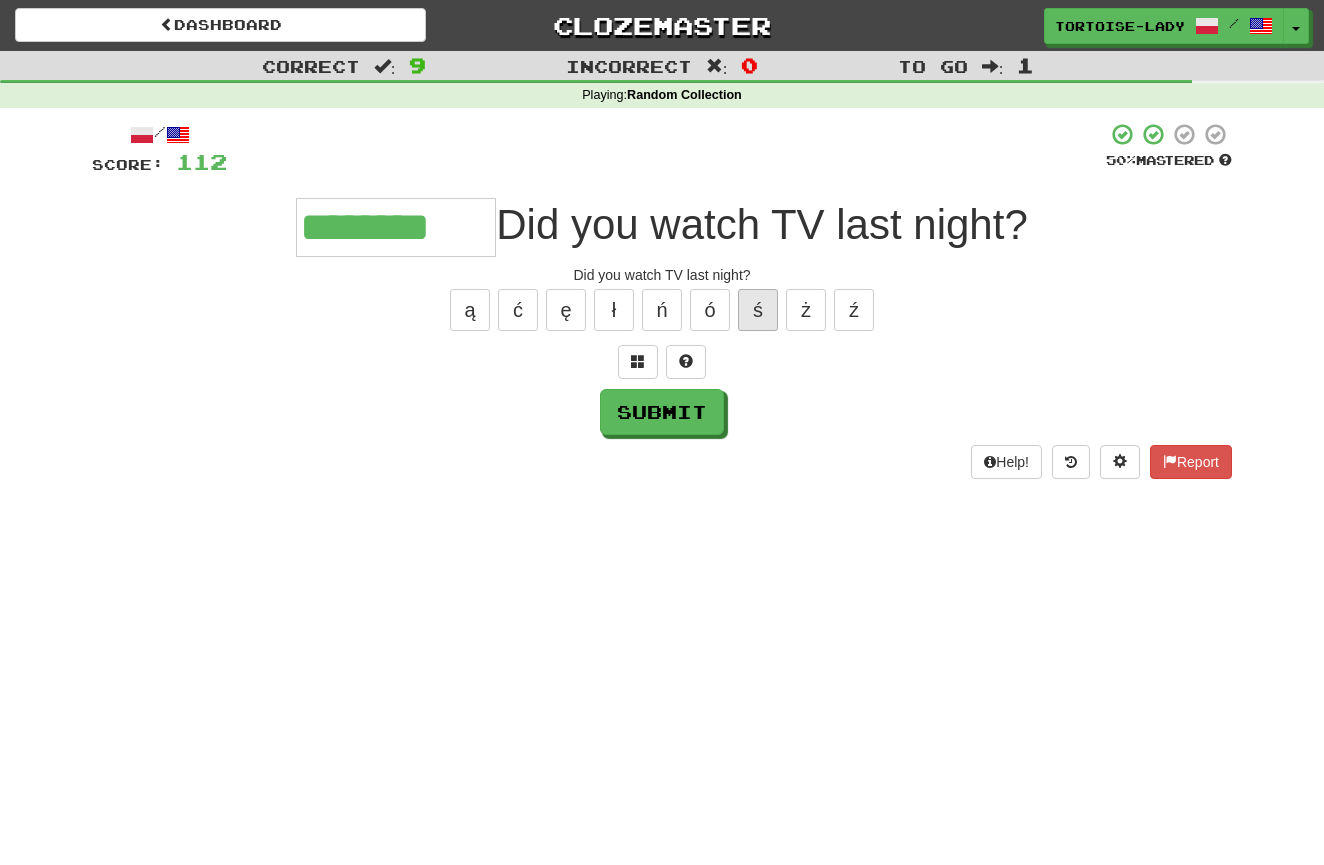 click on "ś" at bounding box center [758, 310] 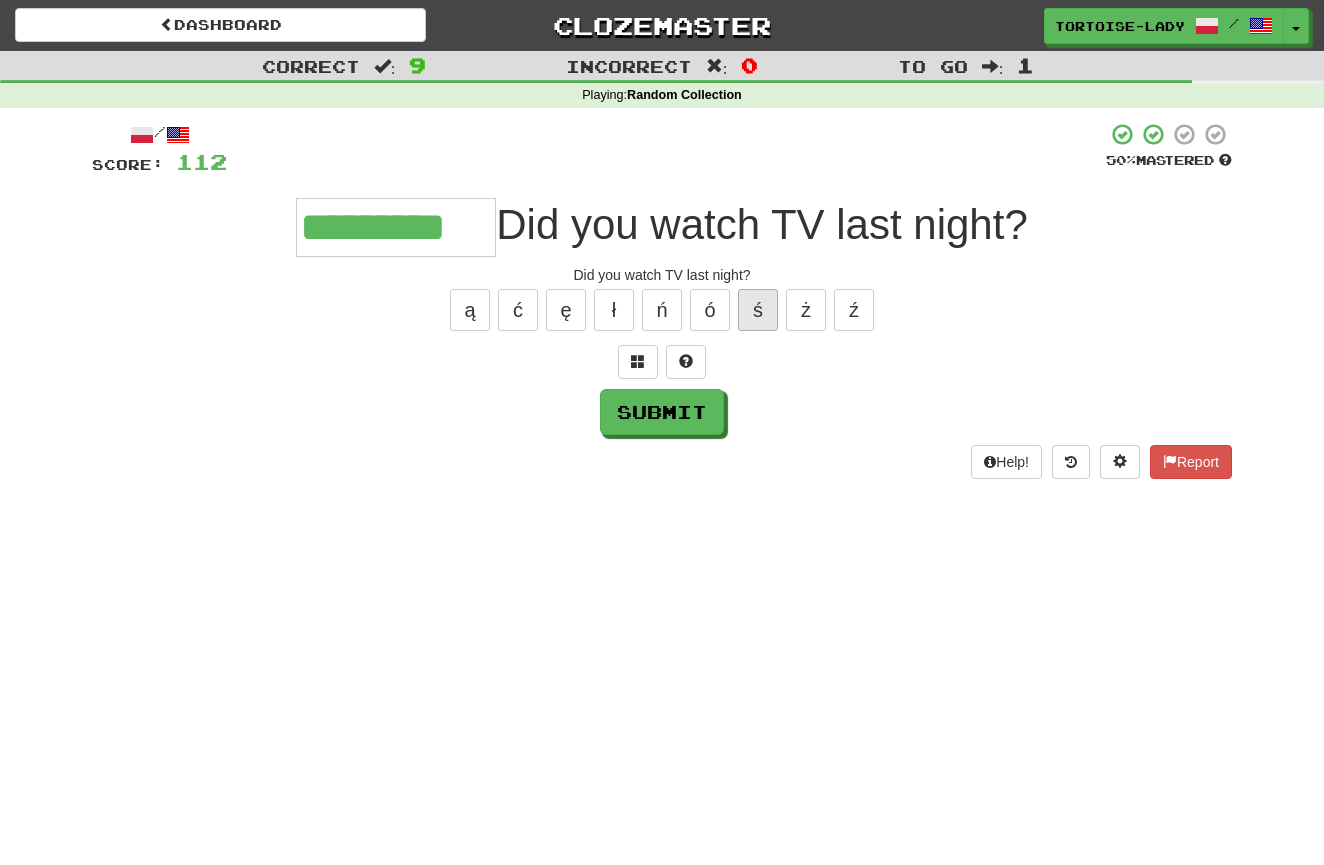 scroll, scrollTop: 3, scrollLeft: 0, axis: vertical 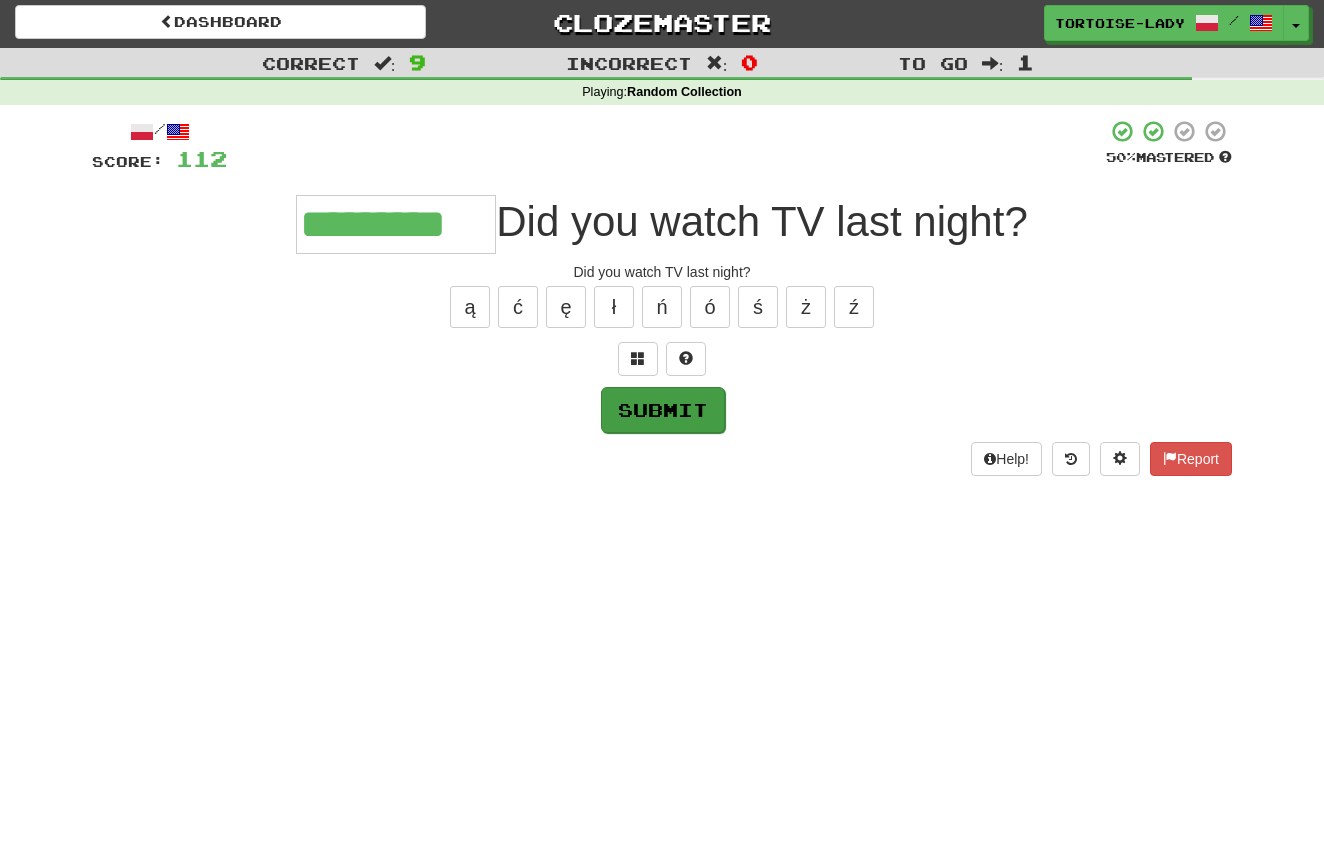 click on "Submit" at bounding box center (663, 410) 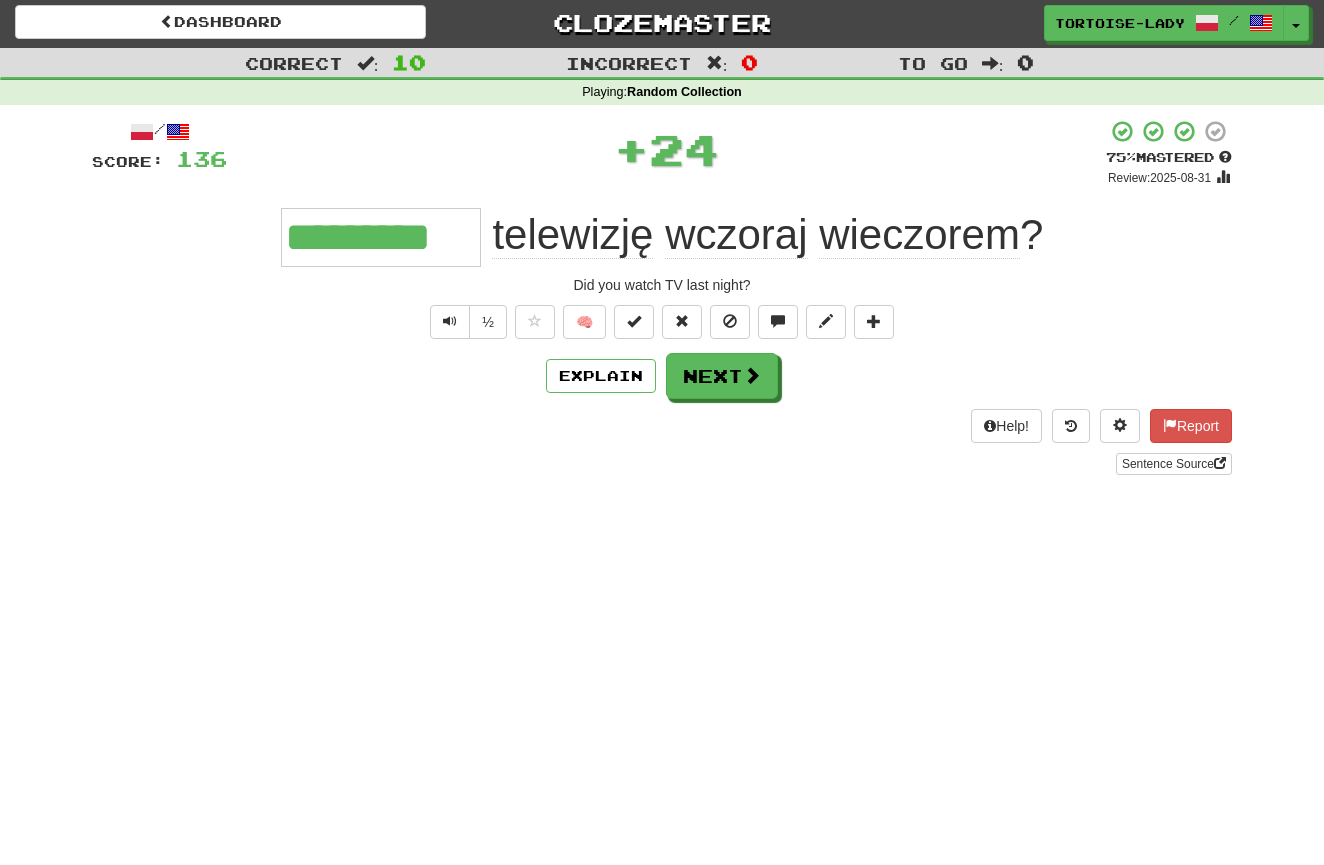 scroll, scrollTop: 4, scrollLeft: 0, axis: vertical 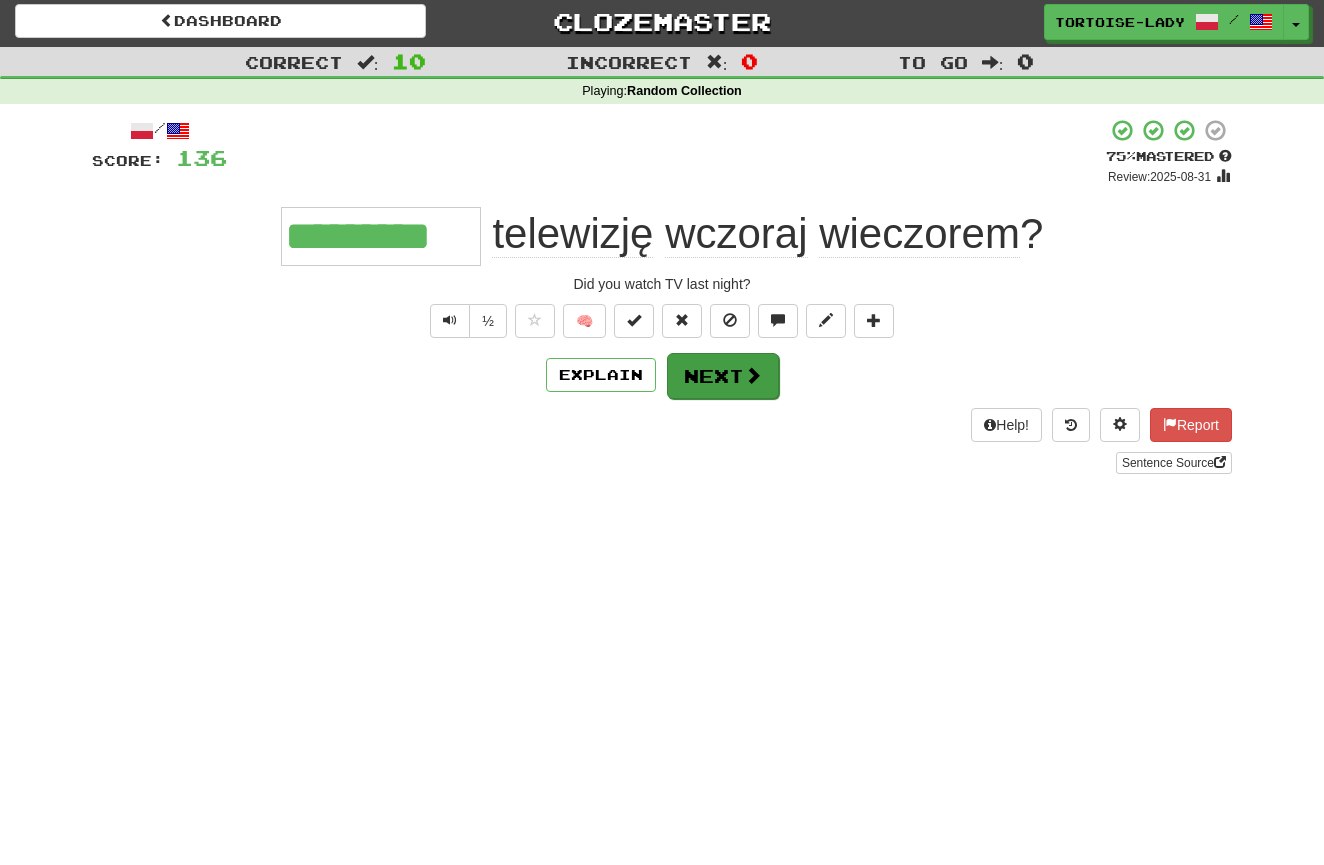click on "Next" at bounding box center (723, 376) 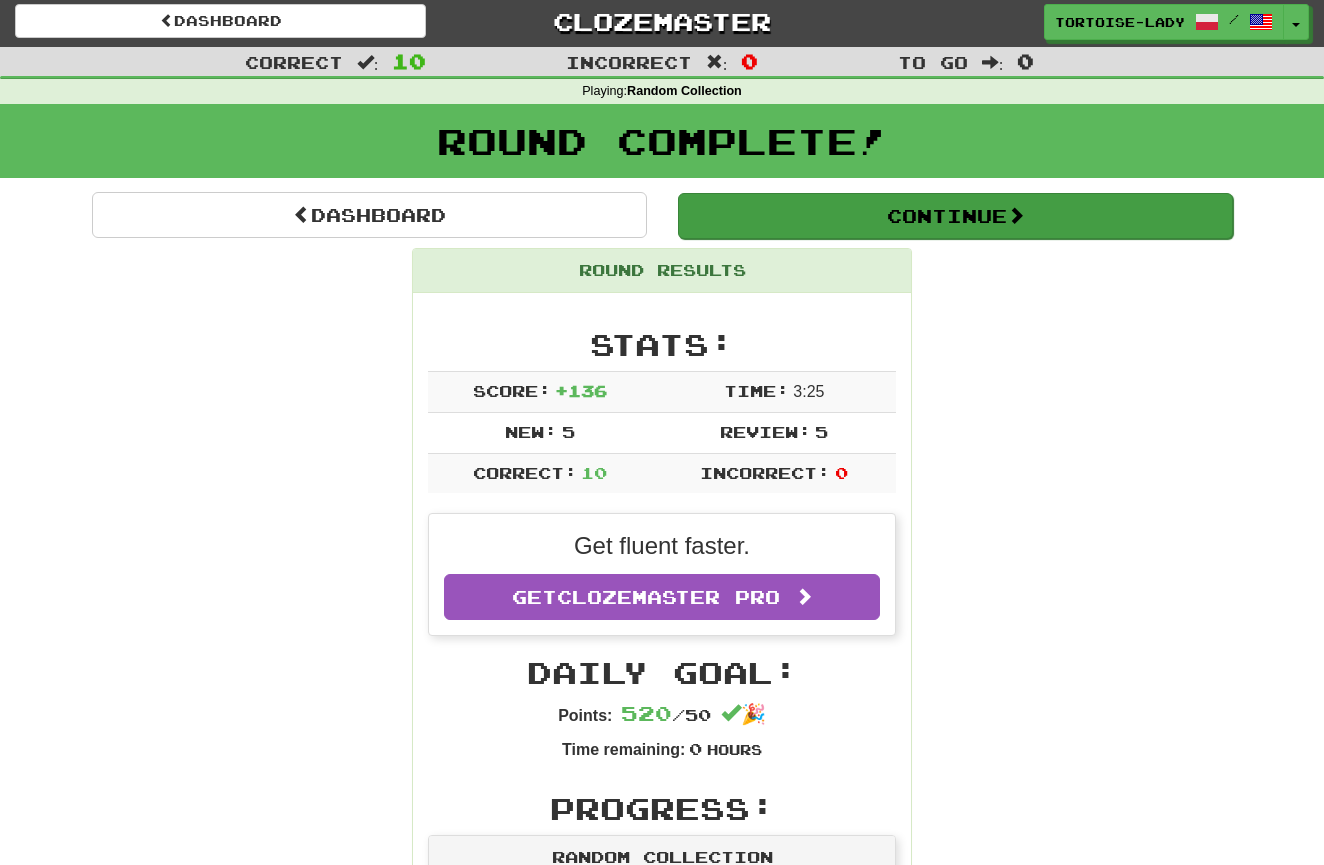 click on "Continue" at bounding box center [955, 216] 